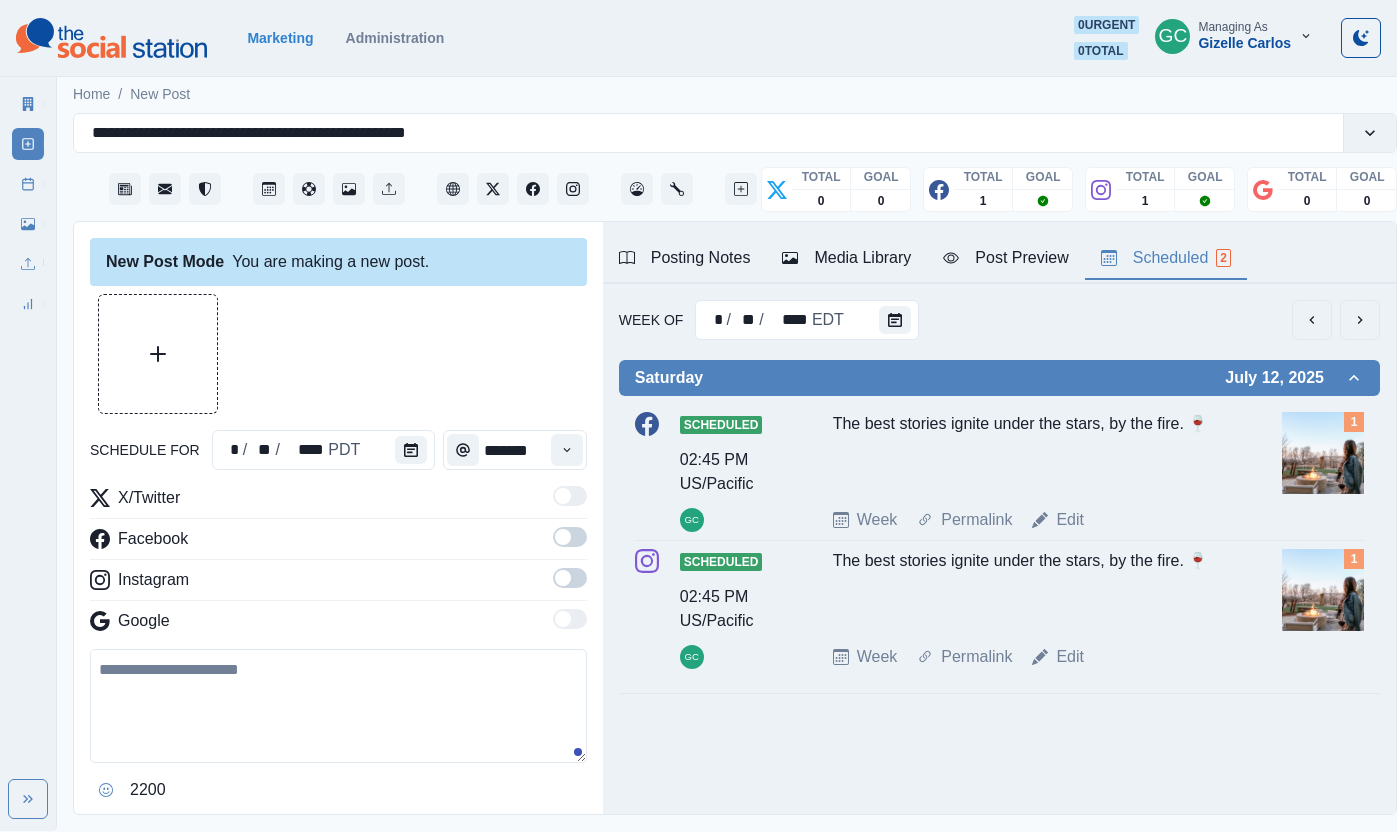 scroll, scrollTop: 0, scrollLeft: 0, axis: both 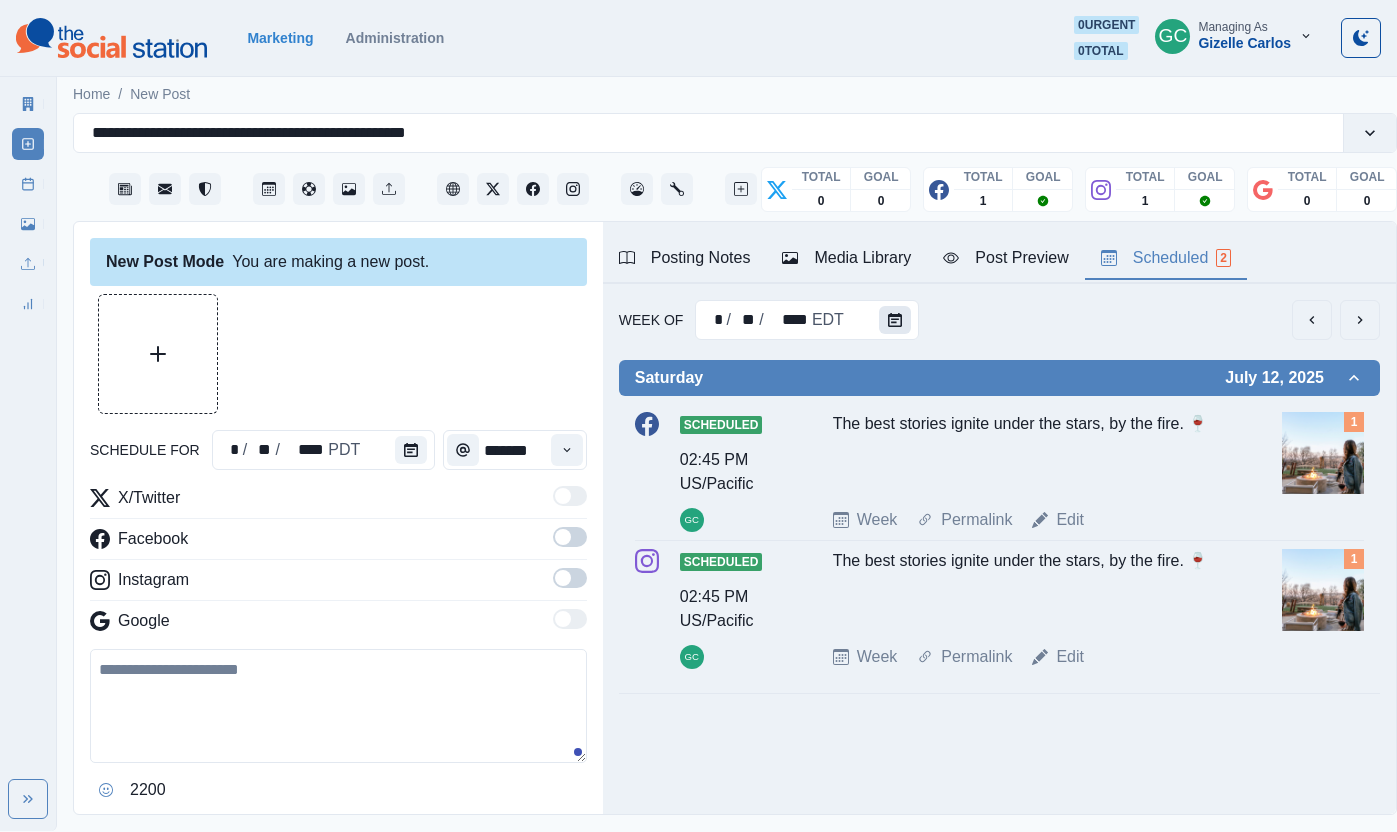 click at bounding box center (895, 320) 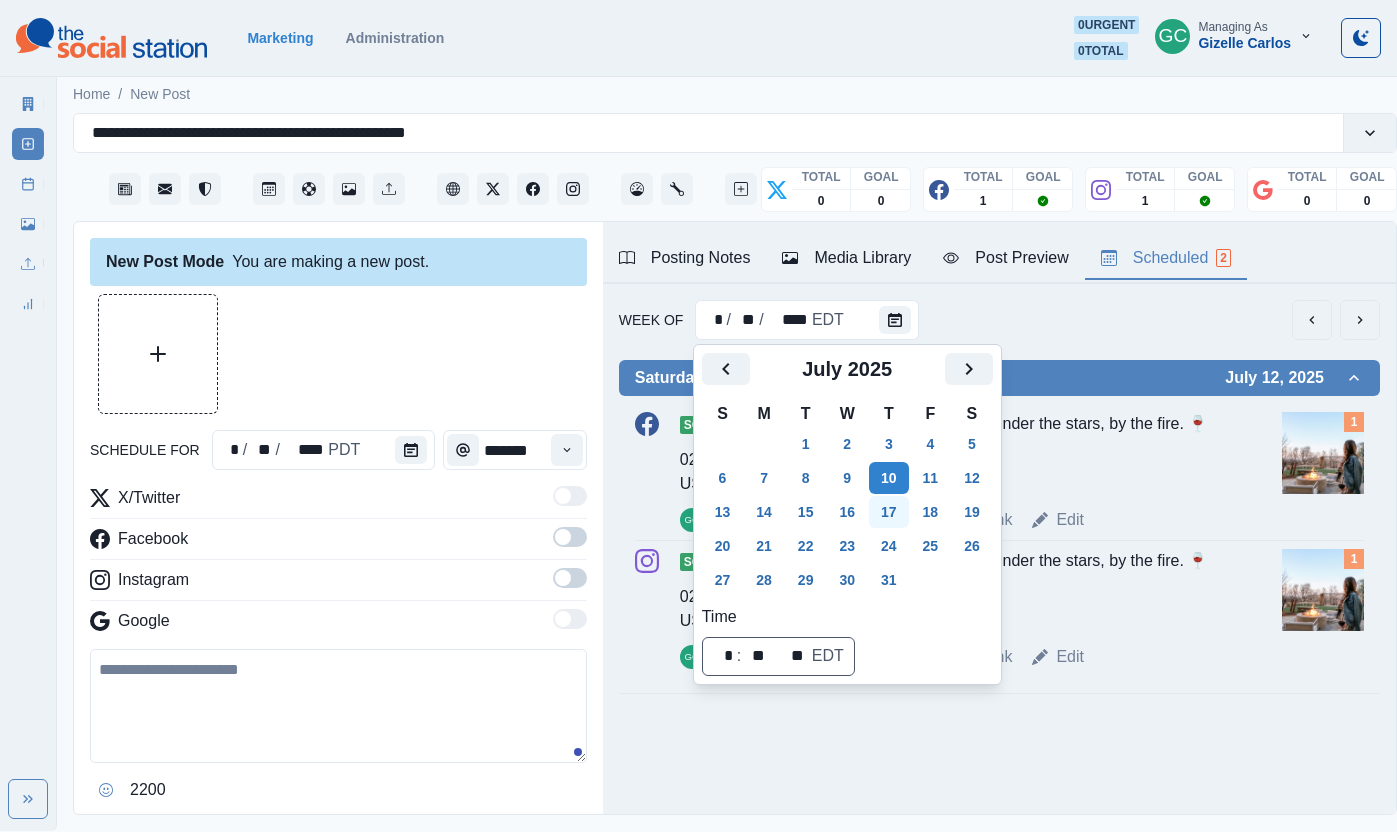 click on "17" at bounding box center [889, 512] 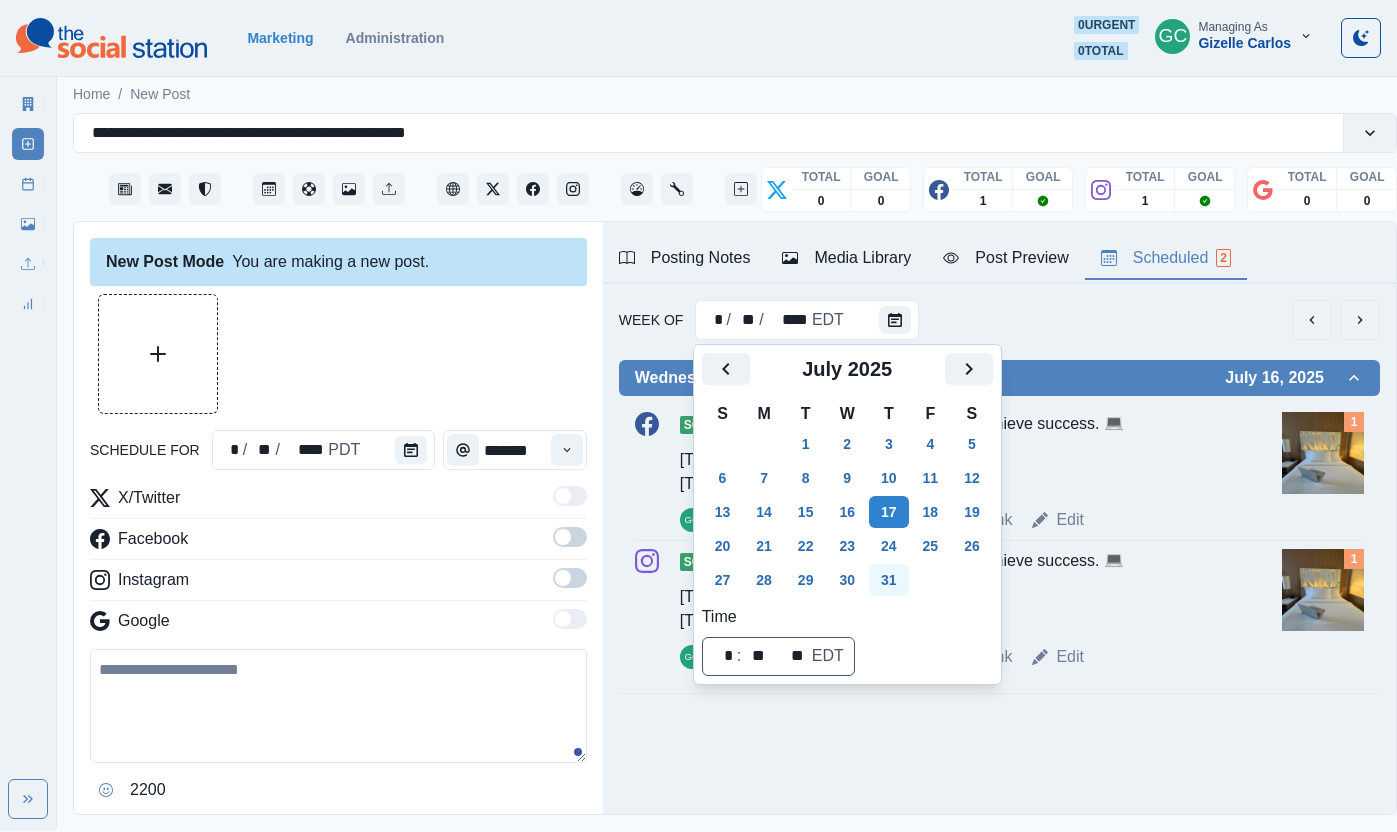 click on "31" at bounding box center (889, 580) 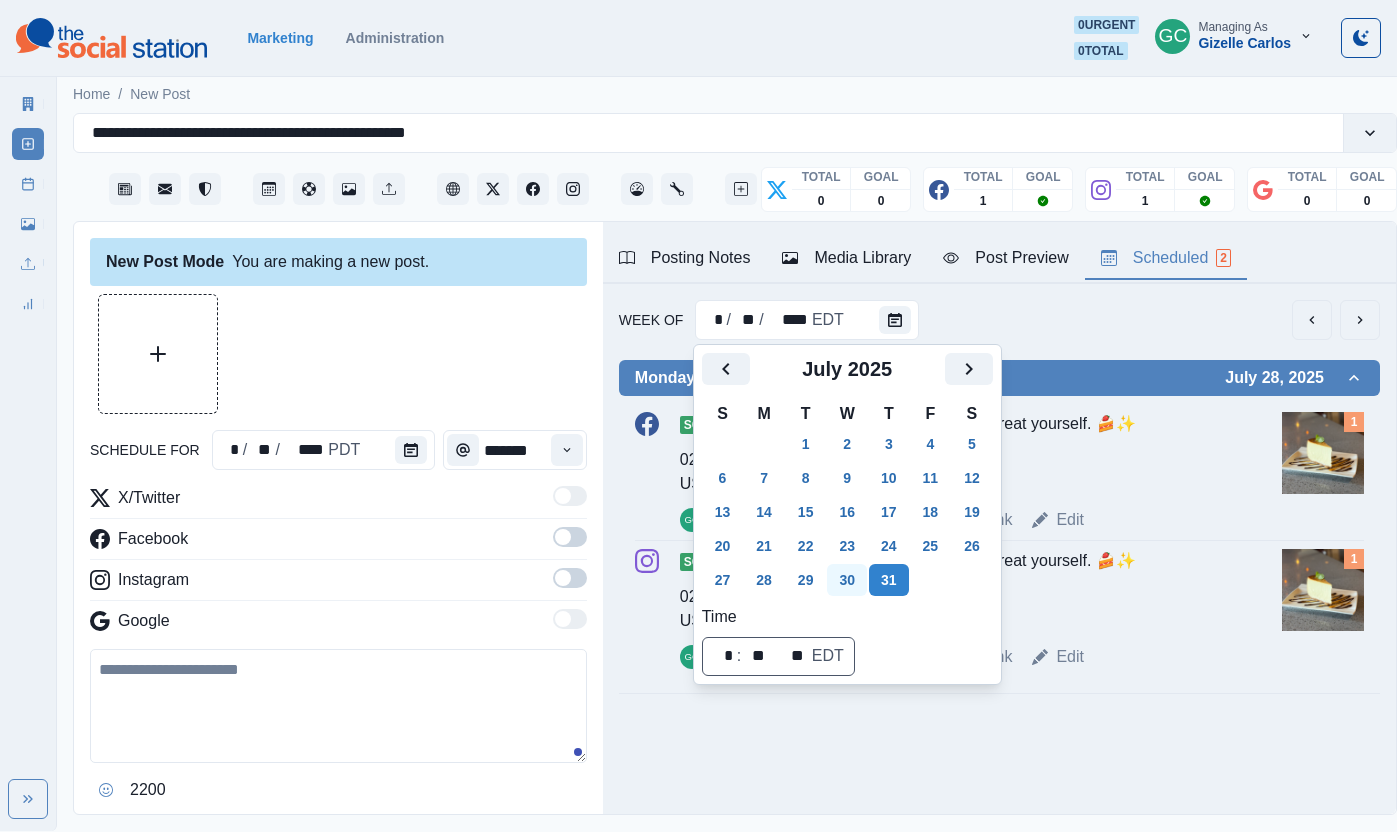 click on "30" at bounding box center [847, 580] 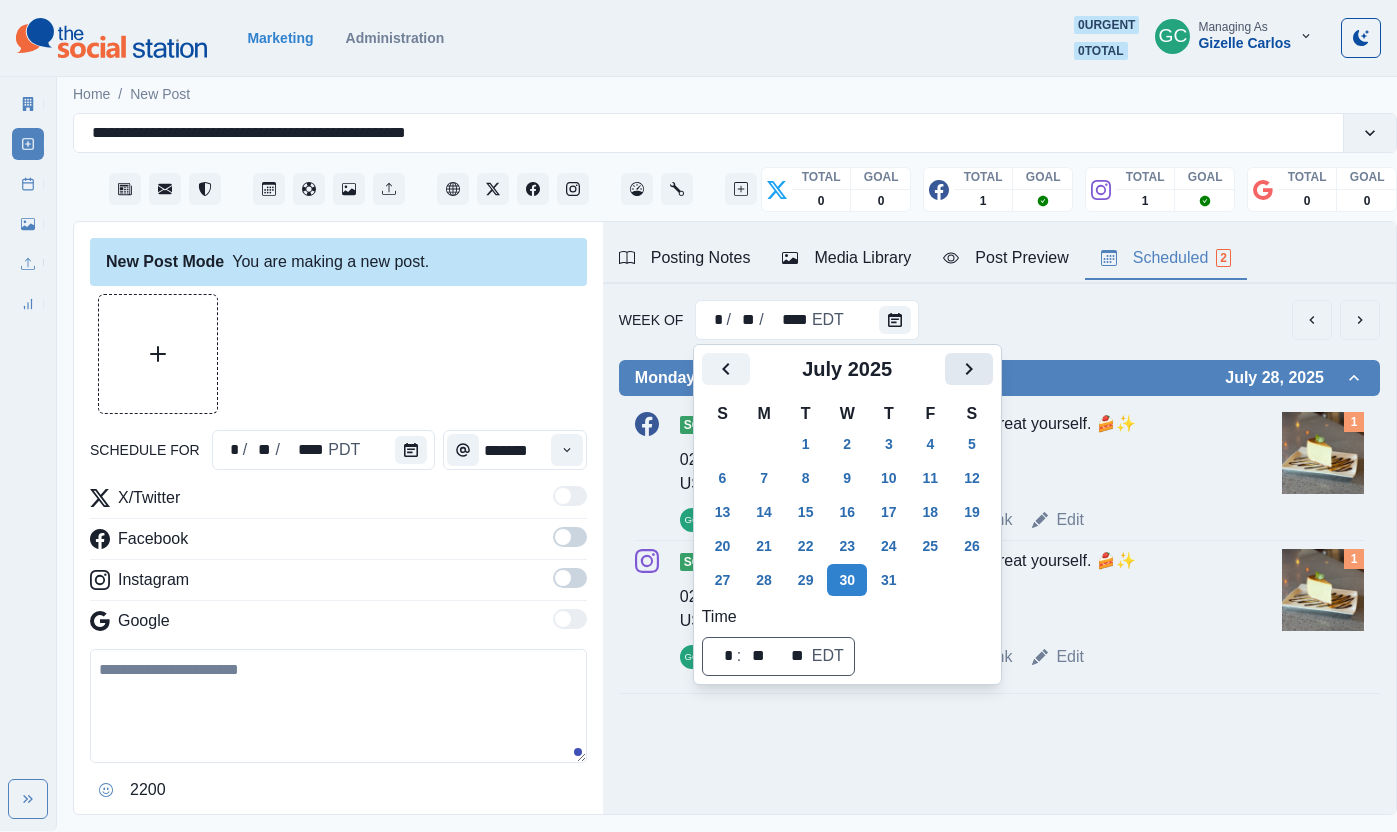 click at bounding box center [969, 369] 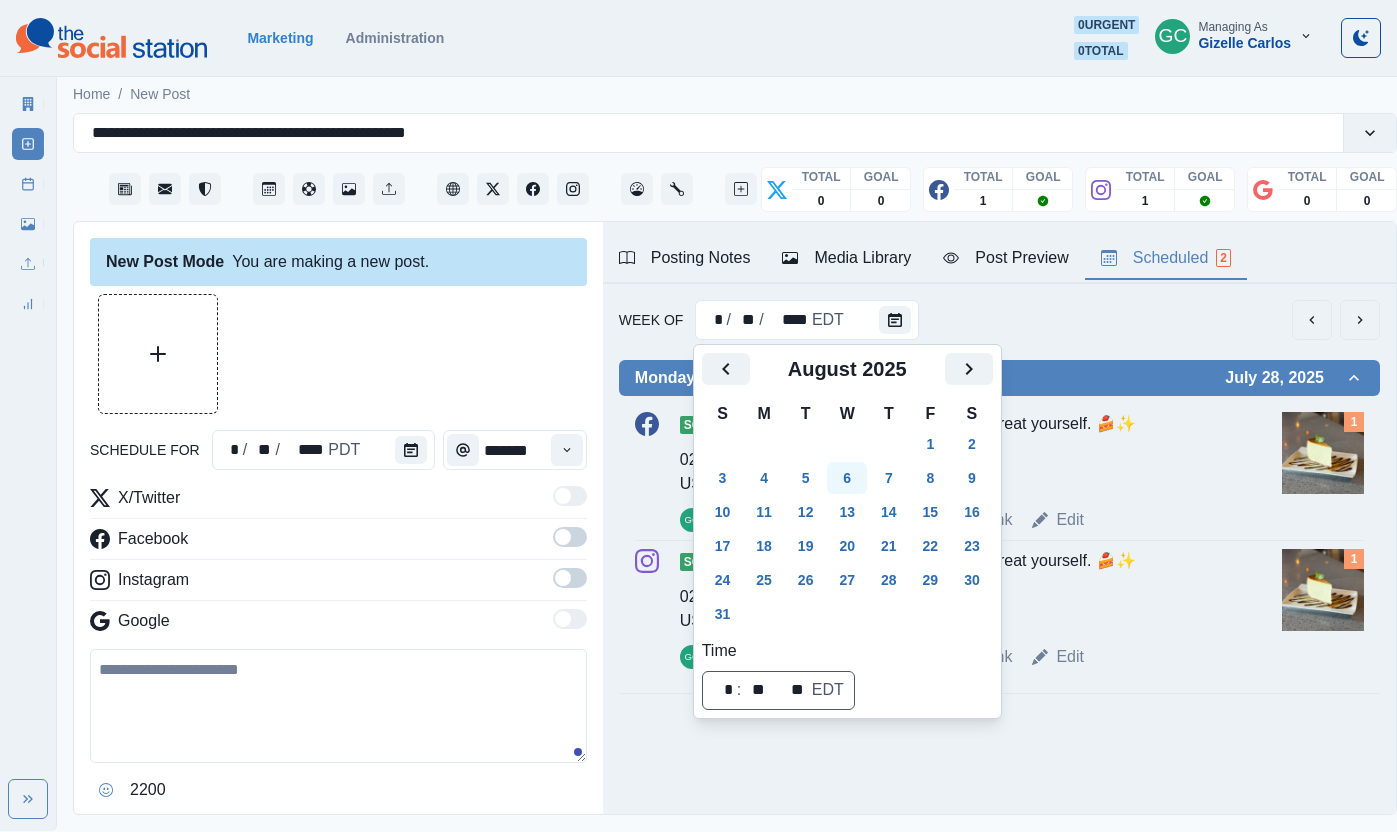 click on "6" at bounding box center (847, 478) 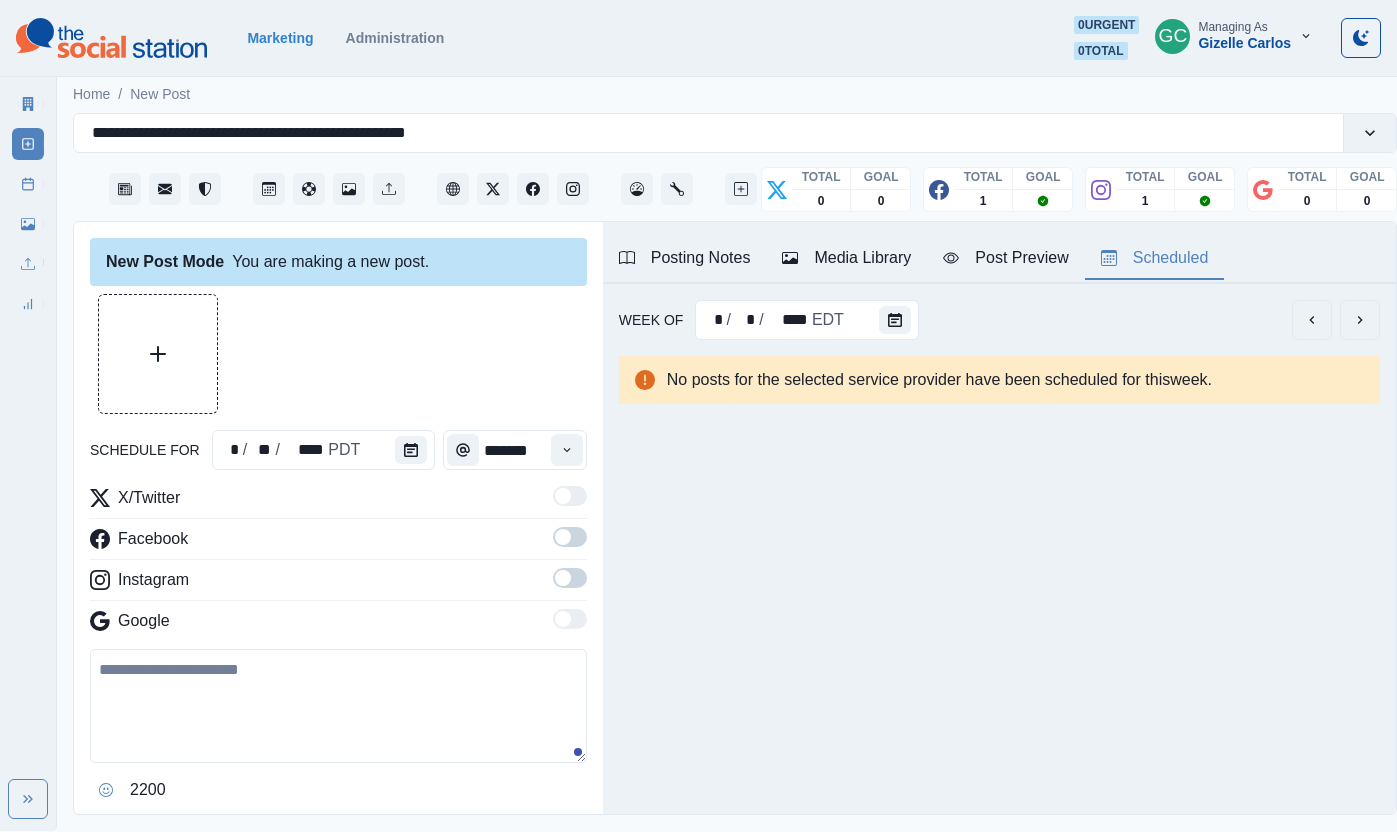 click on "Week Of * / * / **** EDT" at bounding box center (999, 320) 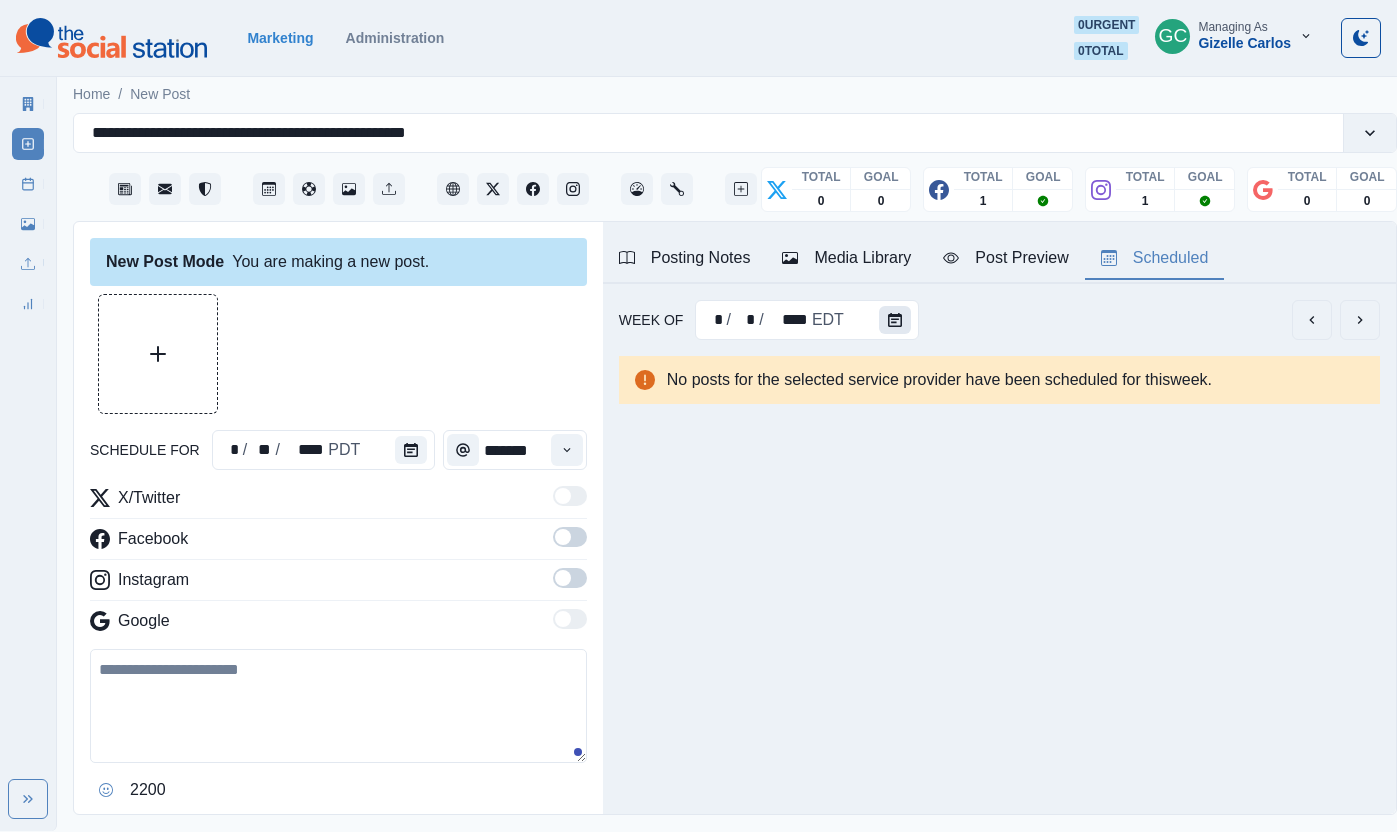click at bounding box center [895, 320] 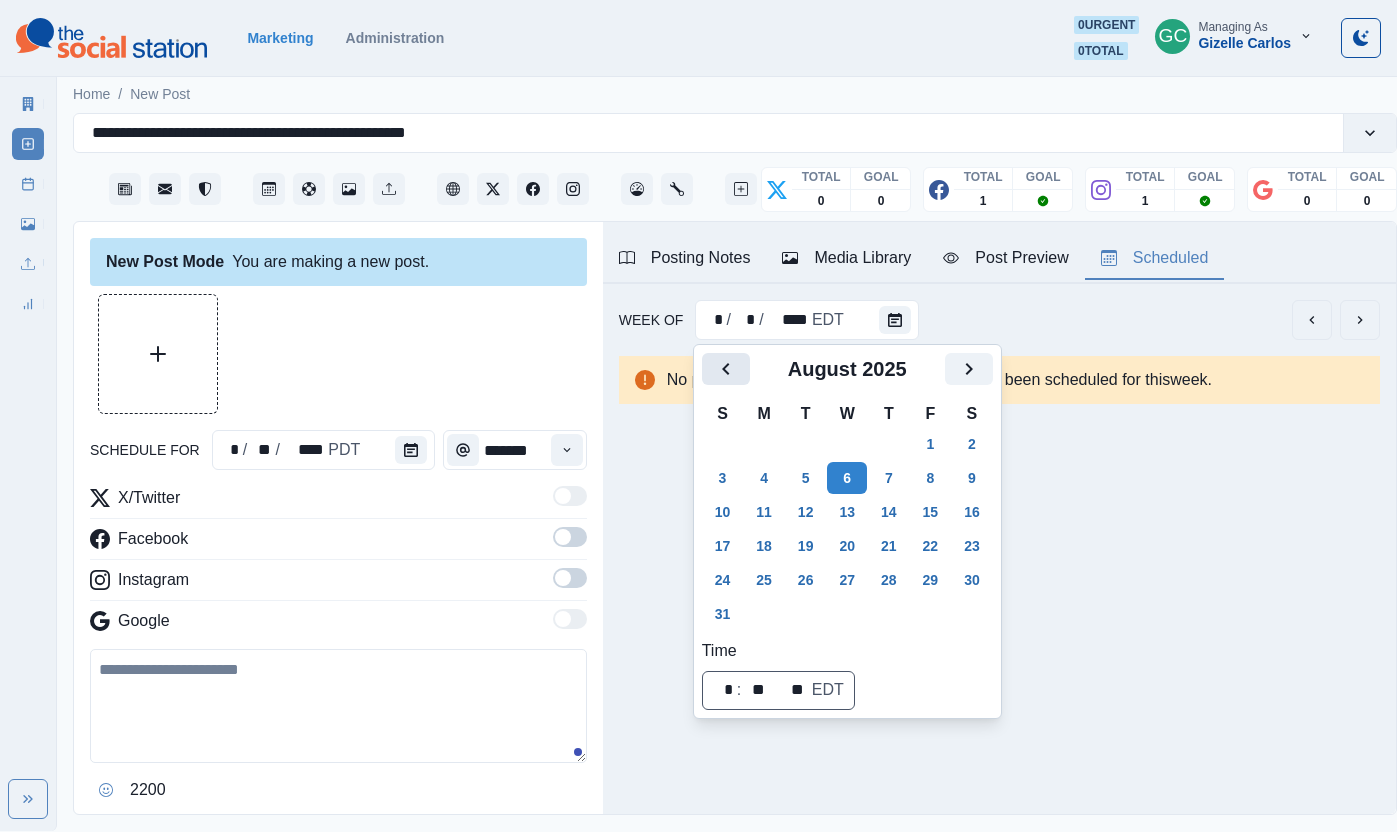 click 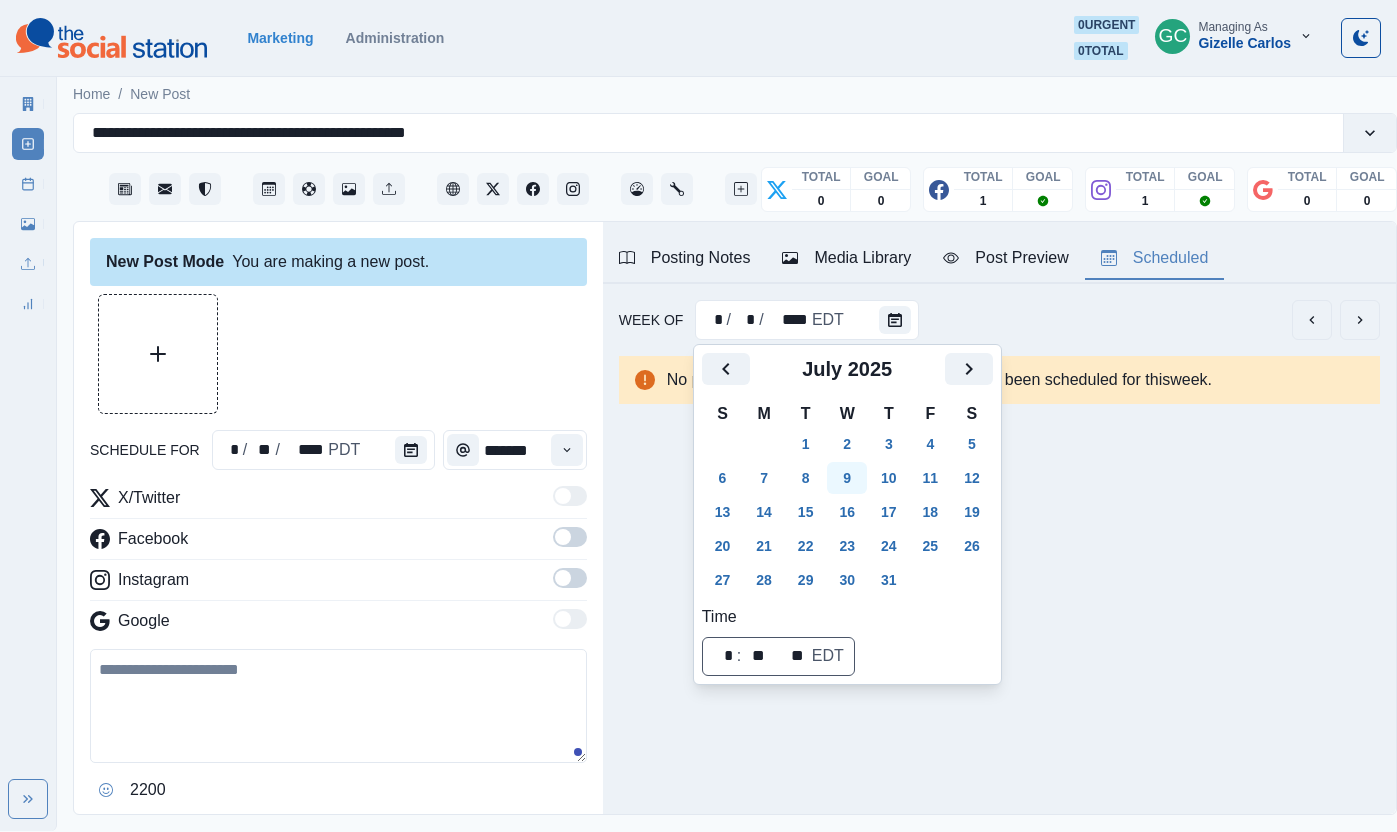 click on "9" at bounding box center (847, 478) 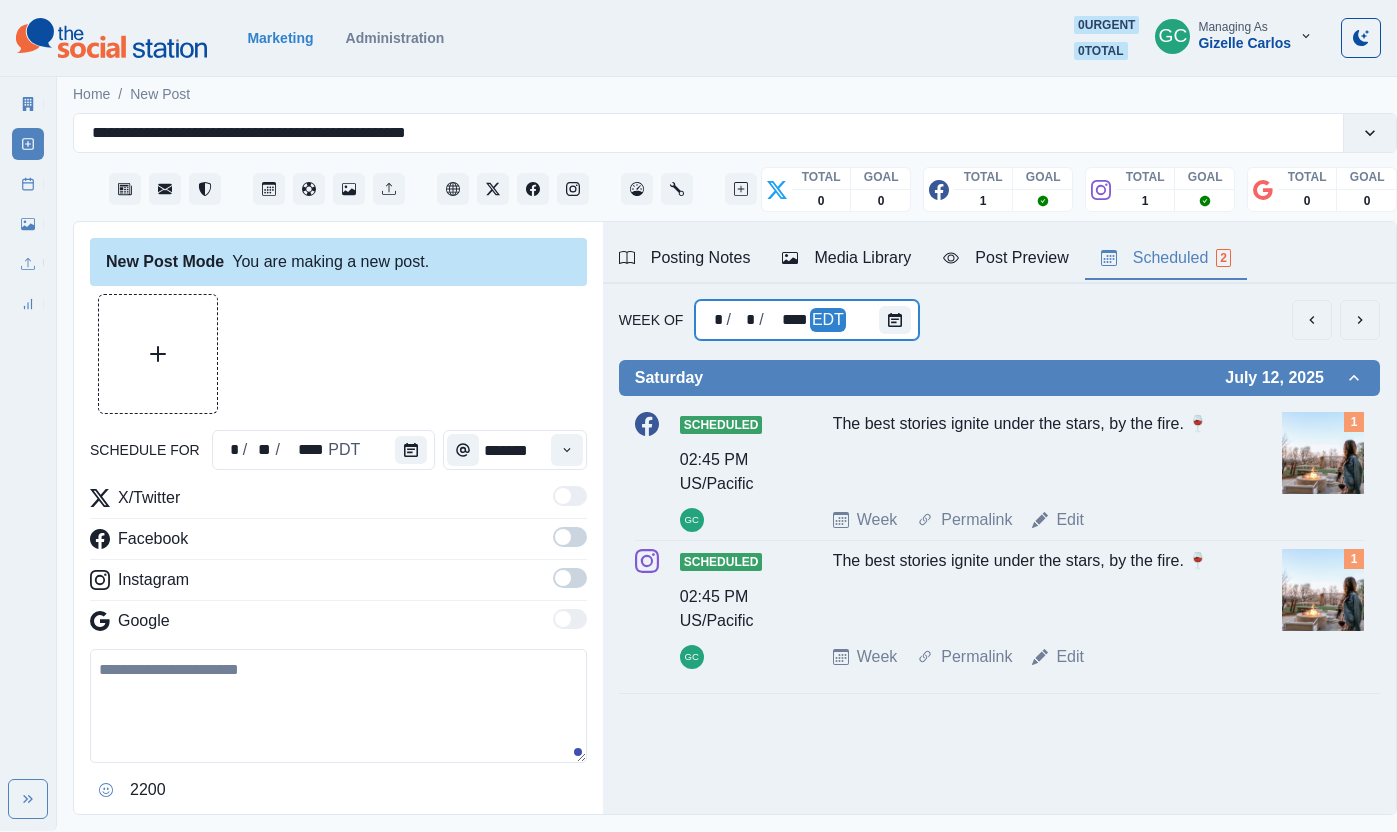 click at bounding box center (899, 320) 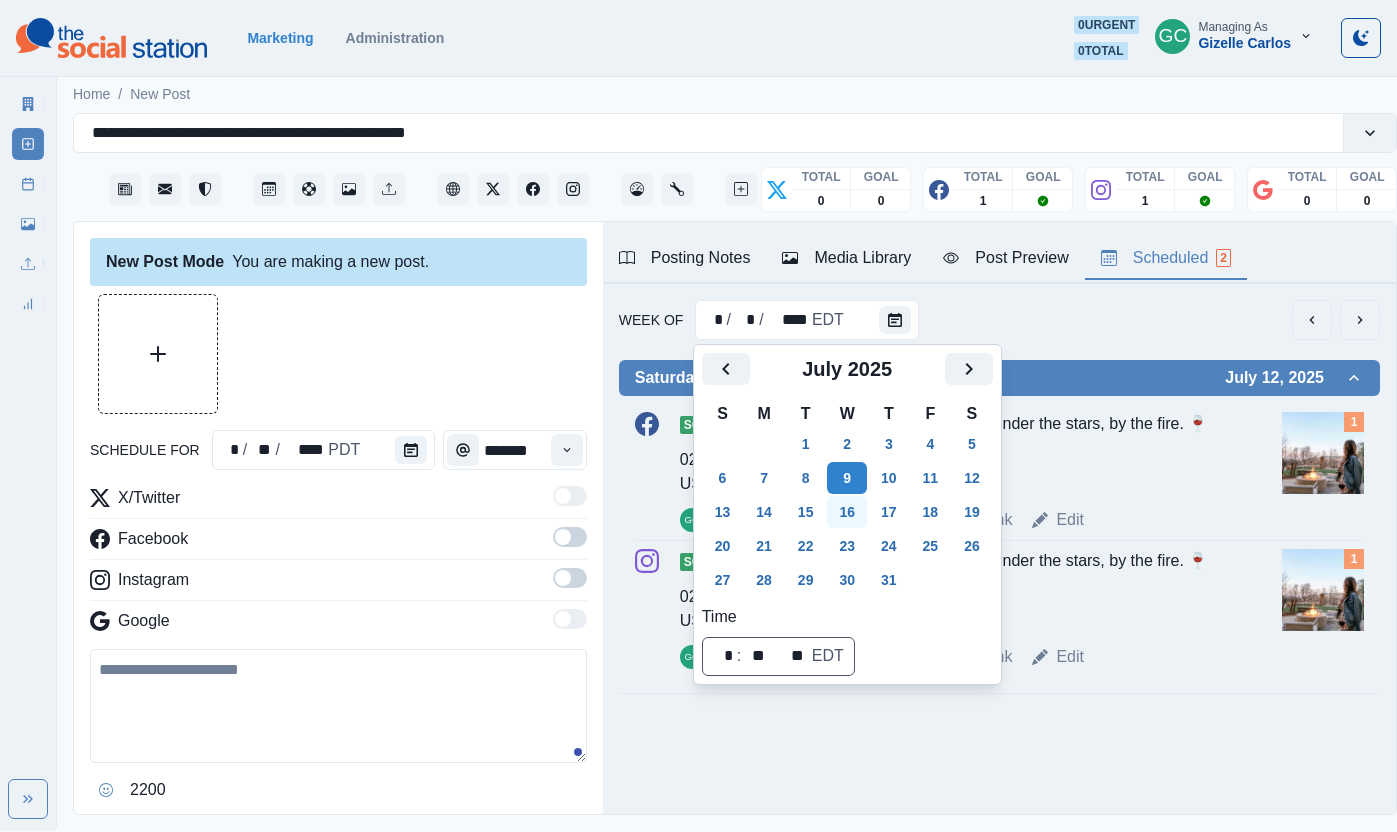 click on "16" at bounding box center (847, 512) 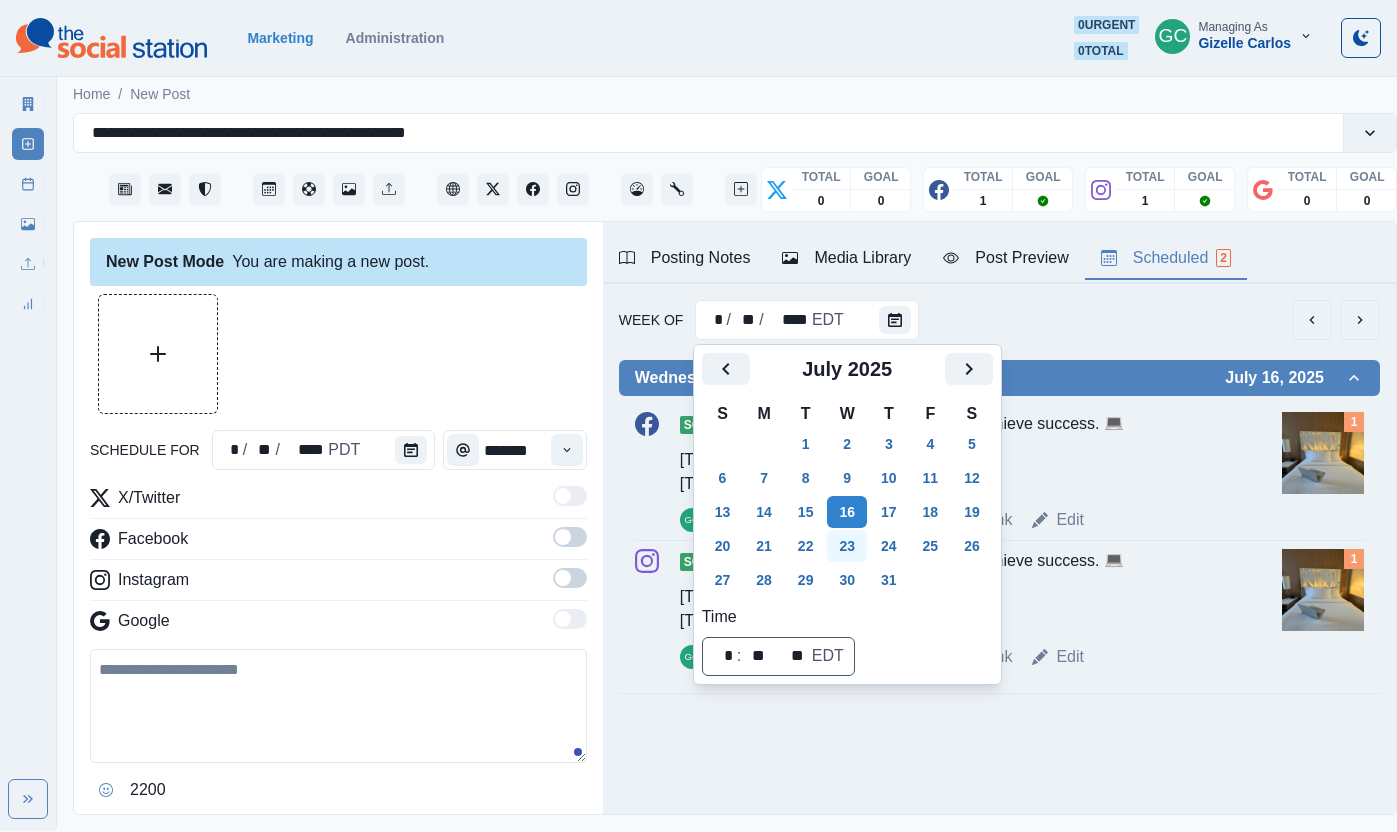 click on "23" at bounding box center [847, 546] 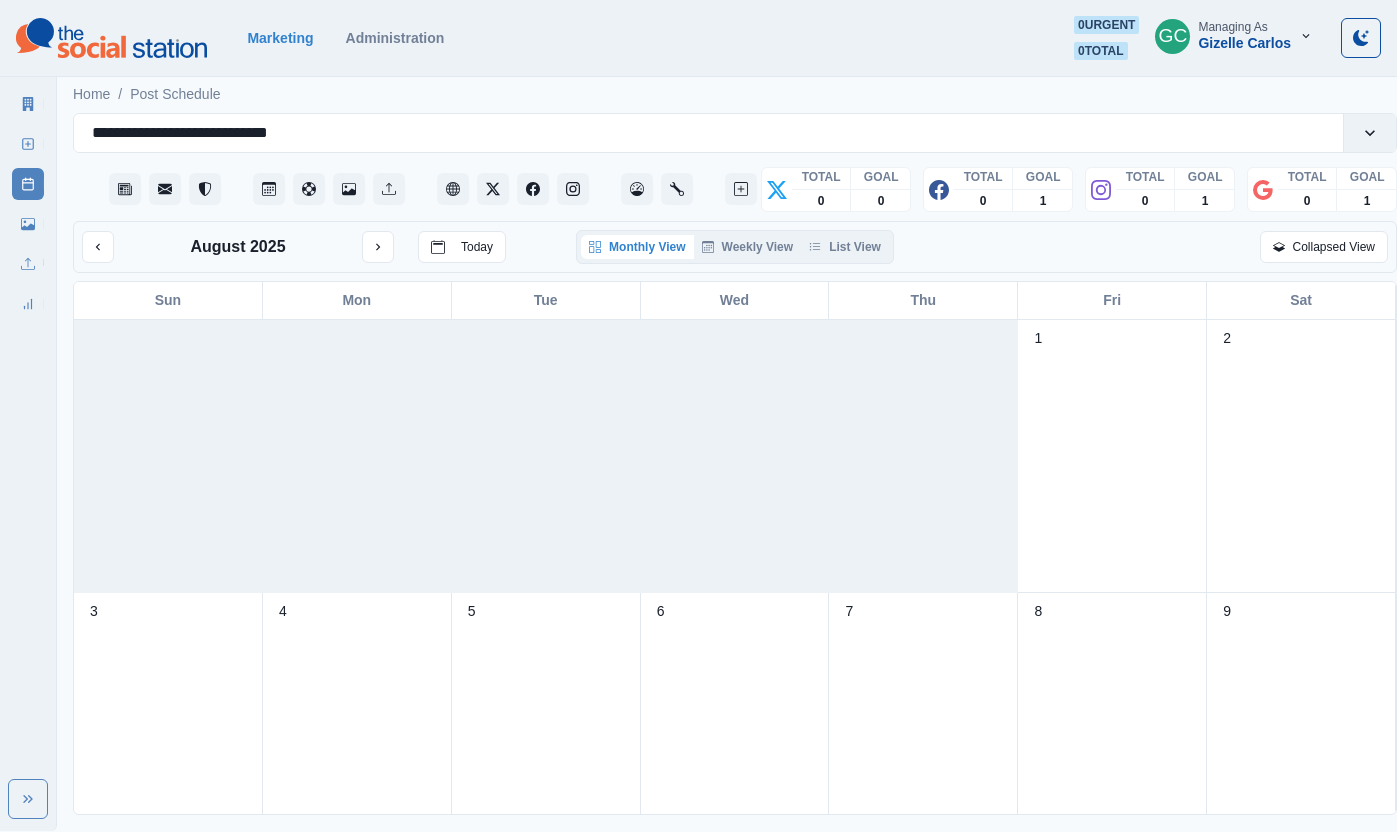 scroll, scrollTop: 0, scrollLeft: 0, axis: both 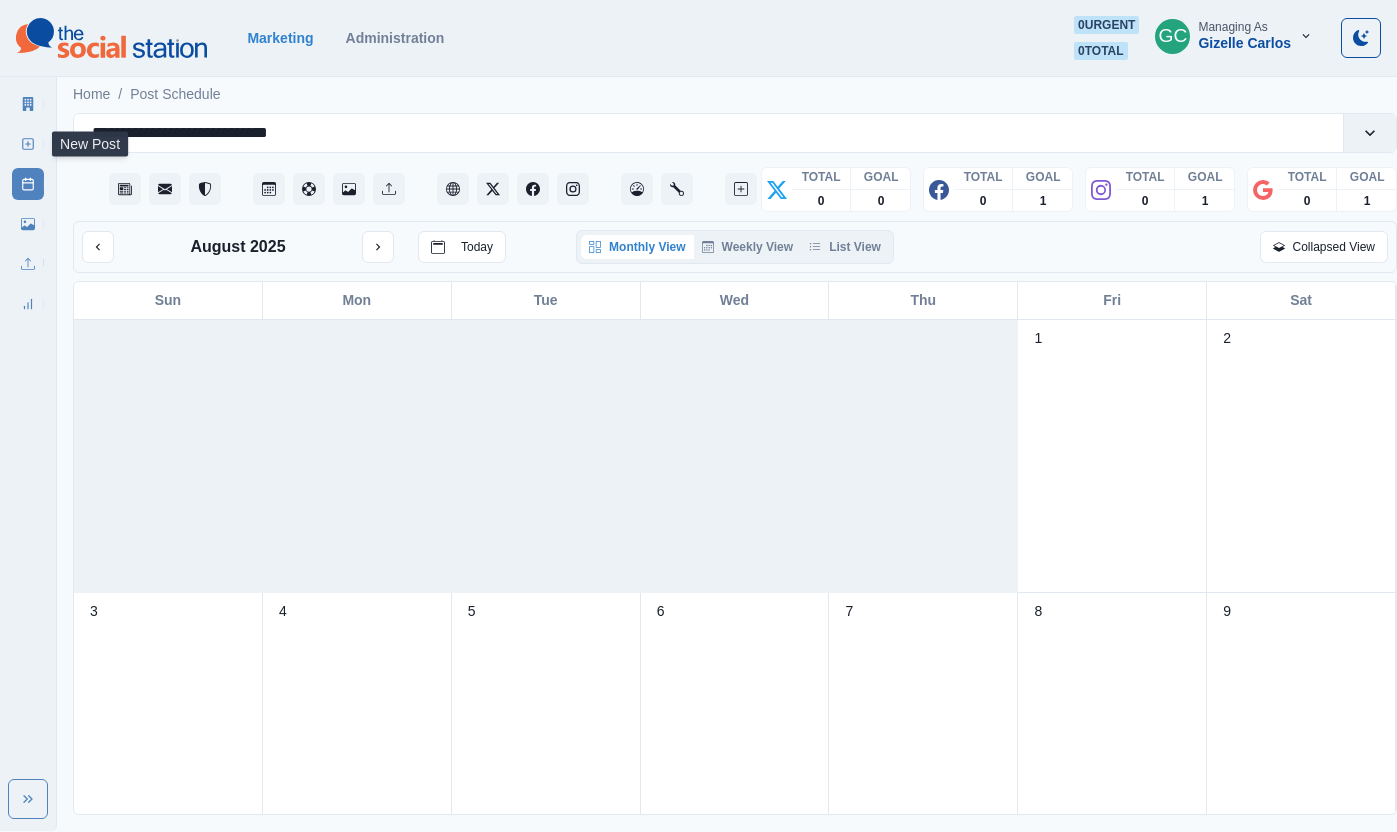 click on "New Post" at bounding box center [28, 144] 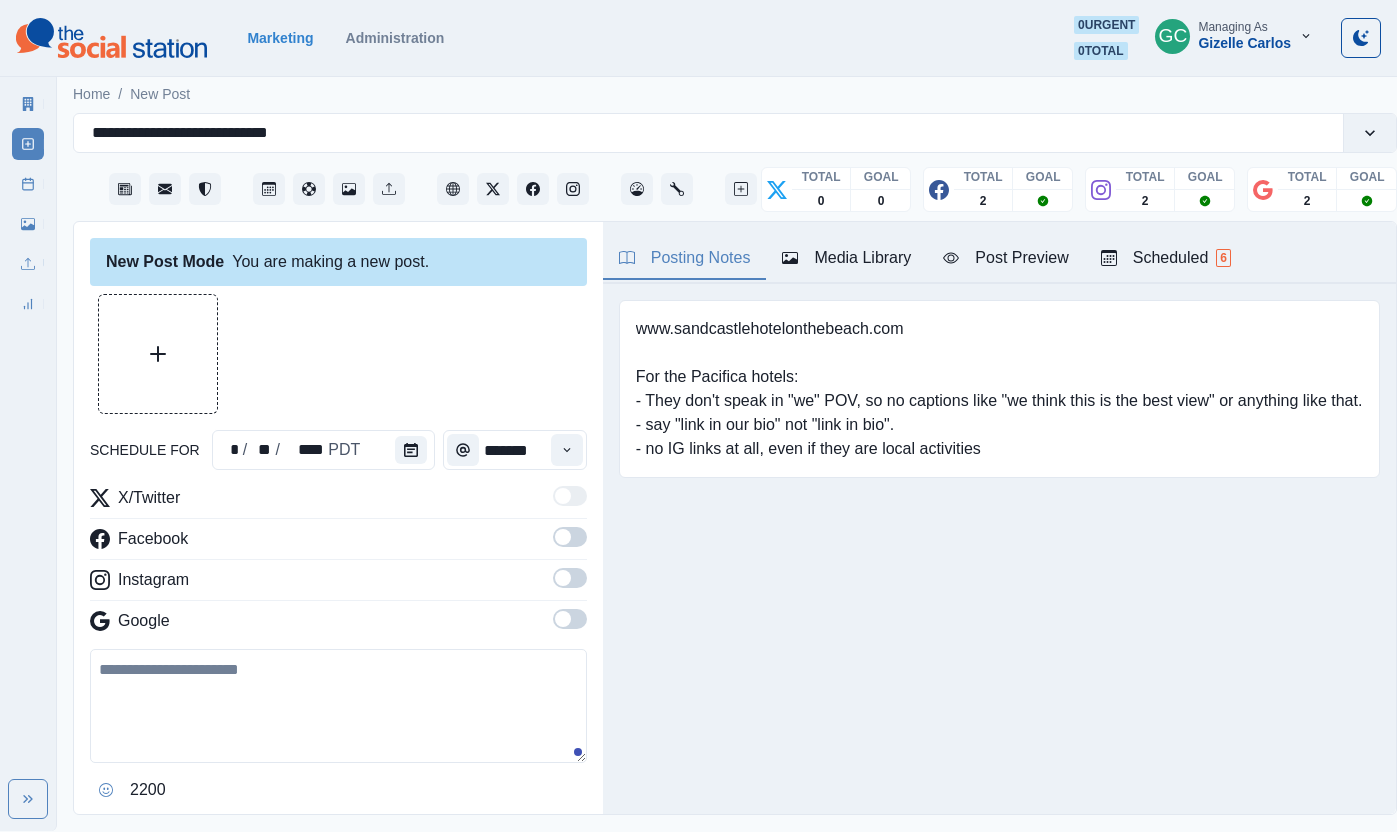 click on "Scheduled 6" at bounding box center (1166, 258) 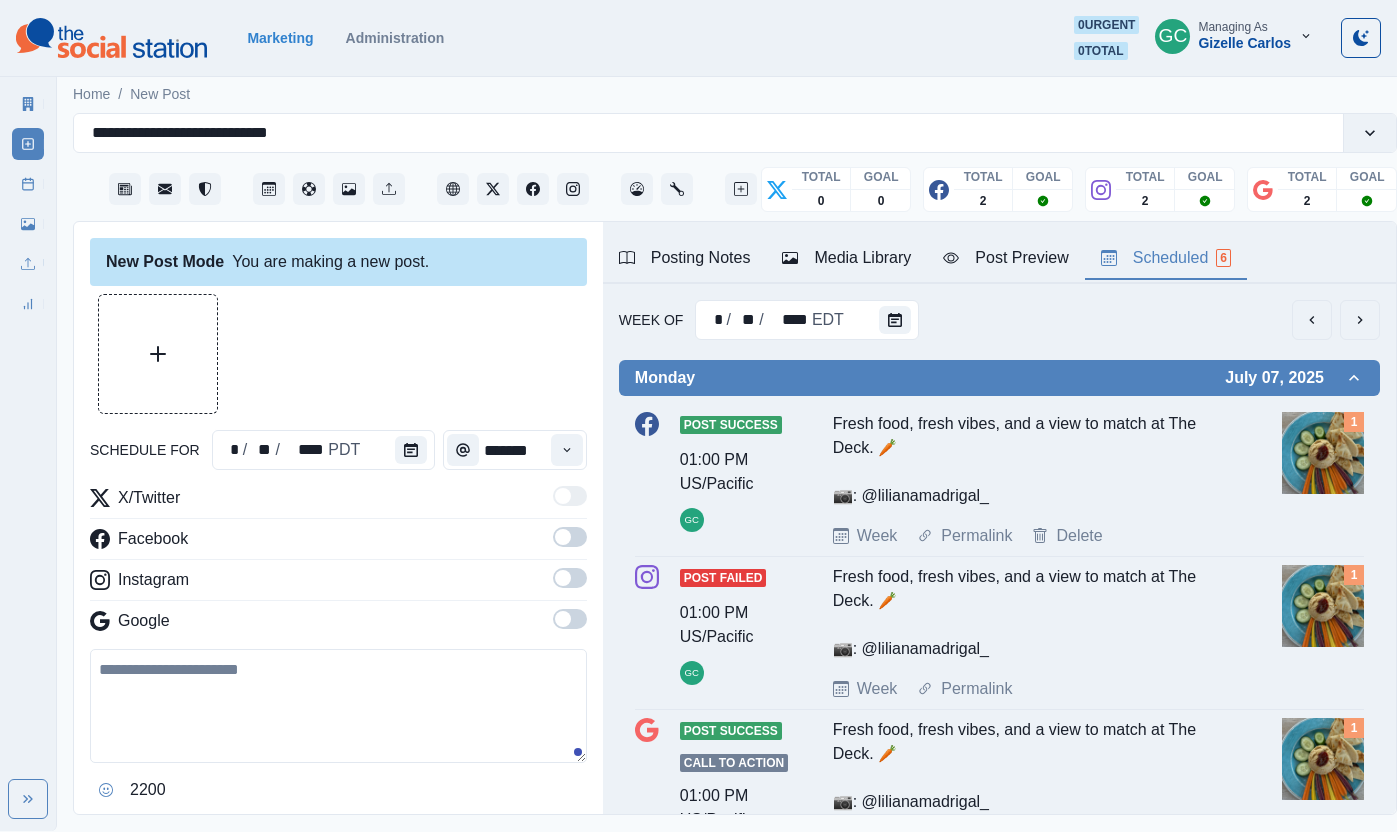 click on "Week Of * / ** / **** EDT" at bounding box center [999, 320] 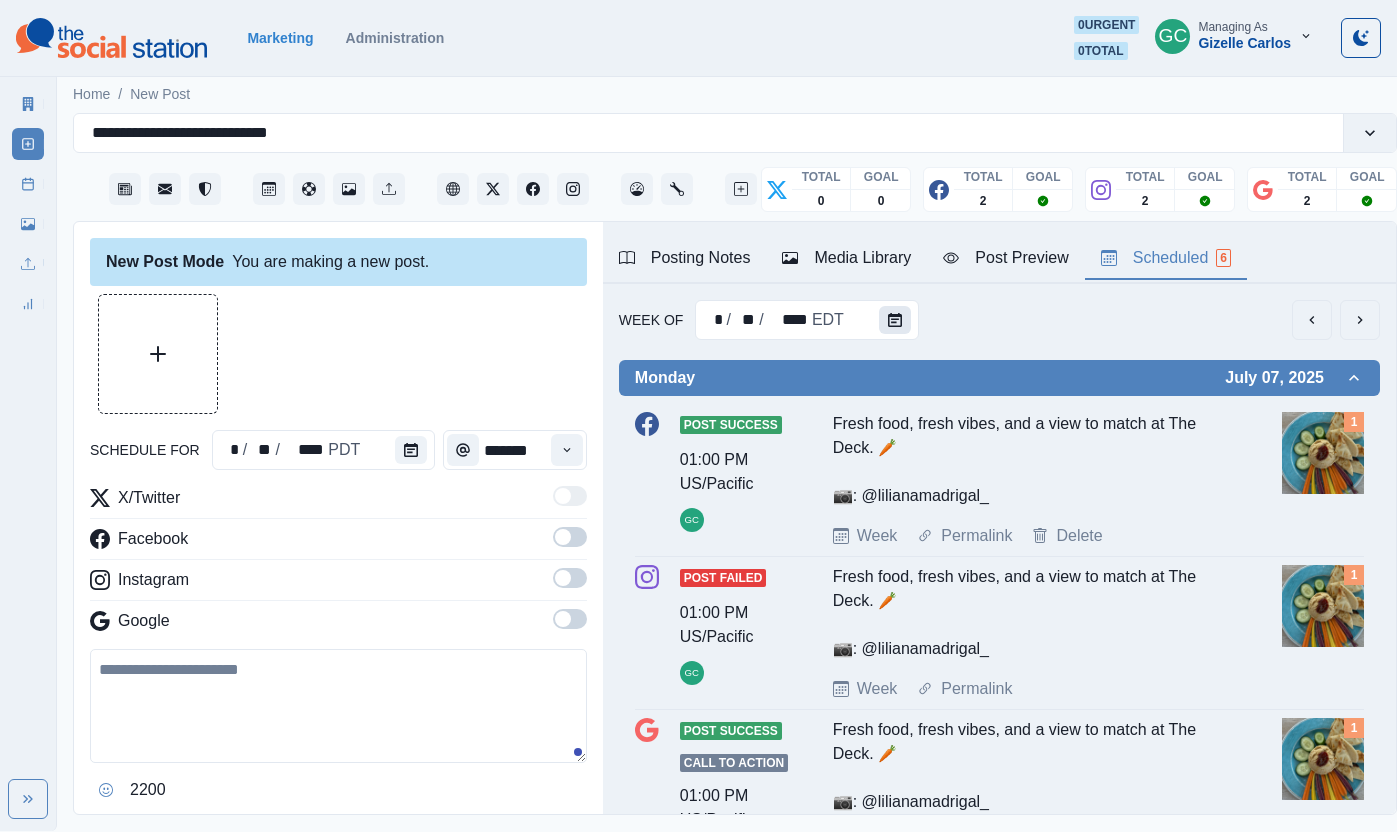 click 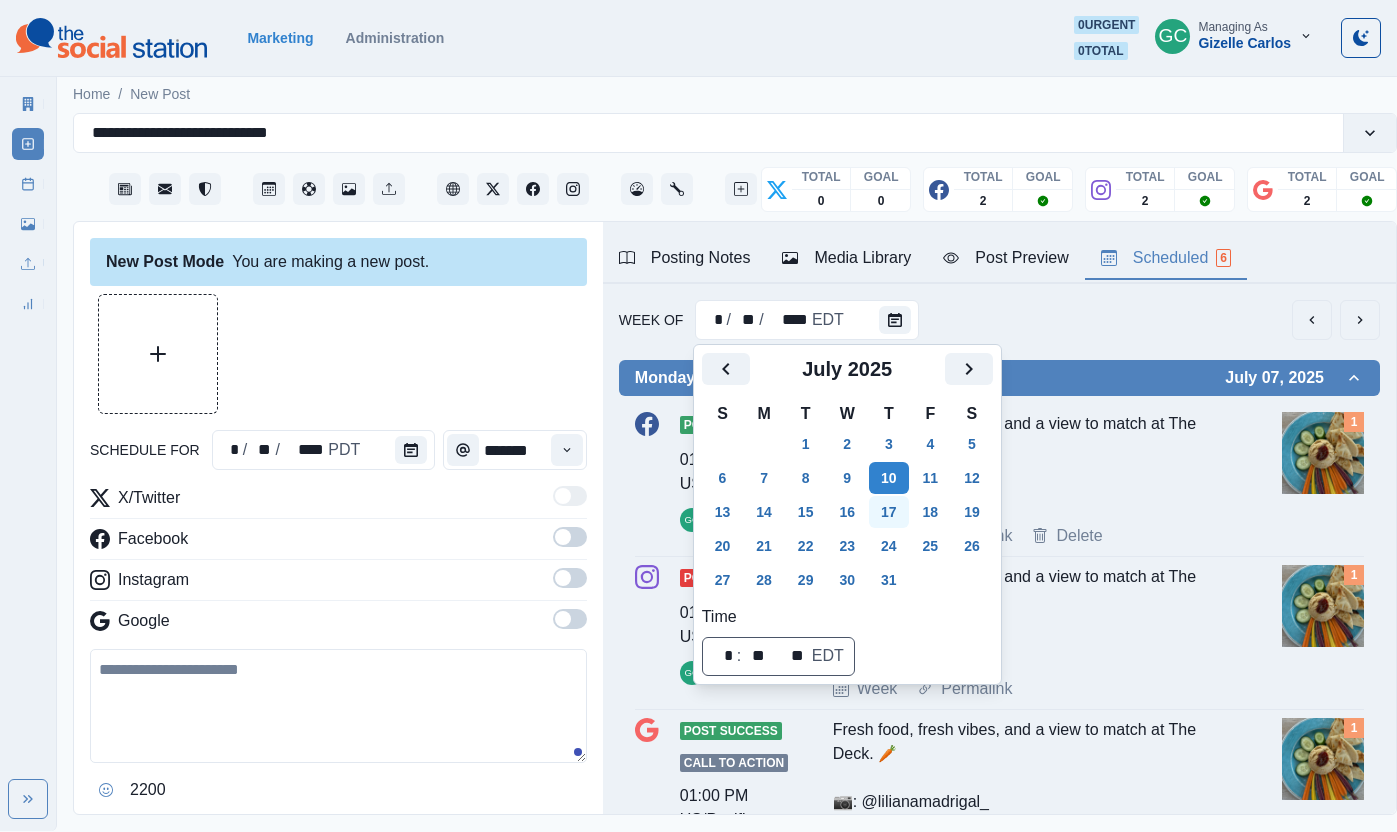 click on "17" at bounding box center (889, 512) 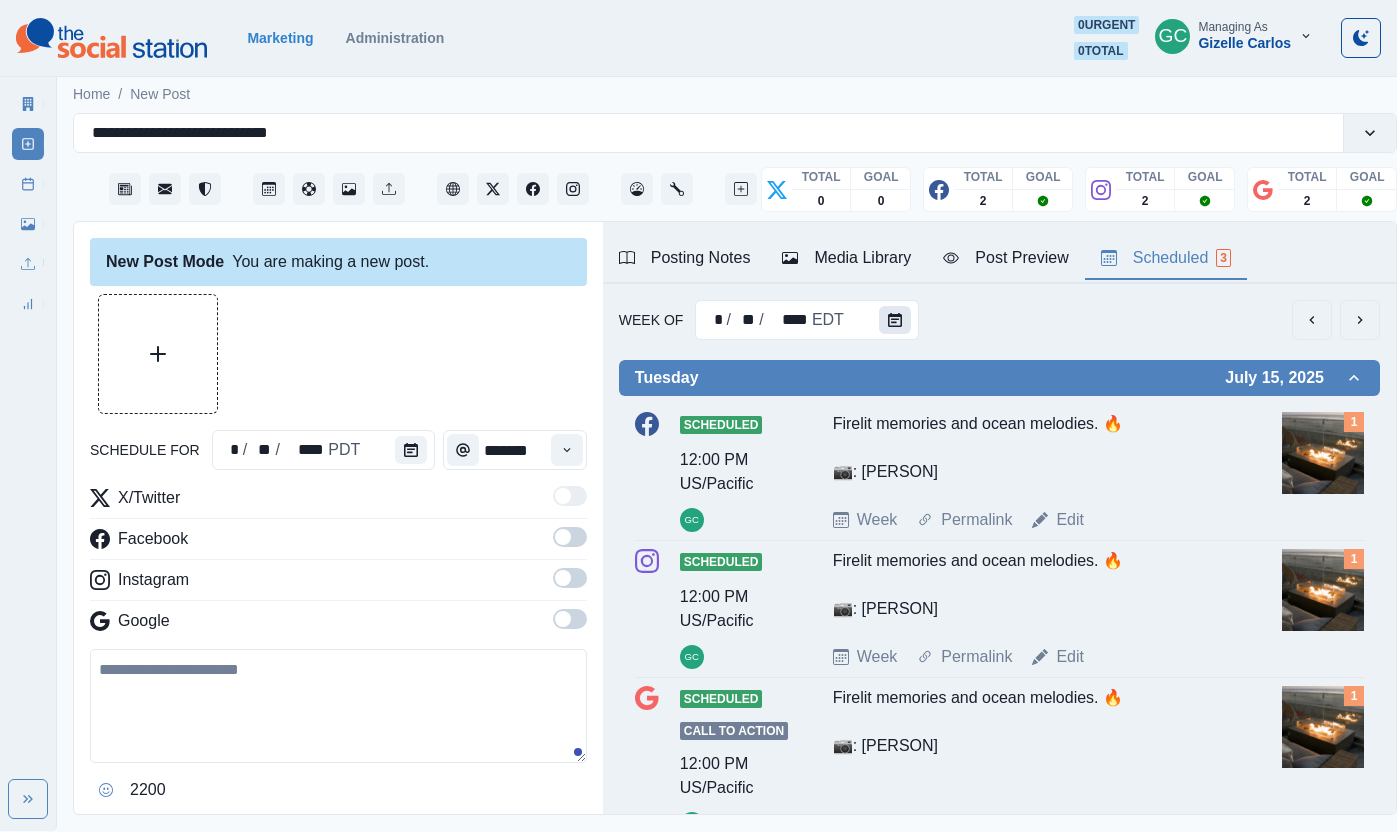 click 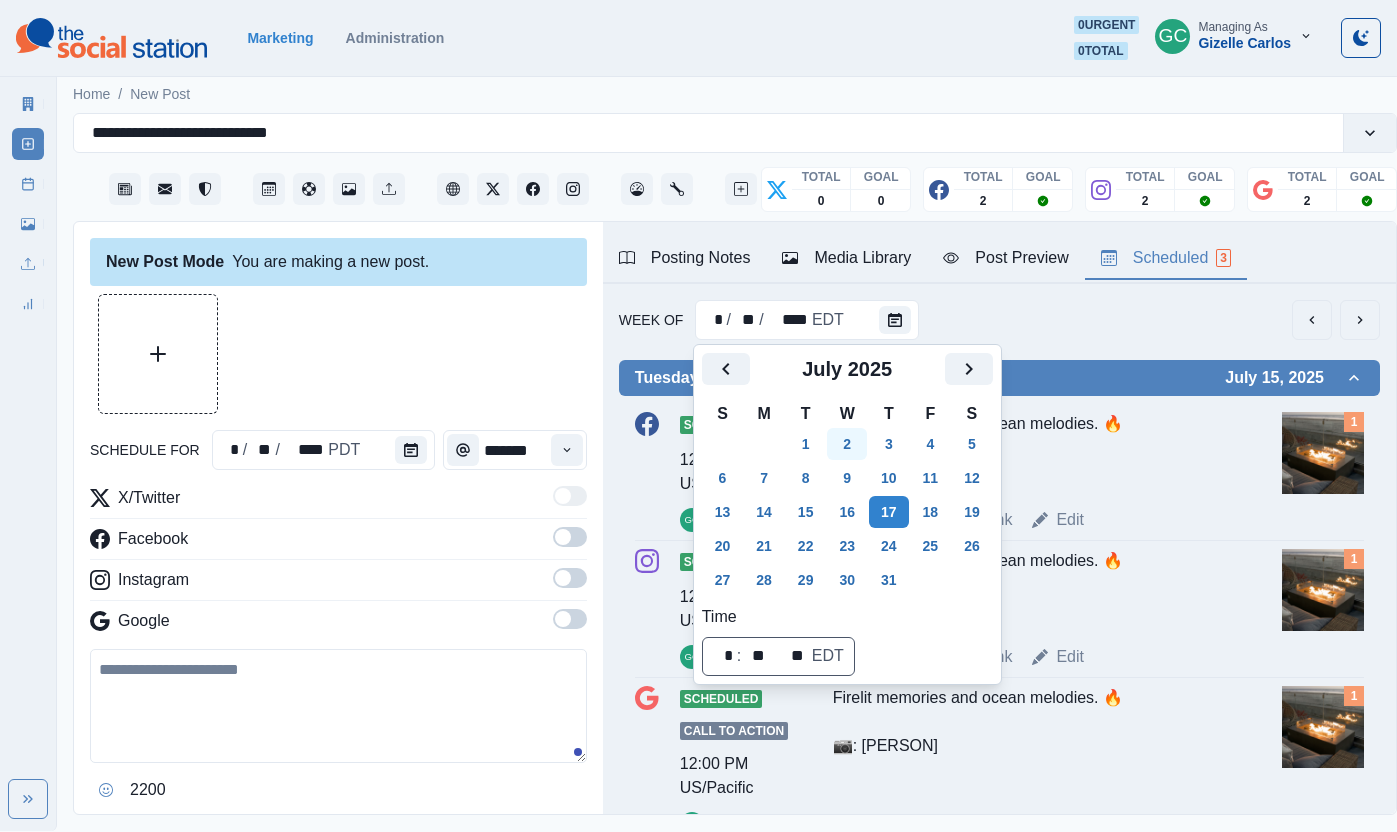 drag, startPoint x: 877, startPoint y: 438, endPoint x: 852, endPoint y: 443, distance: 25.495098 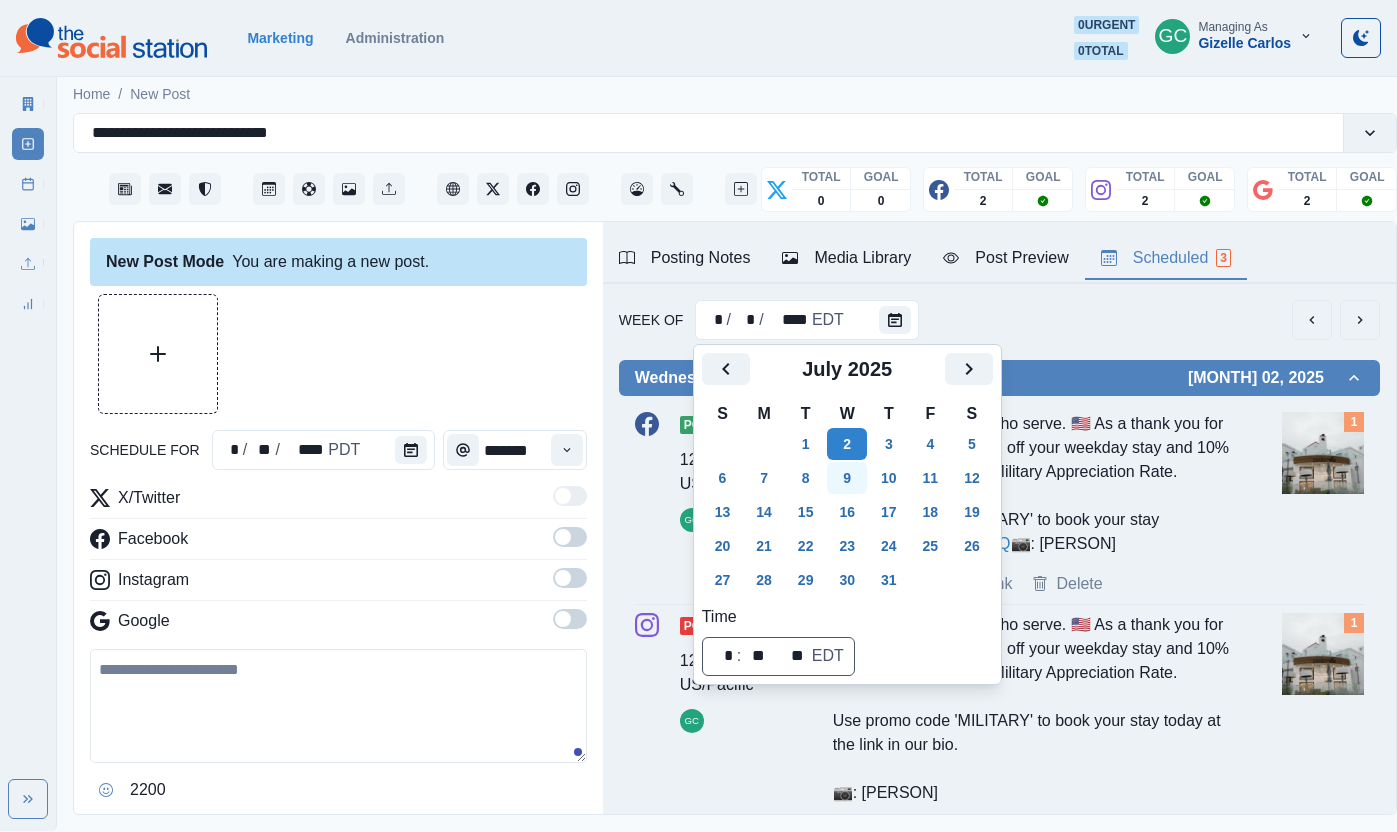 click on "9" at bounding box center (847, 478) 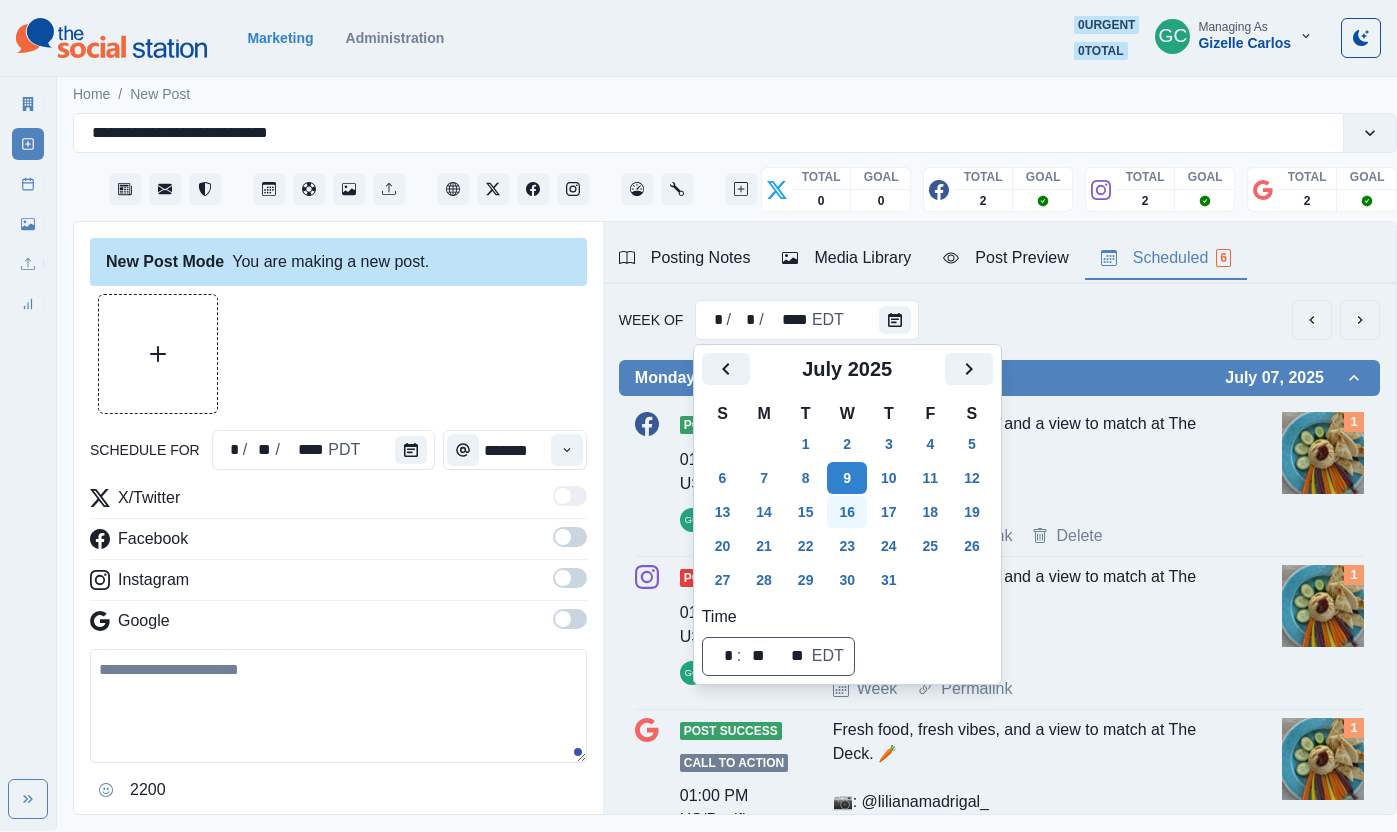 click on "16" at bounding box center (847, 512) 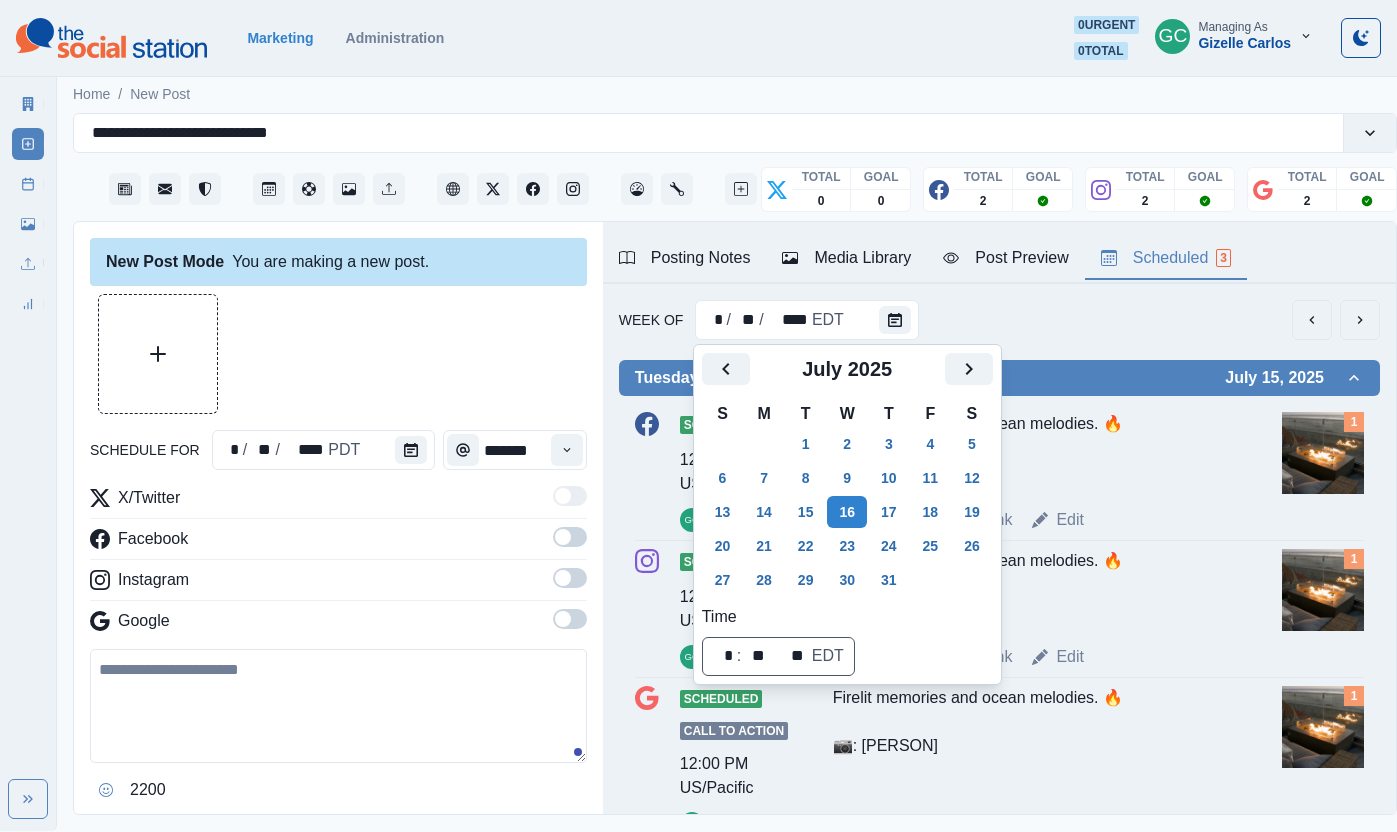click on "July 2025" at bounding box center (847, 377) 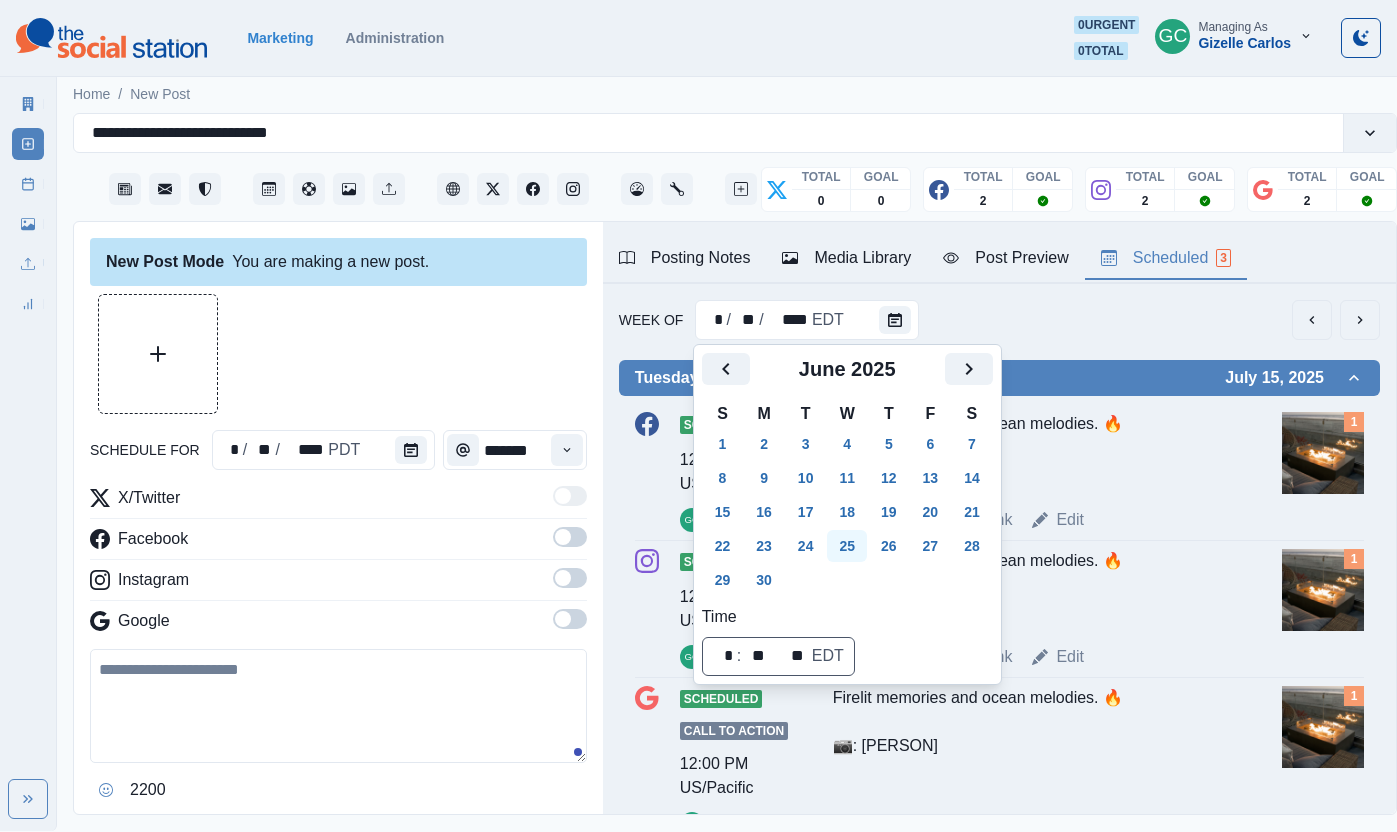 click on "25" at bounding box center [847, 546] 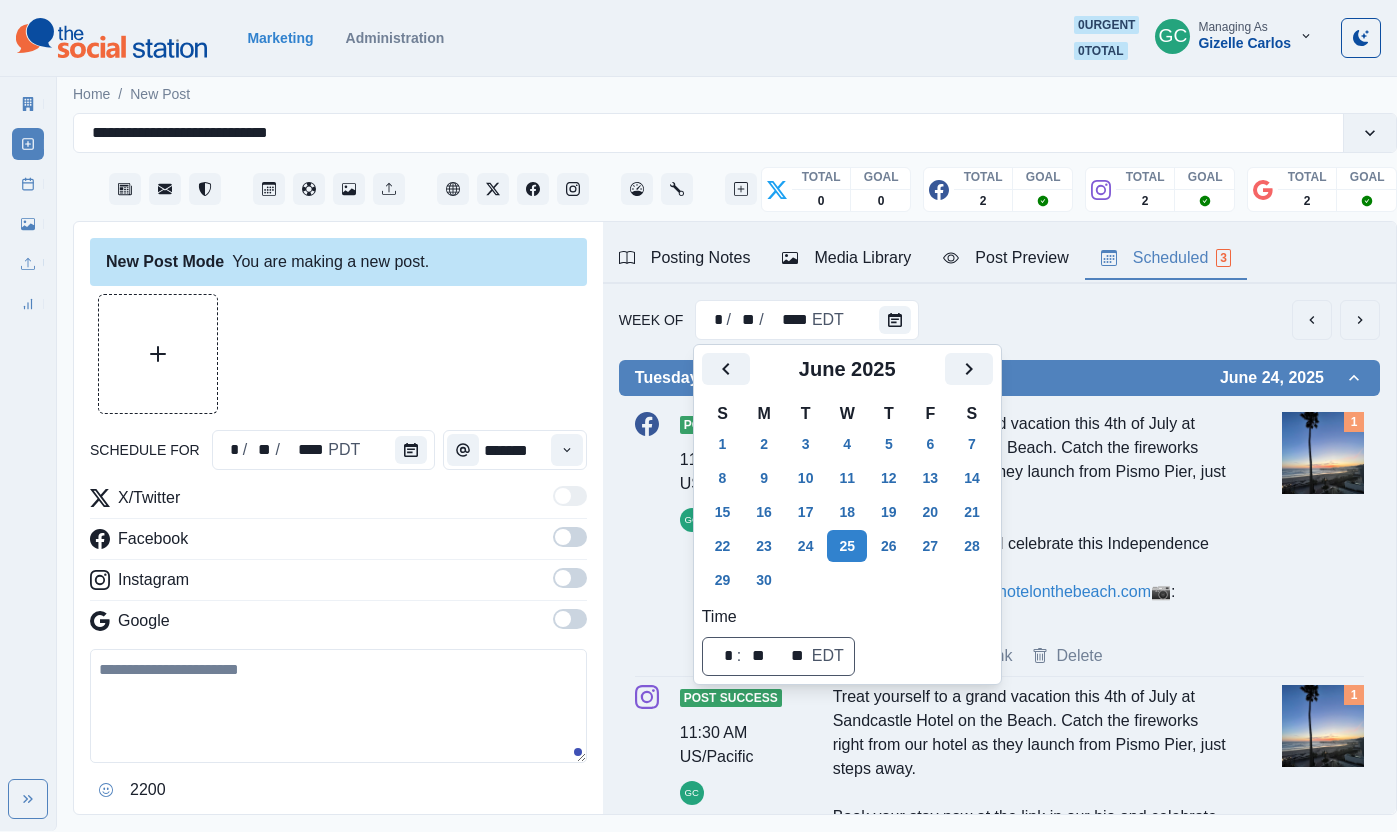 click at bounding box center [1323, 453] 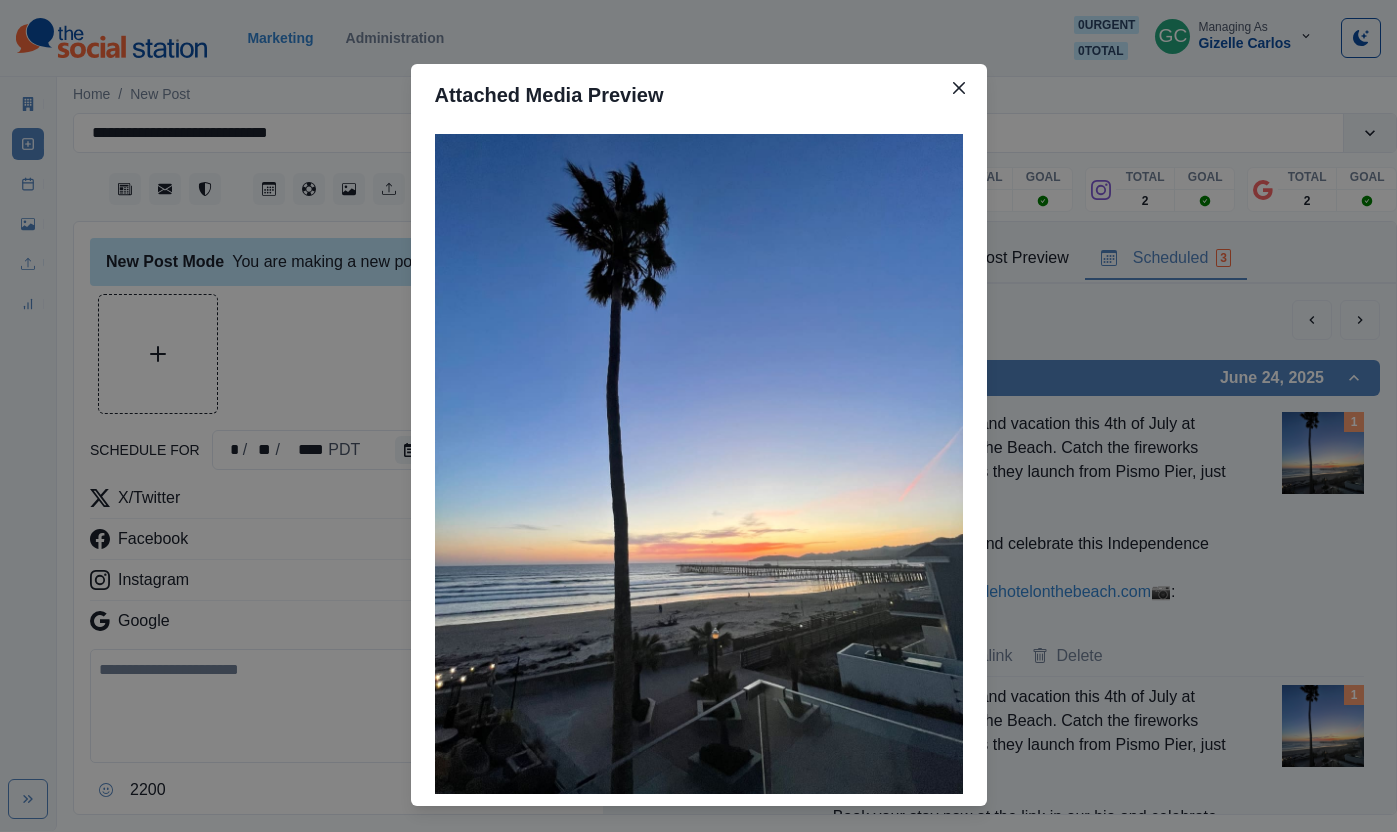 type 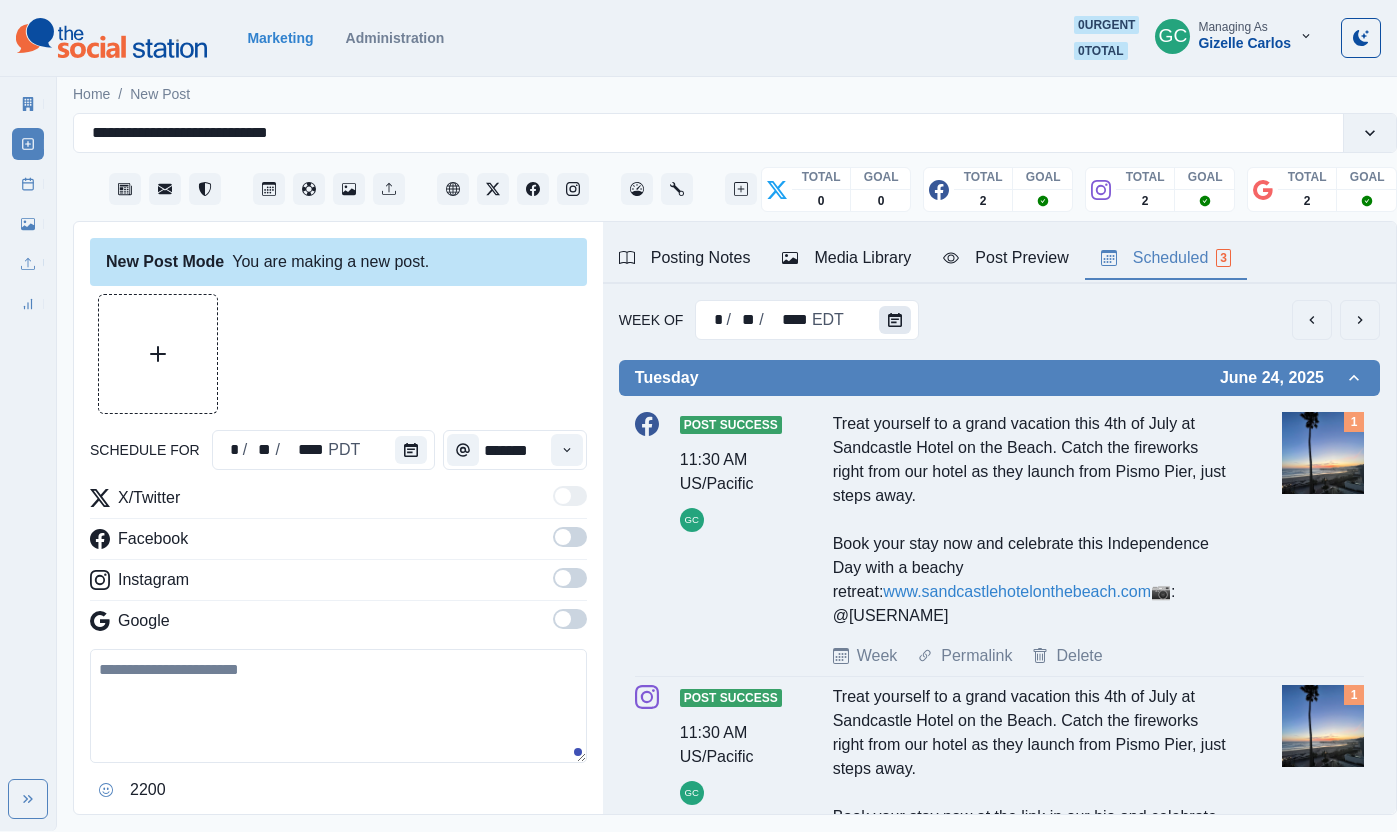 click at bounding box center [895, 320] 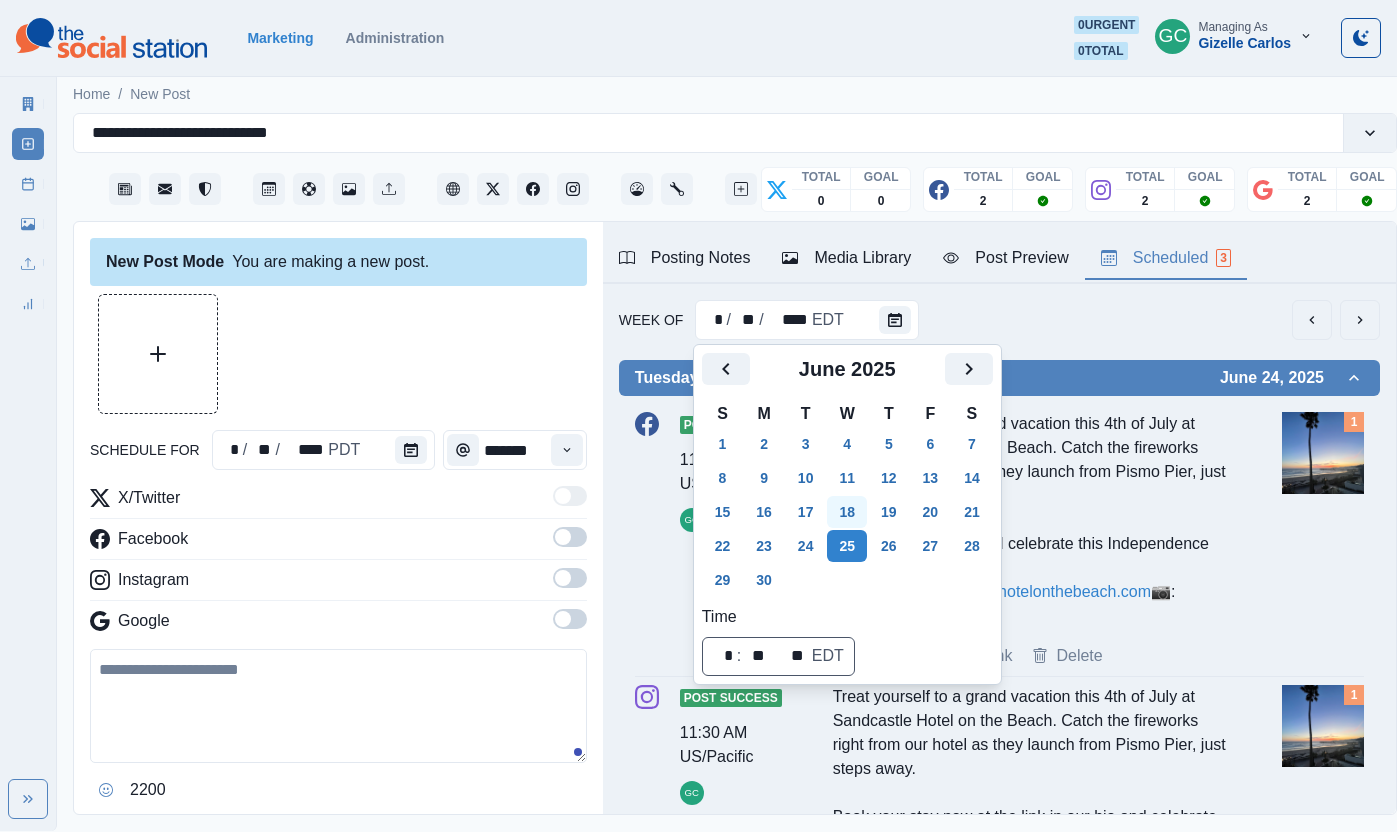 click on "18" at bounding box center (847, 512) 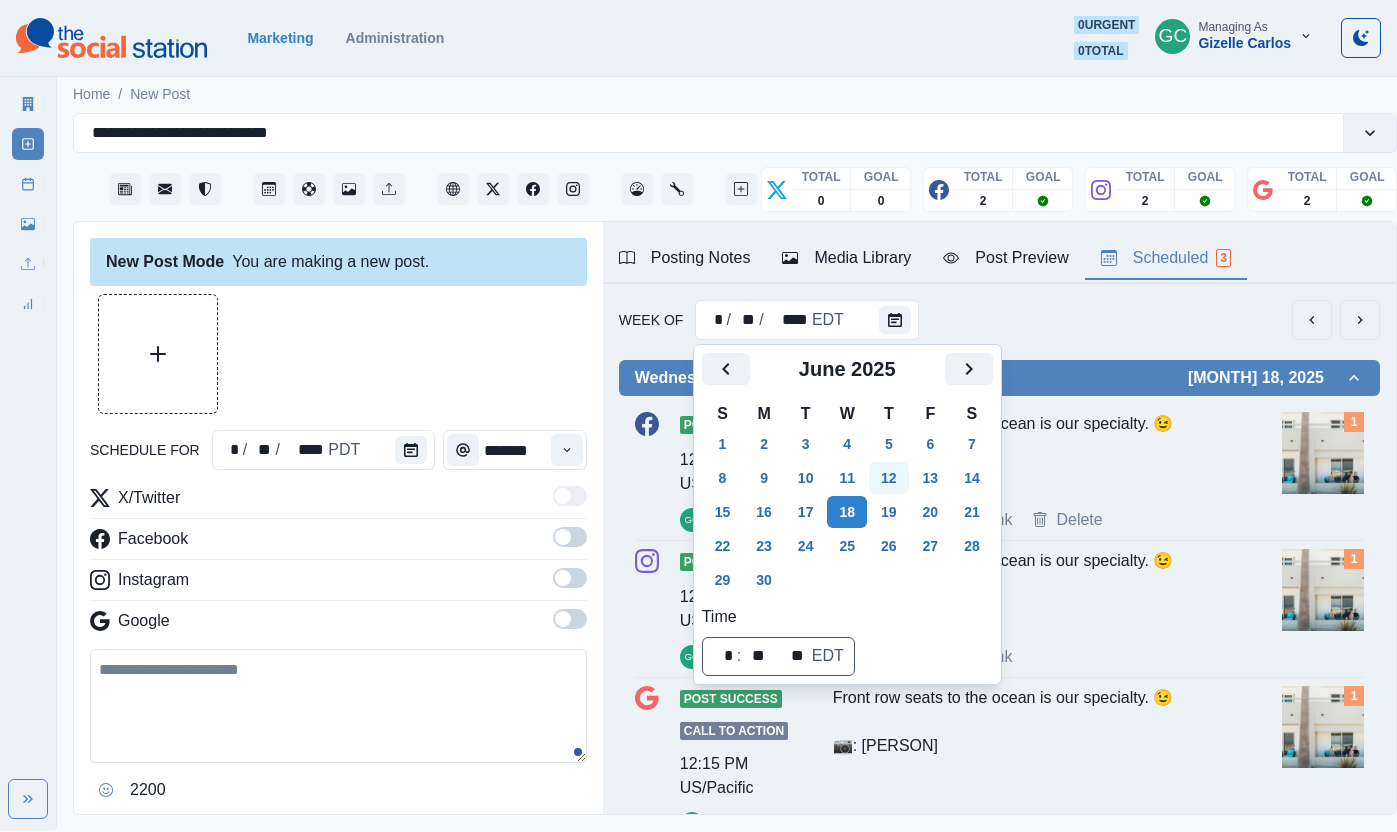 click on "12" at bounding box center [889, 478] 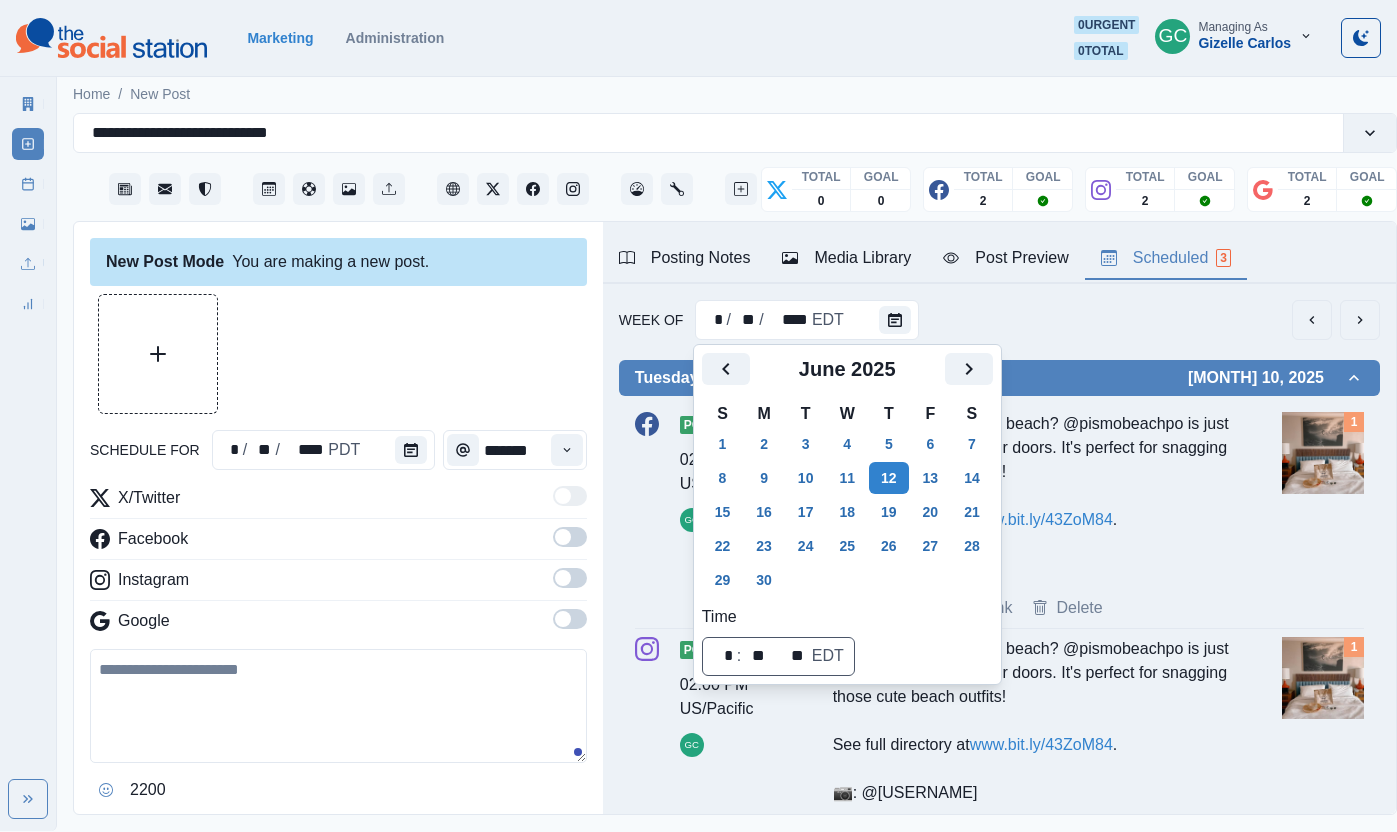 click at bounding box center (1323, 453) 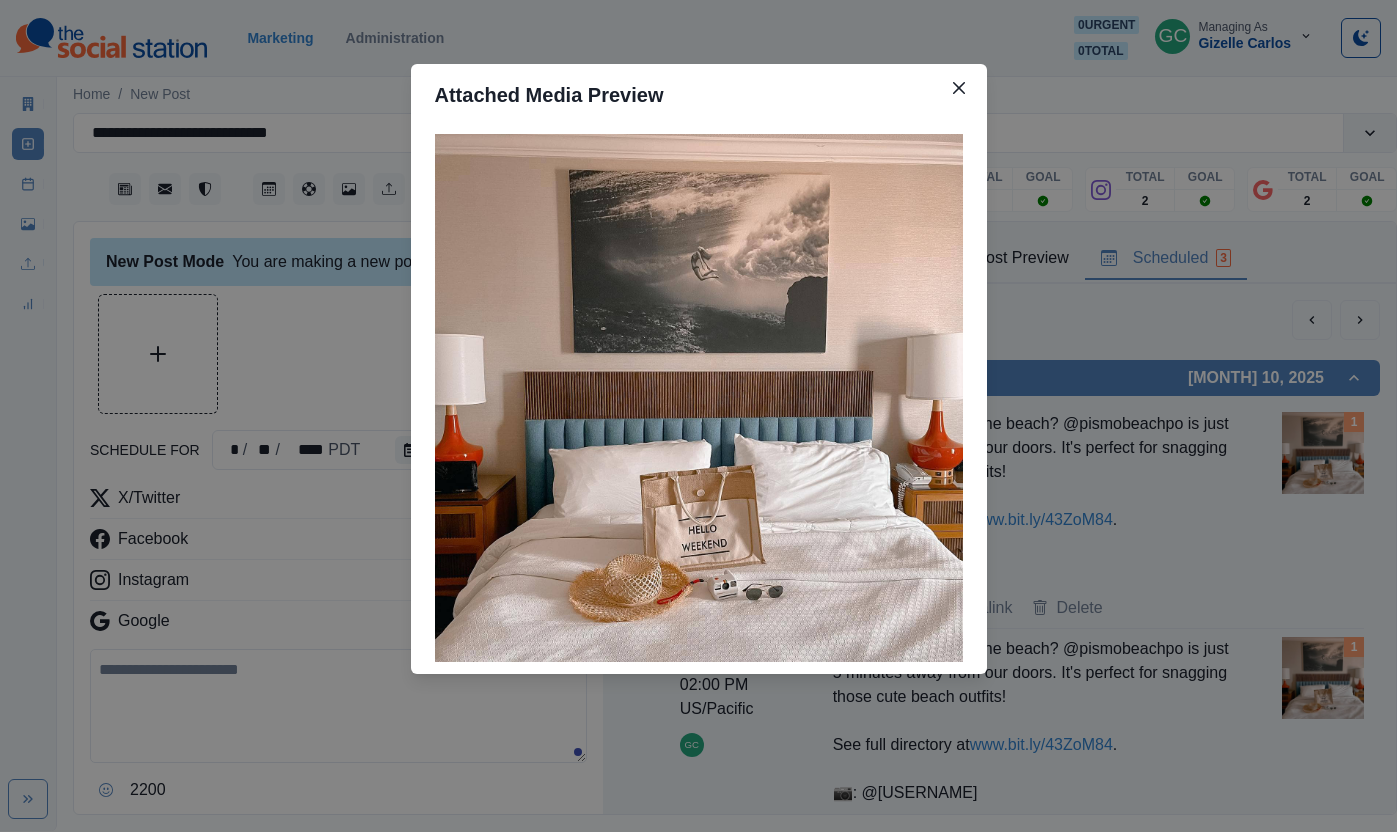 type 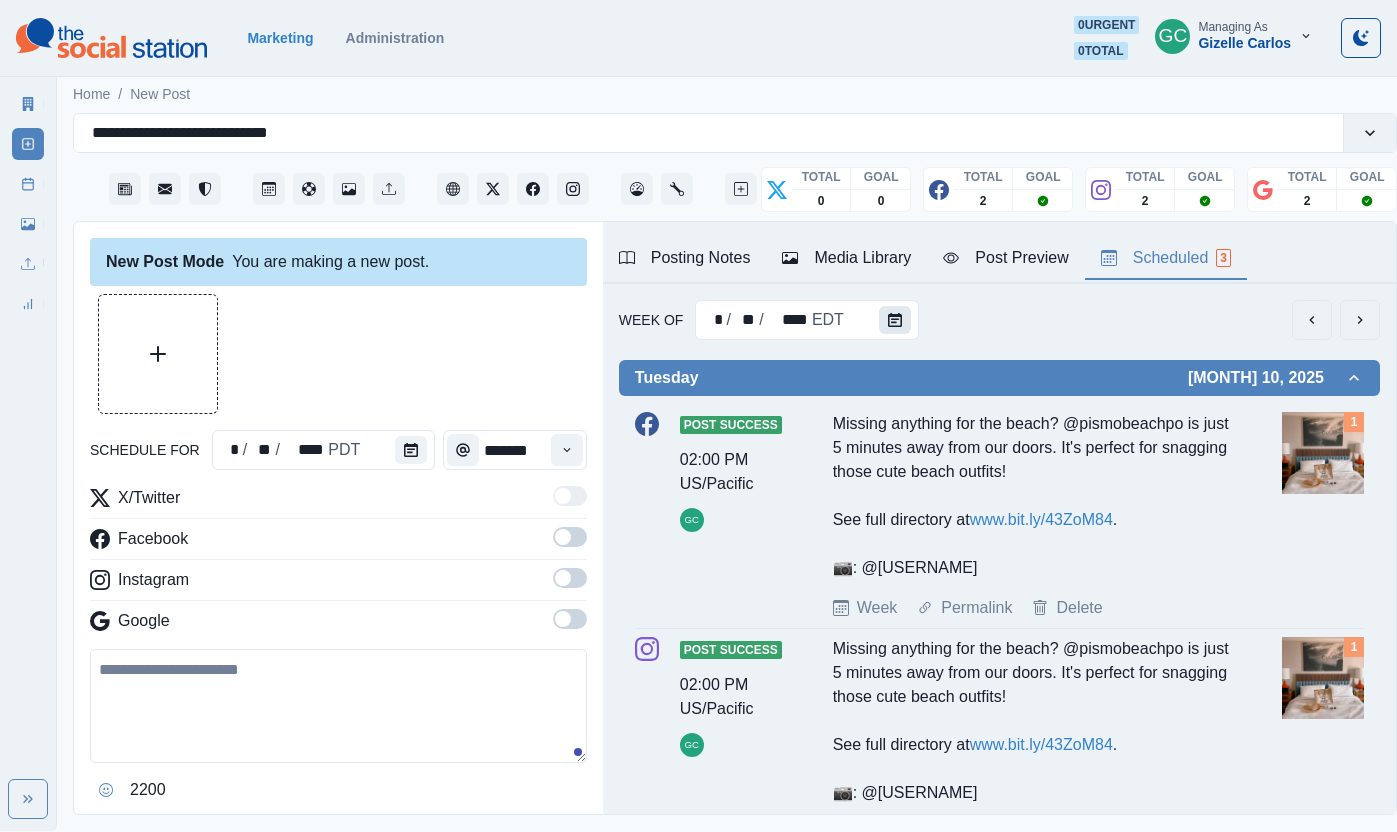 click 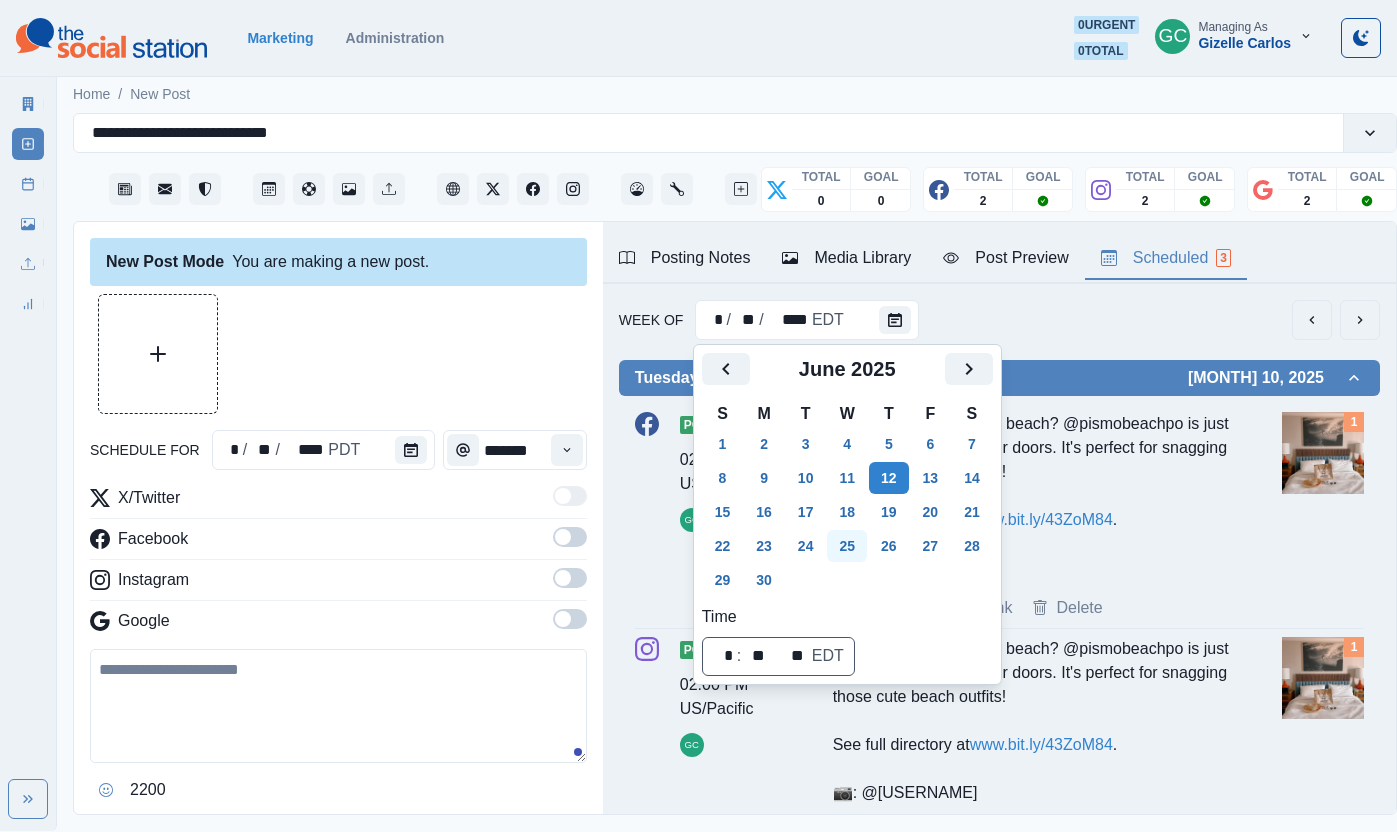 click on "25" at bounding box center (847, 546) 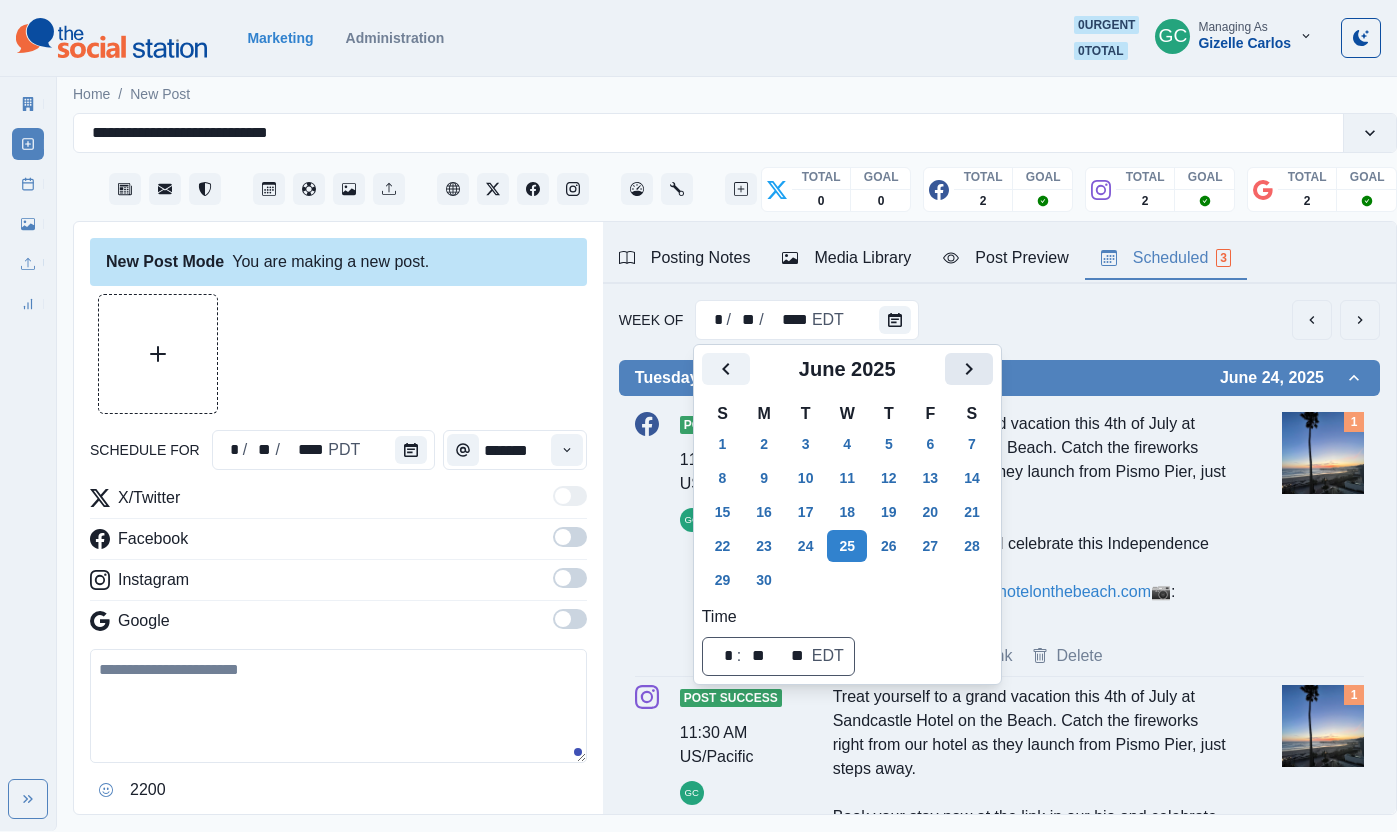 click 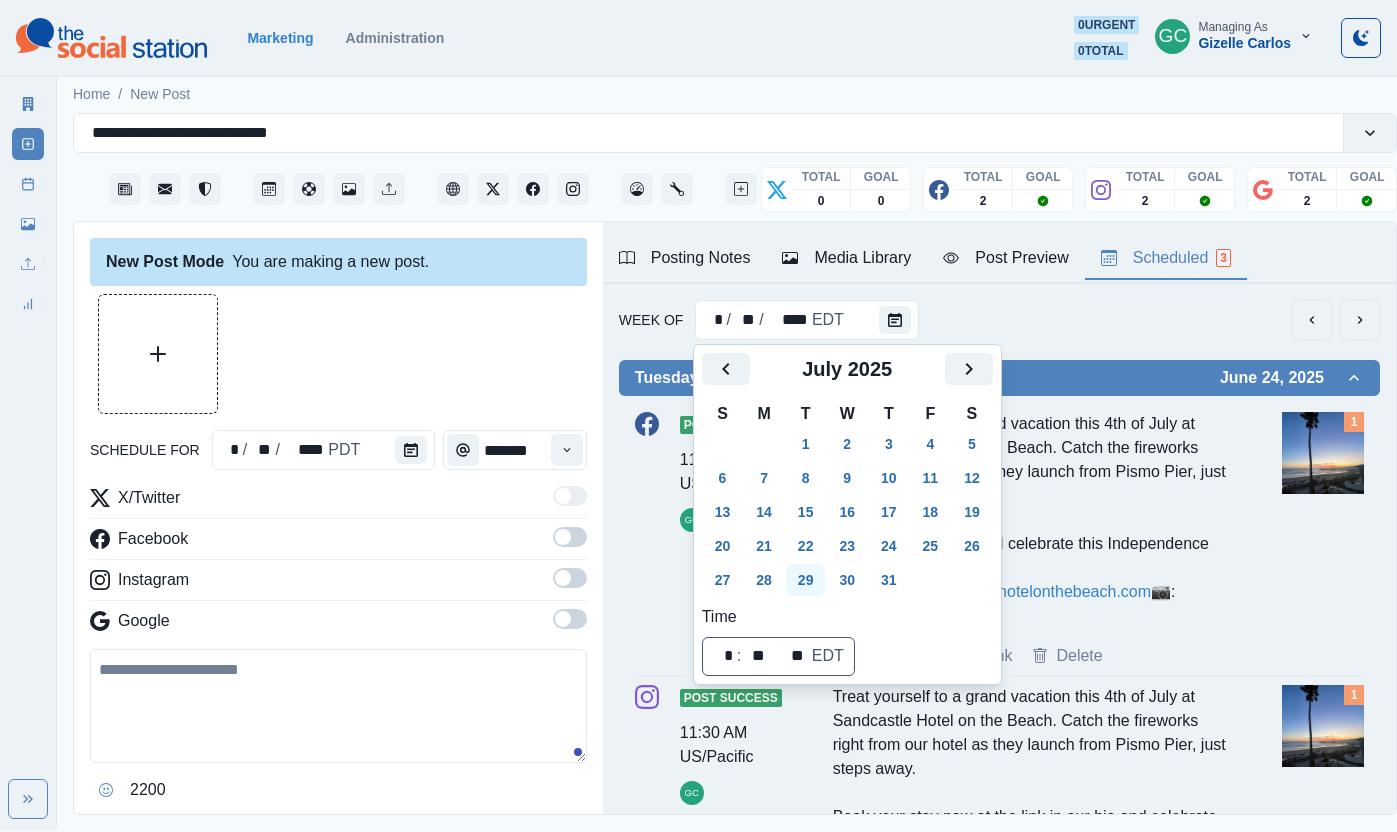 click on "29" at bounding box center [806, 580] 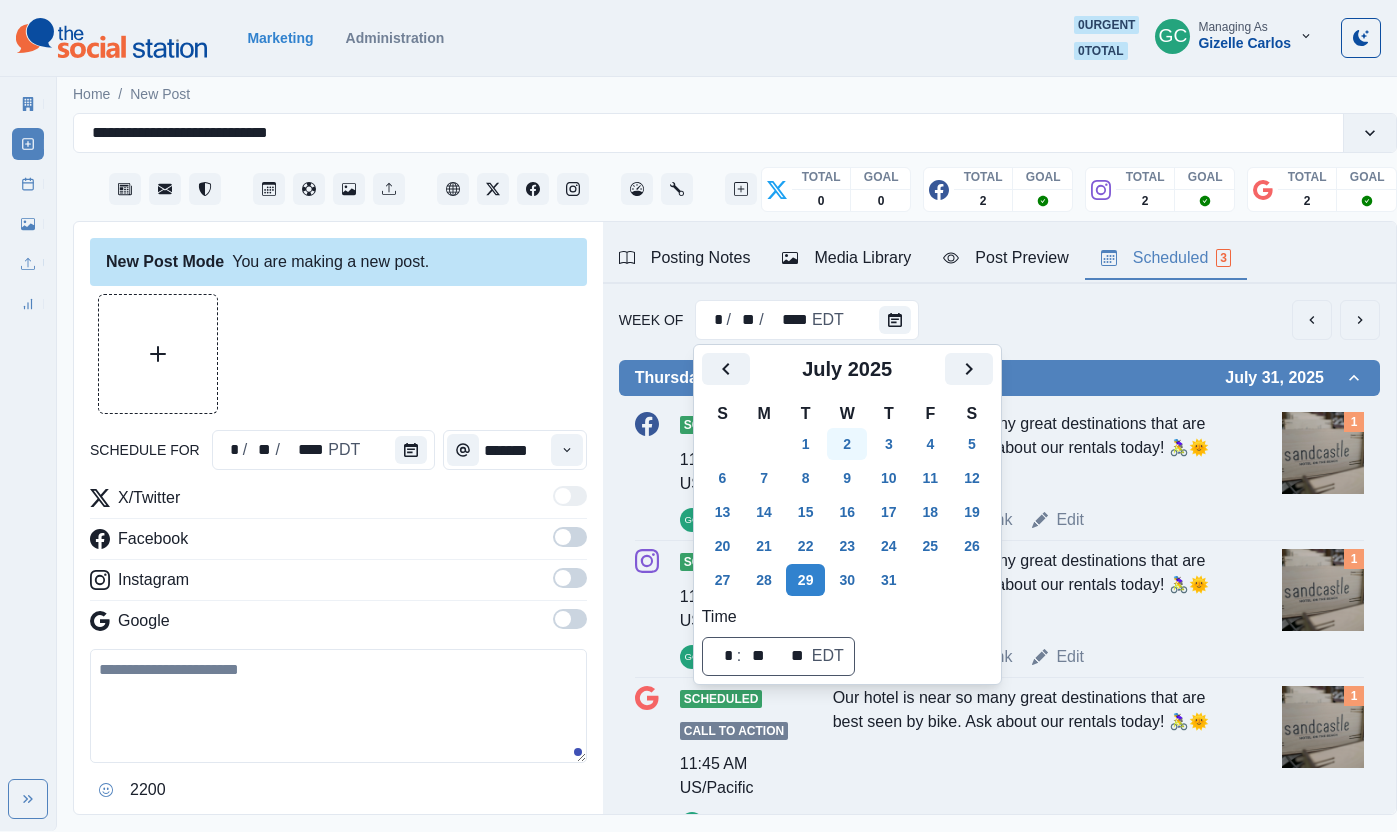 click on "2" at bounding box center (847, 444) 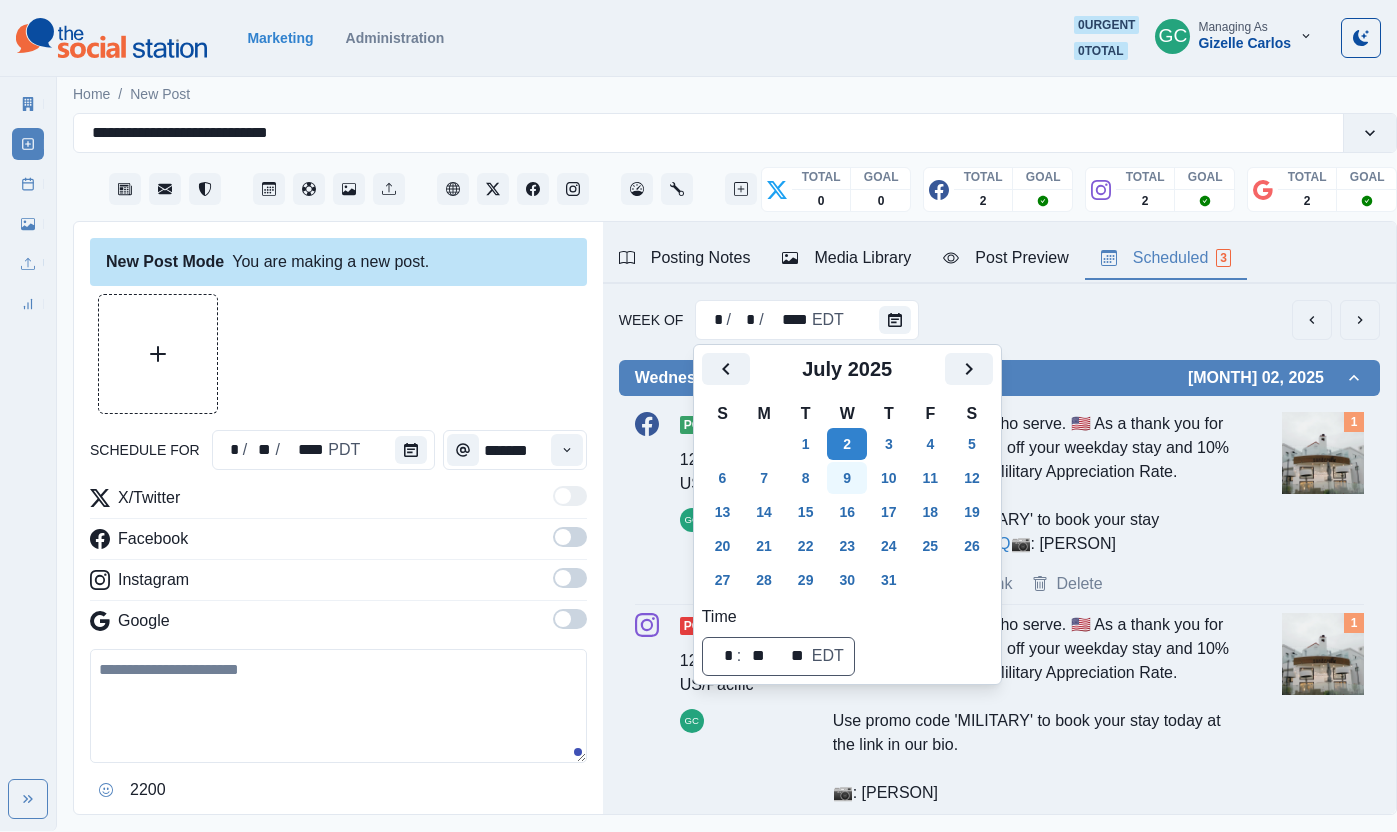 click on "9" at bounding box center (847, 478) 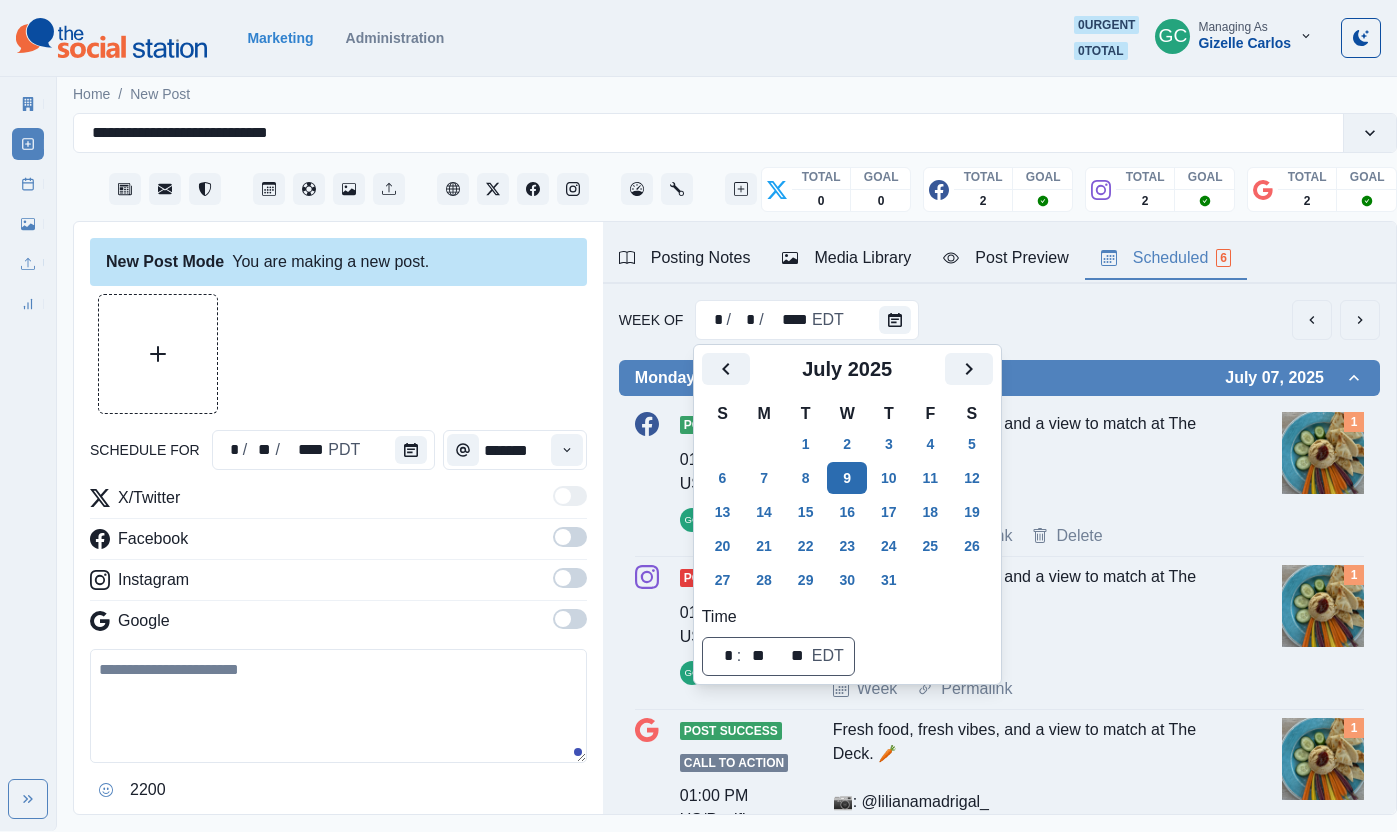 click on "29 30 1 2 3 4 5 6 7 8 9 10 11 12 13 14 15 16 17 18 19 20 21 22 23 24 25 26 27 28 29 30 31 1 2" at bounding box center [847, 512] 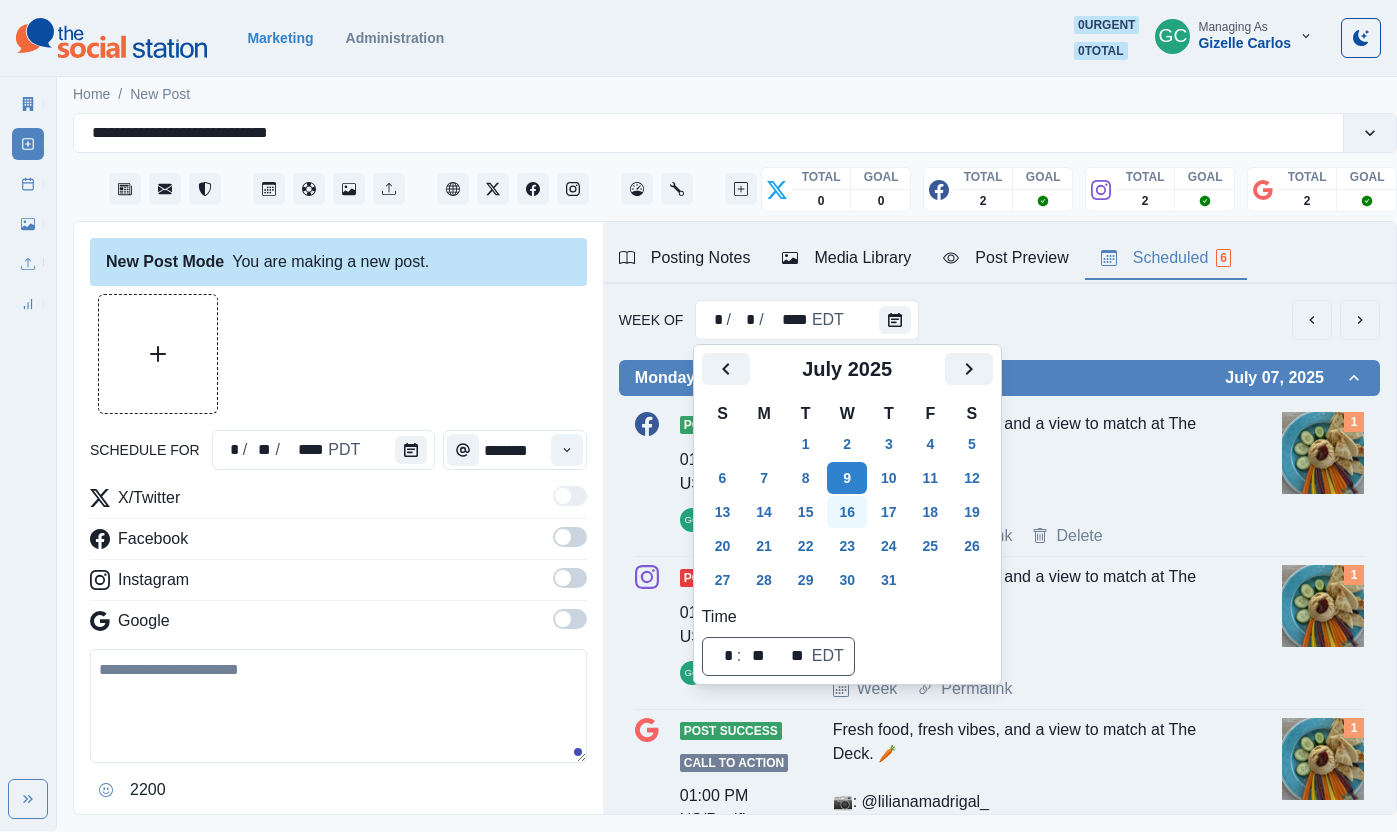click on "16" at bounding box center (847, 512) 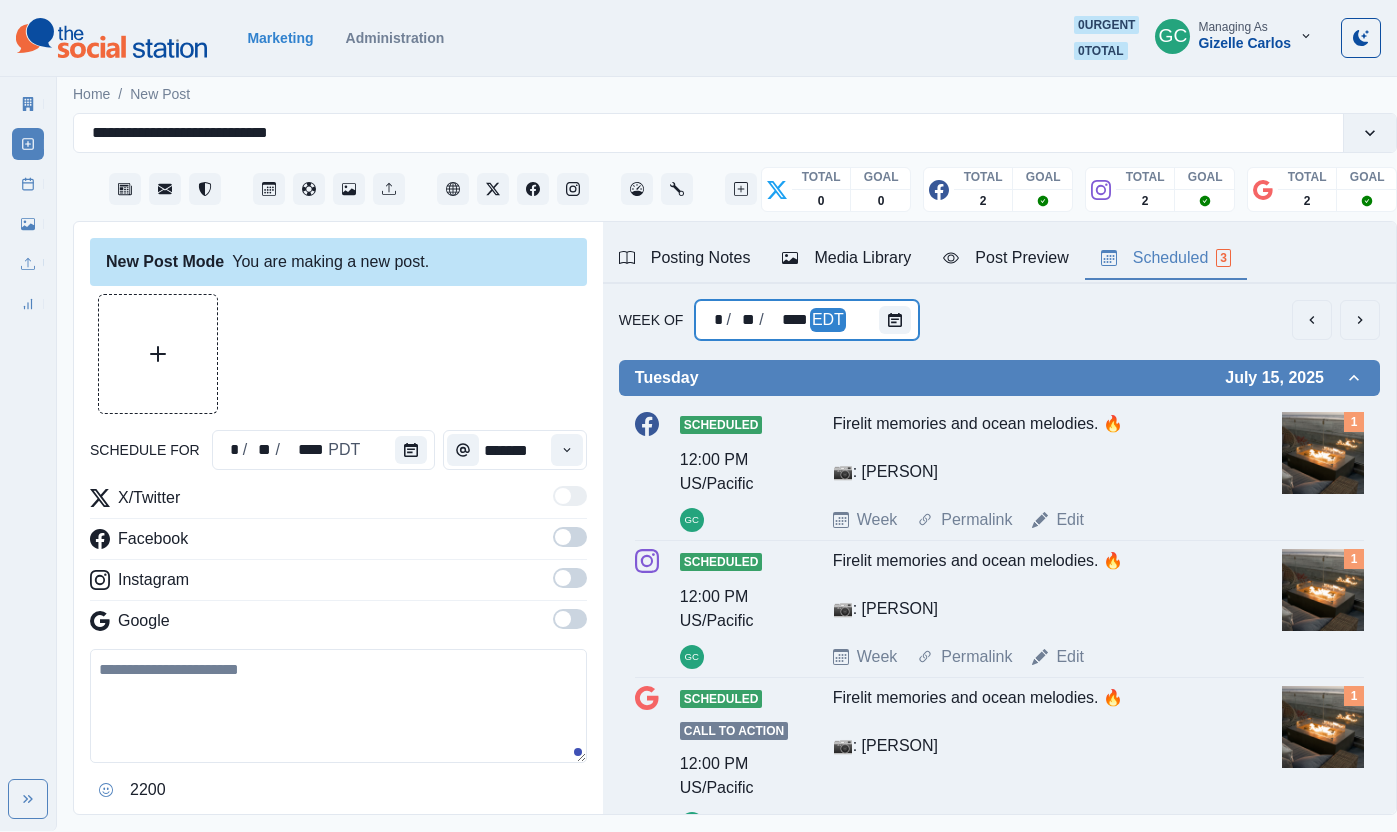 click on "* / ** / **** EDT" at bounding box center (807, 320) 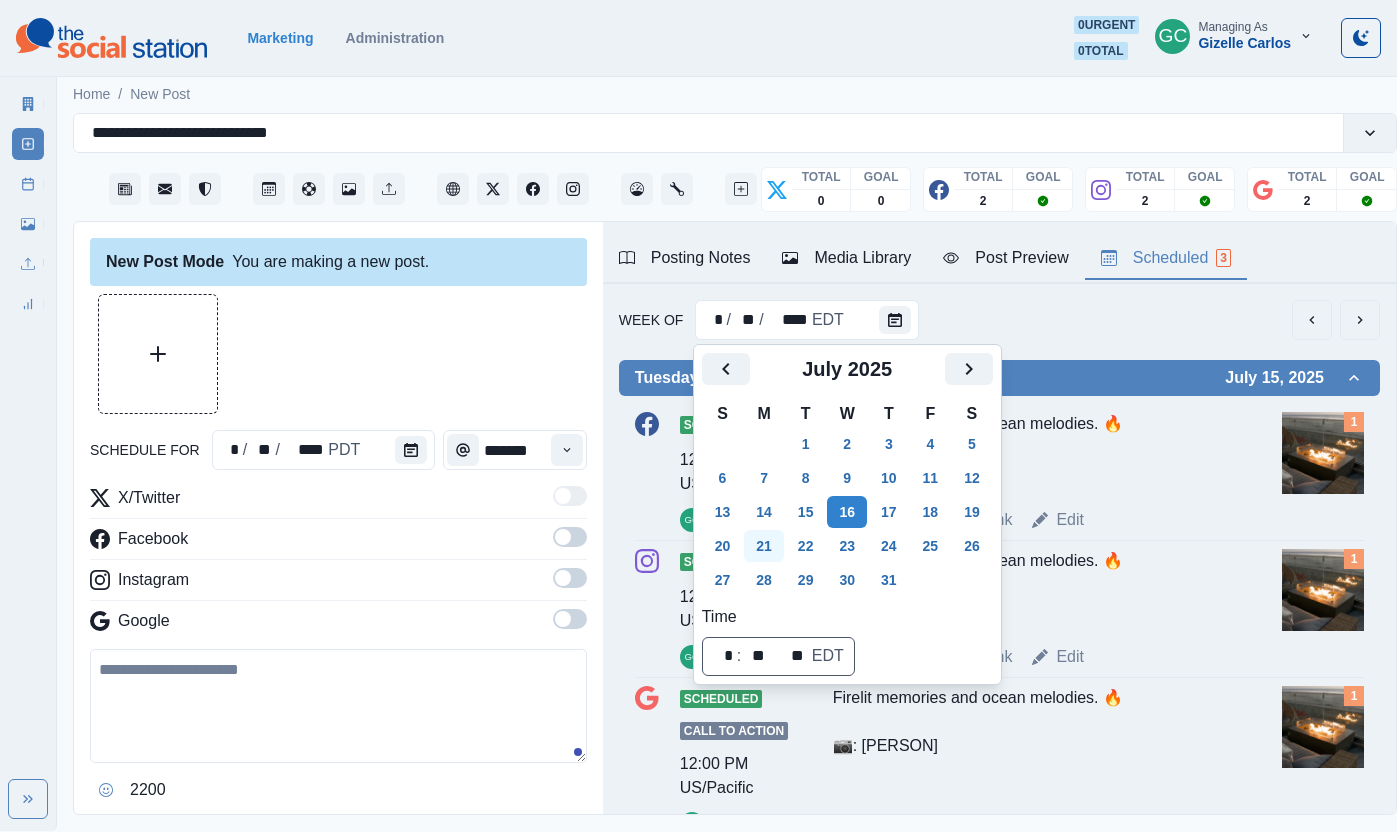 click on "21" at bounding box center (764, 546) 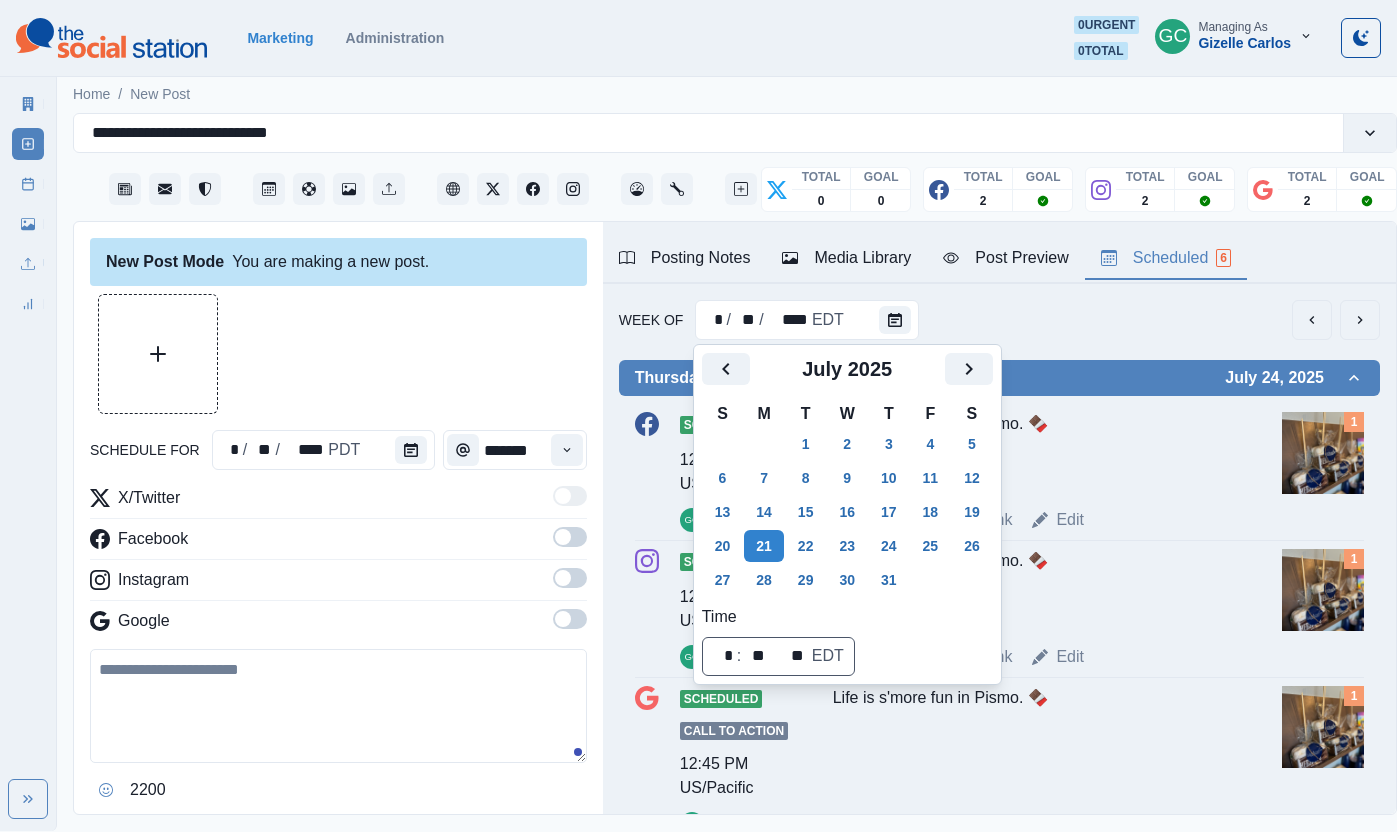 click at bounding box center (1323, 453) 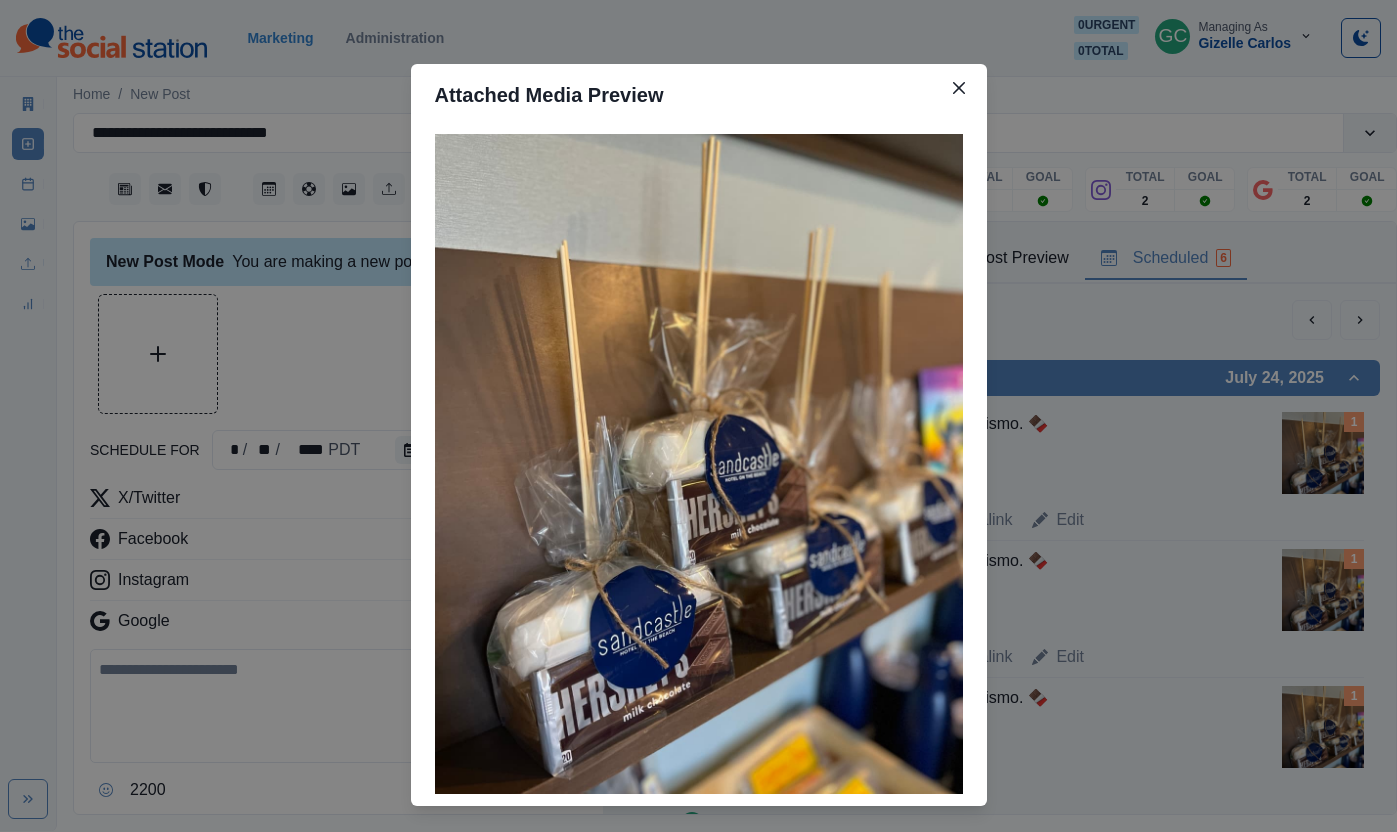type 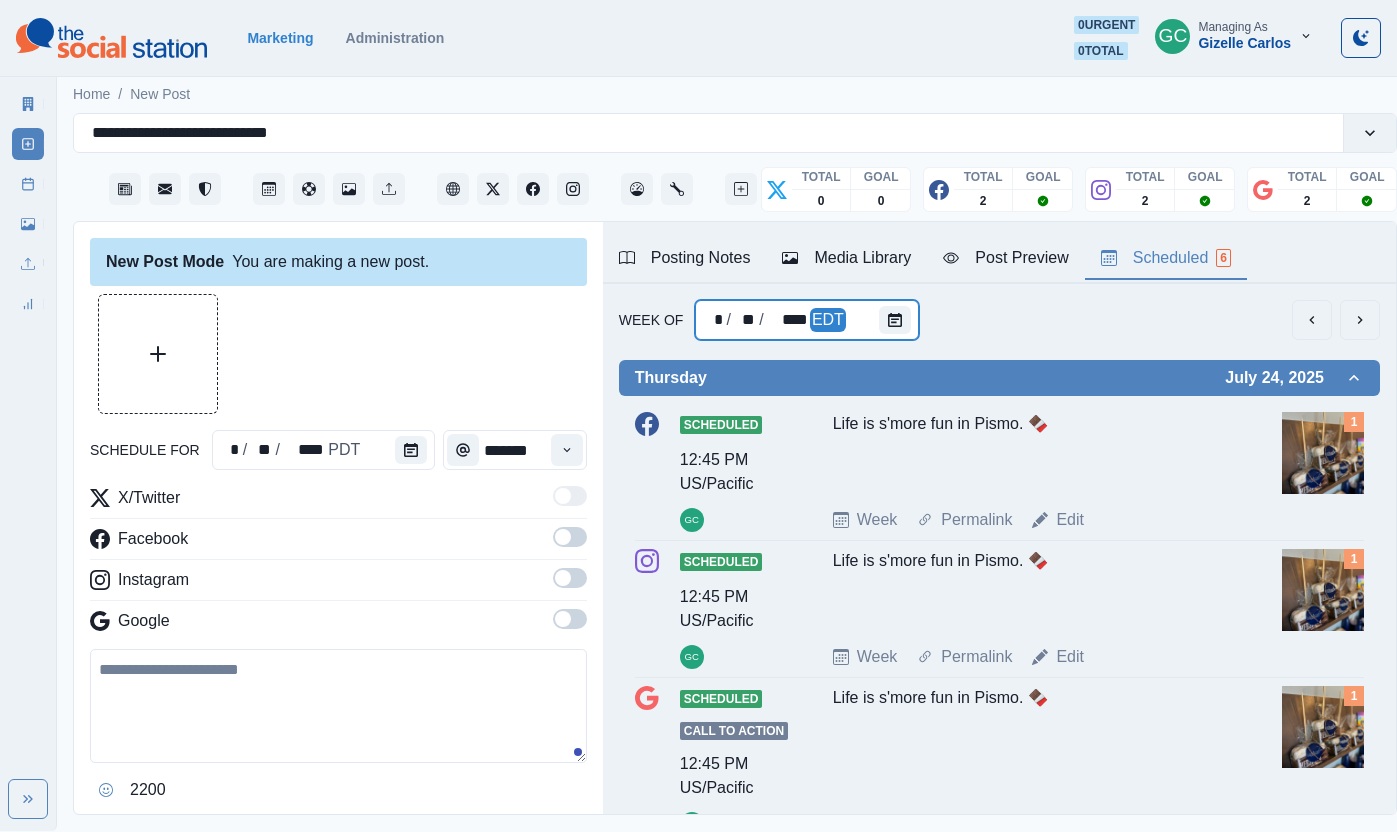 click at bounding box center (899, 320) 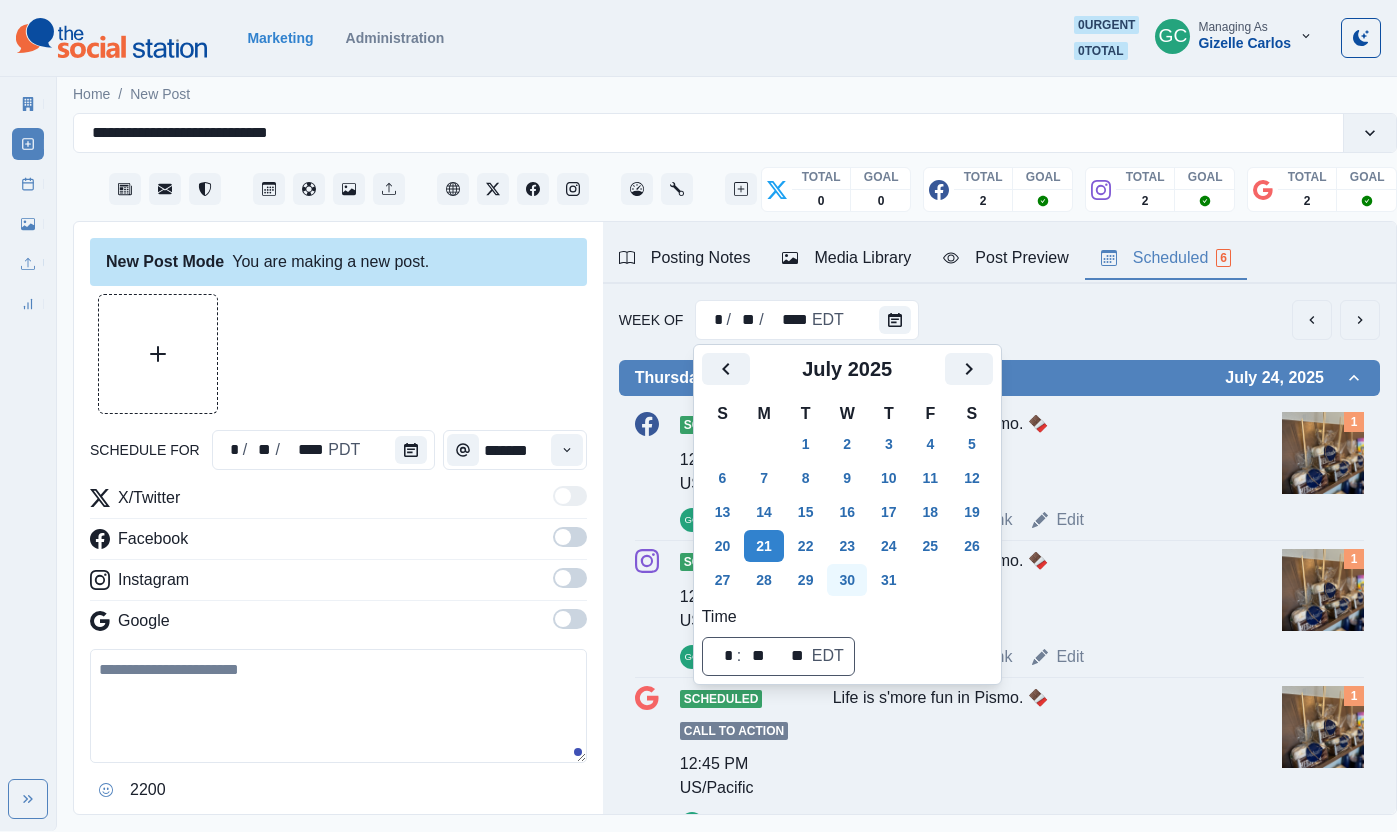 click on "30" at bounding box center [847, 580] 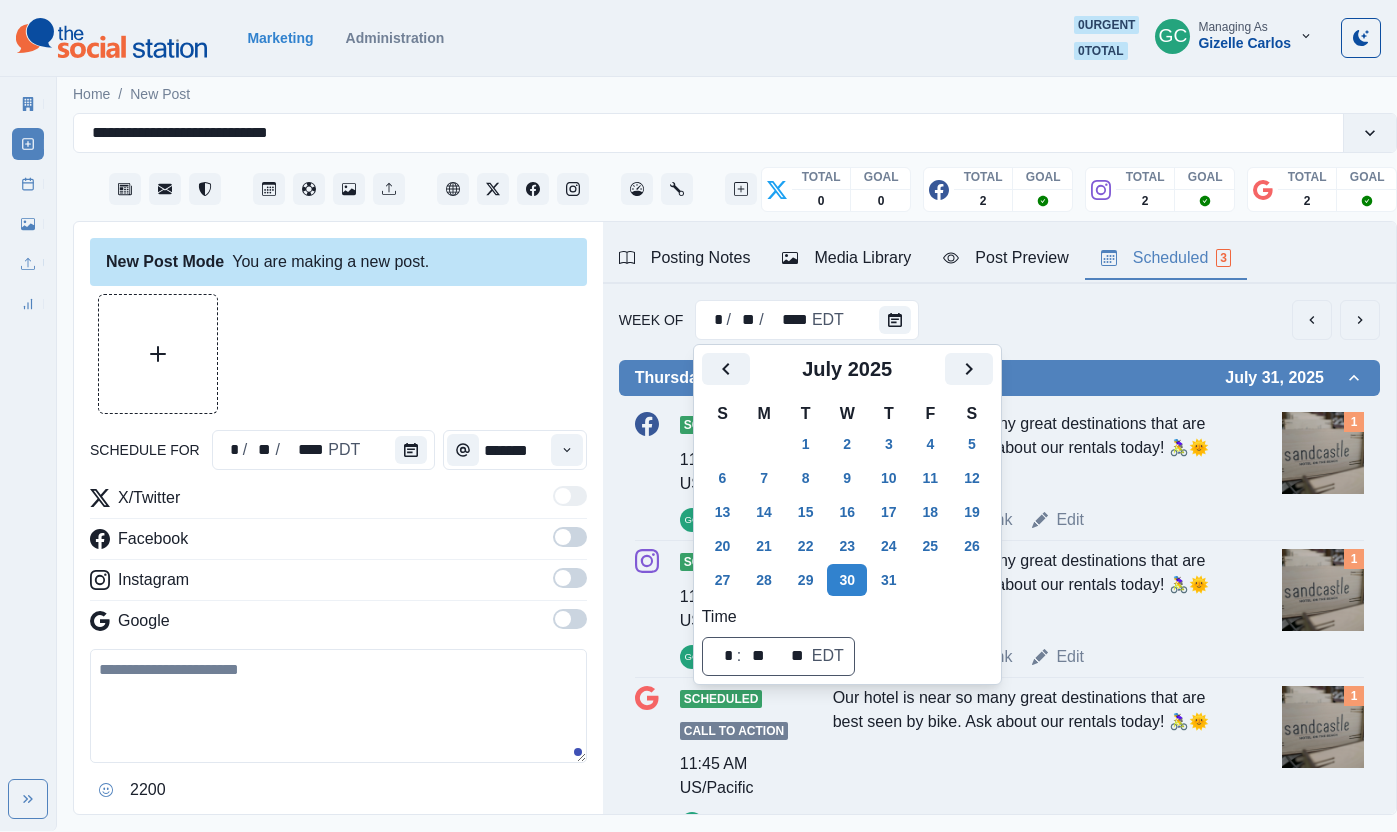 click at bounding box center [1323, 453] 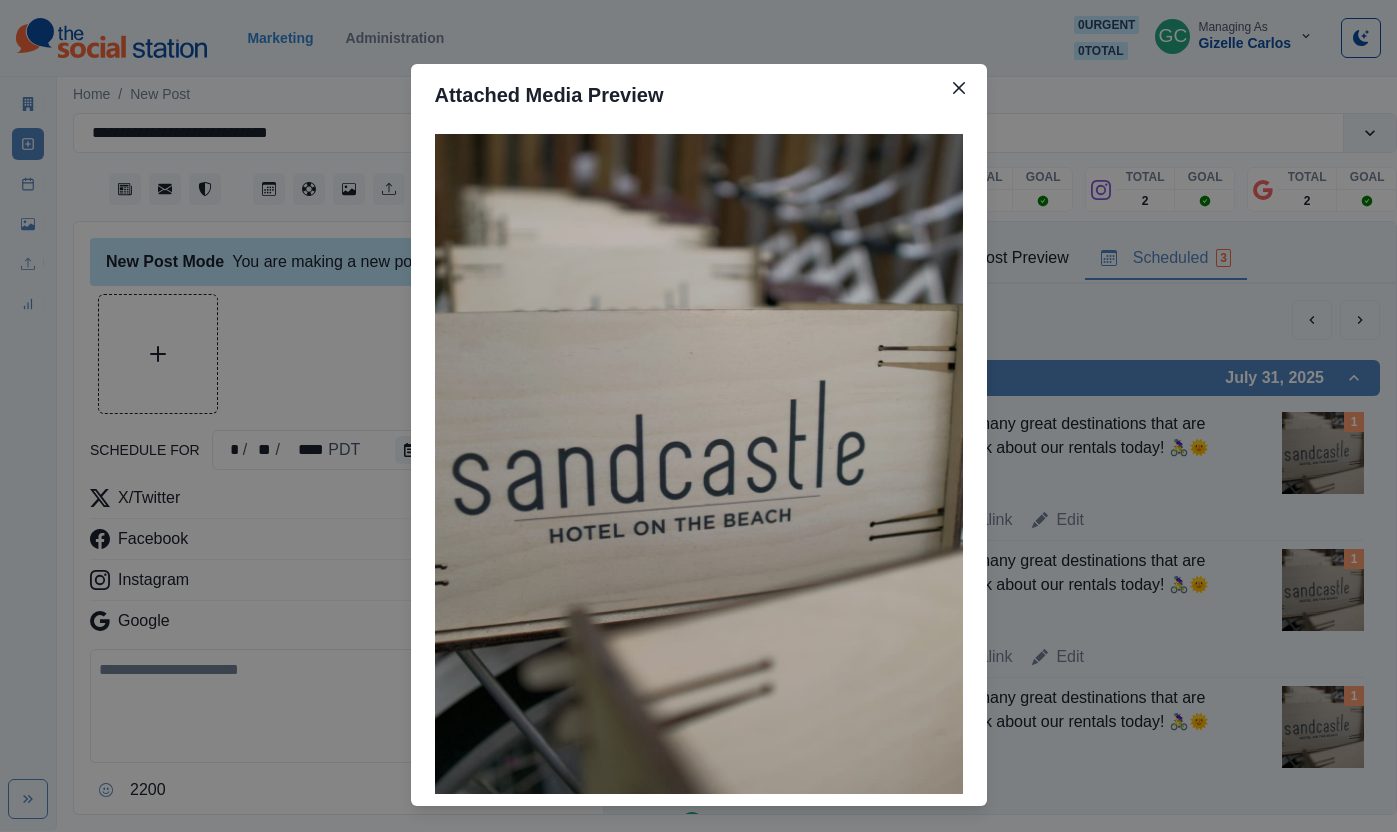 type 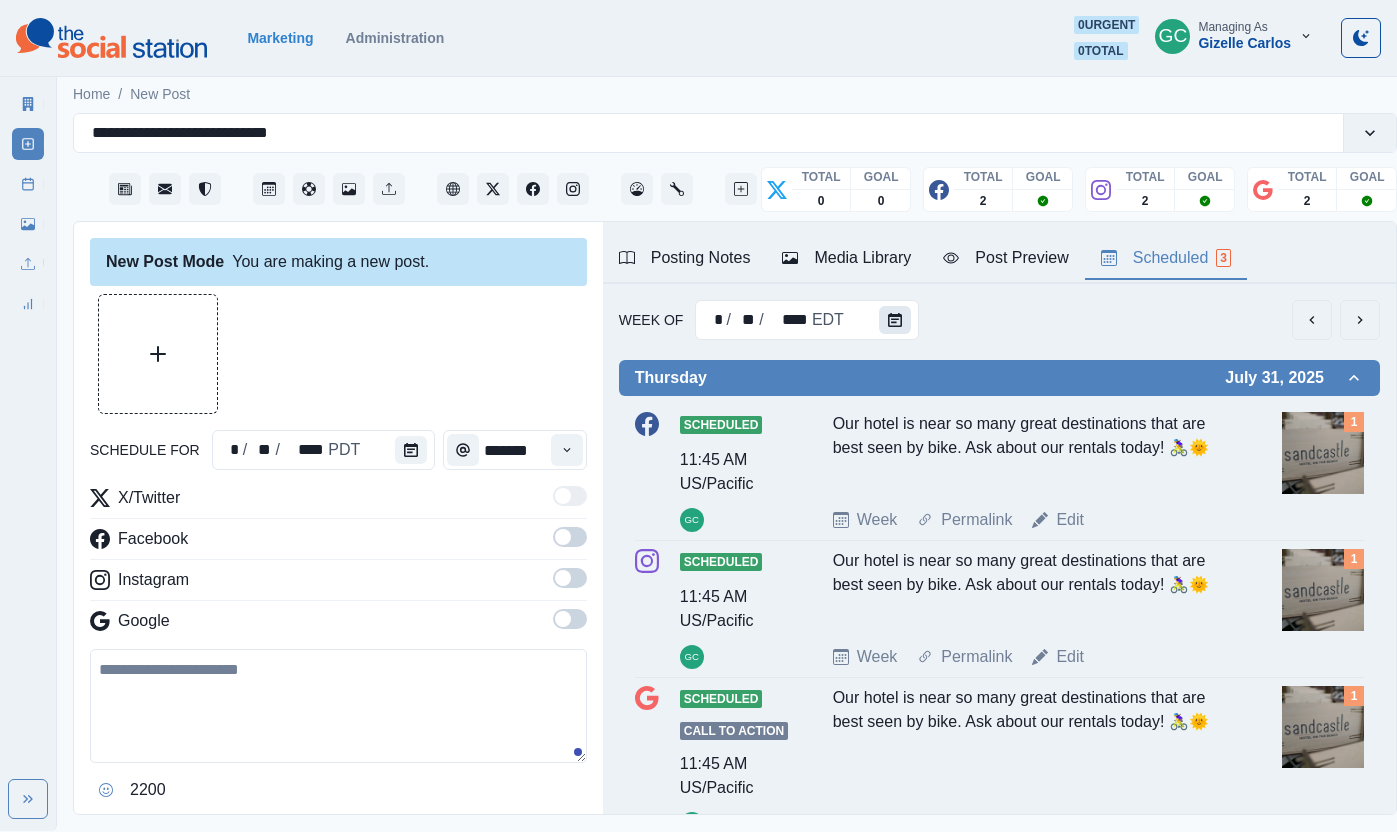 click 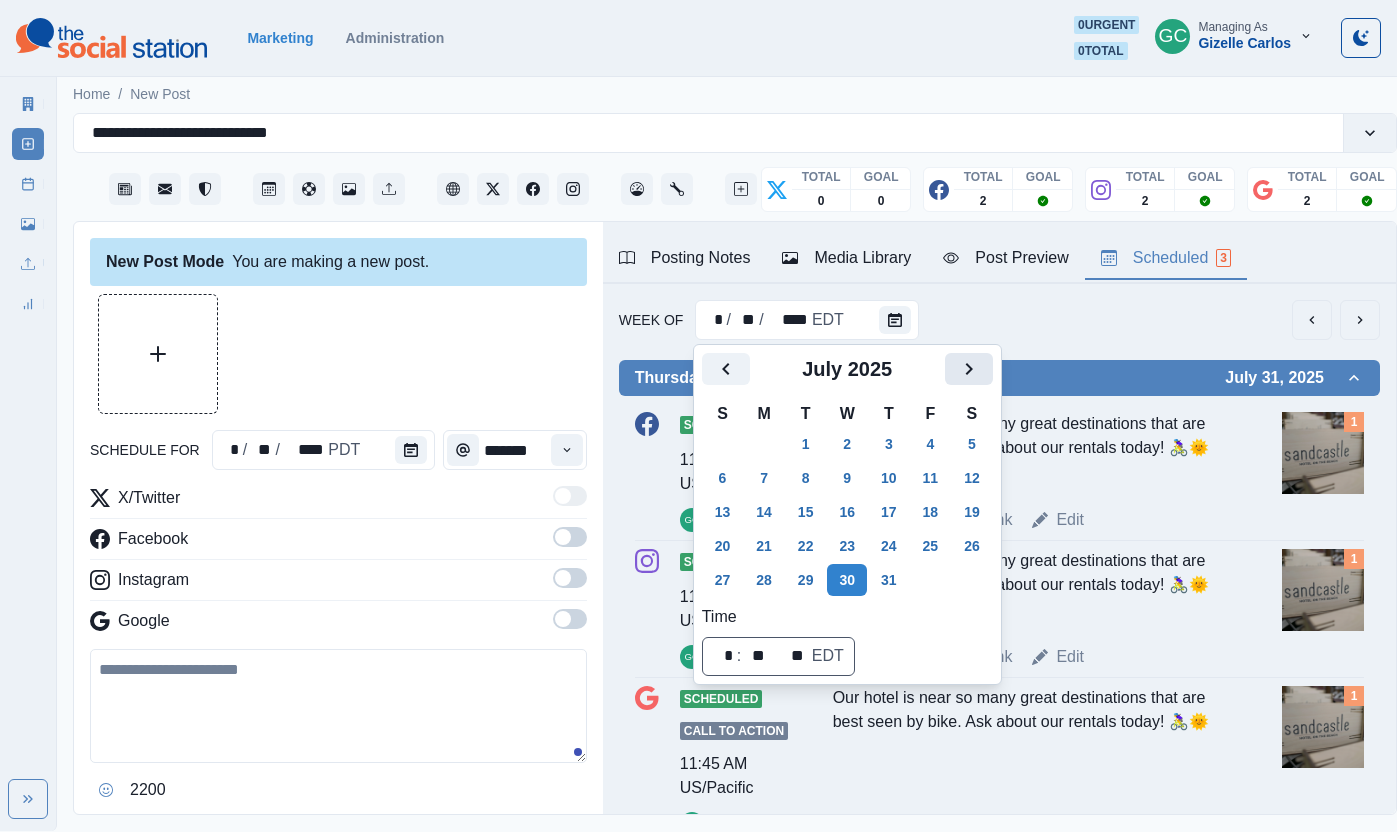 click 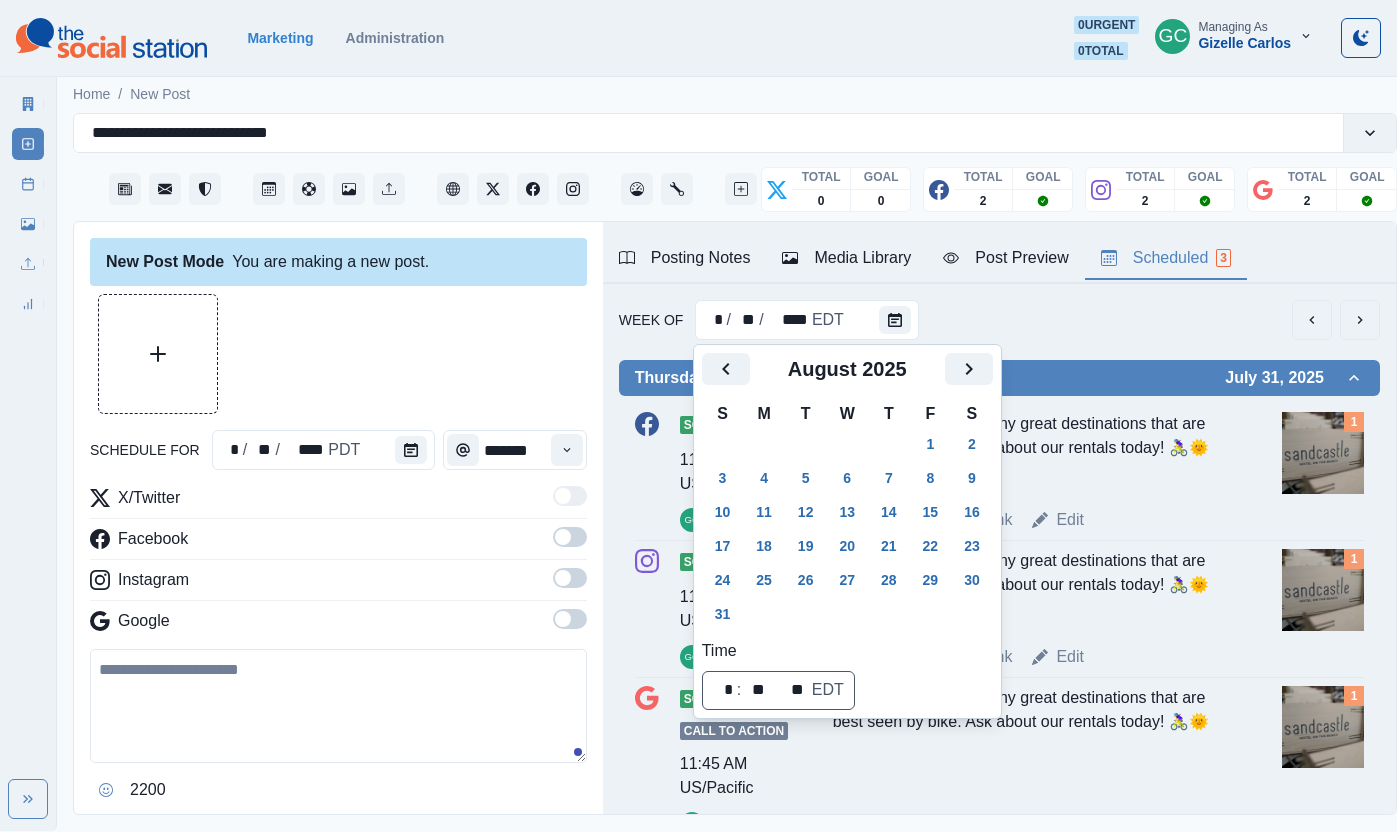 click on "6" at bounding box center (847, 478) 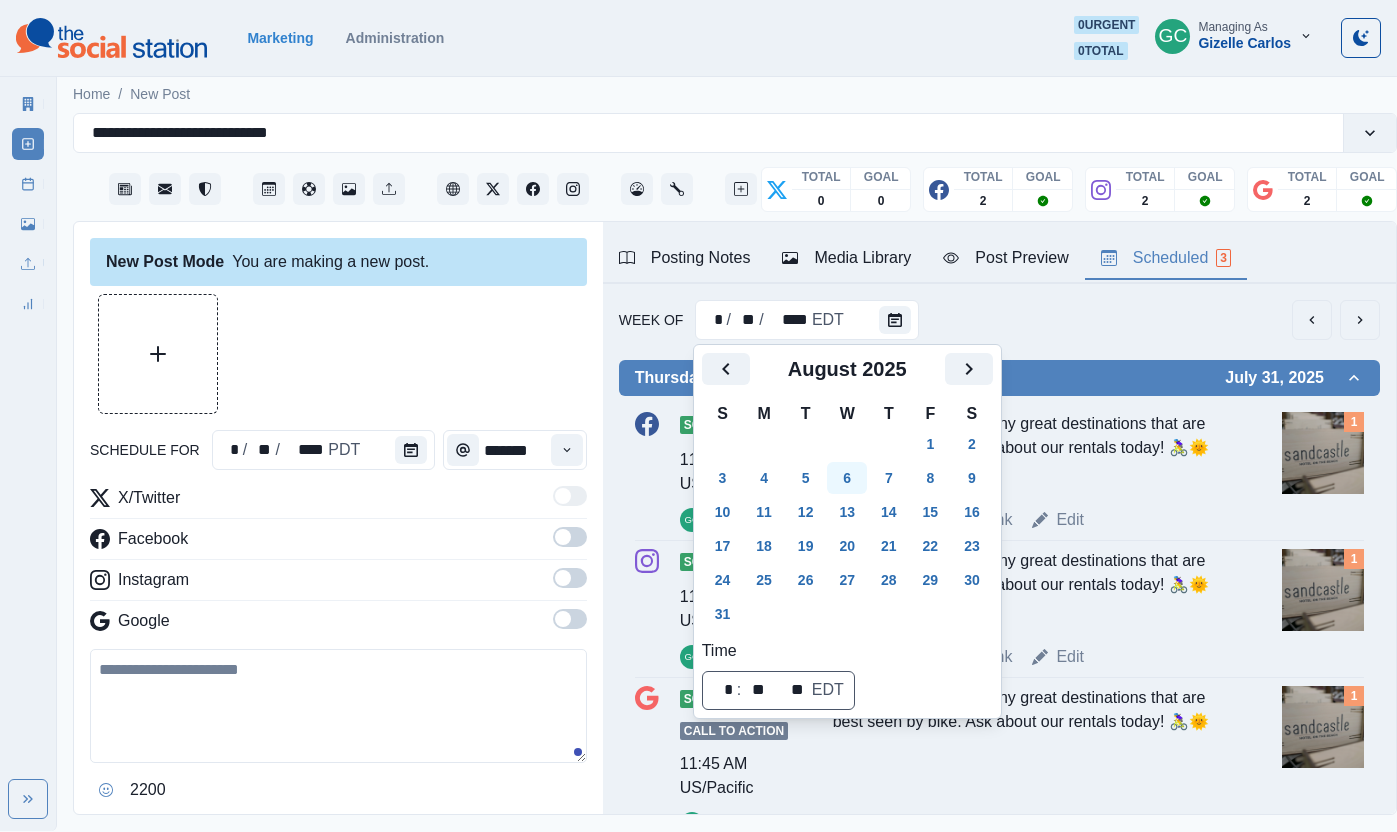 click on "6" at bounding box center (847, 478) 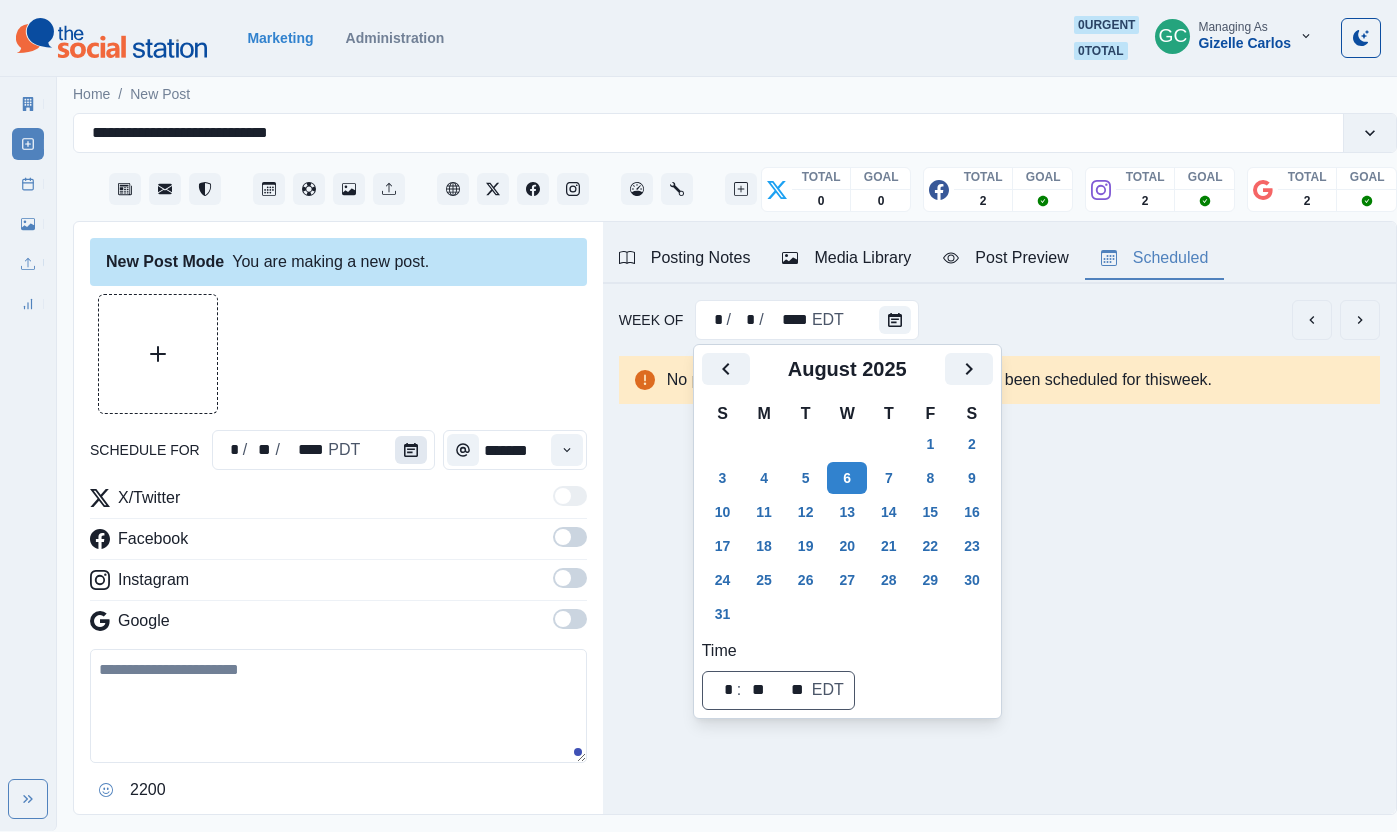 click 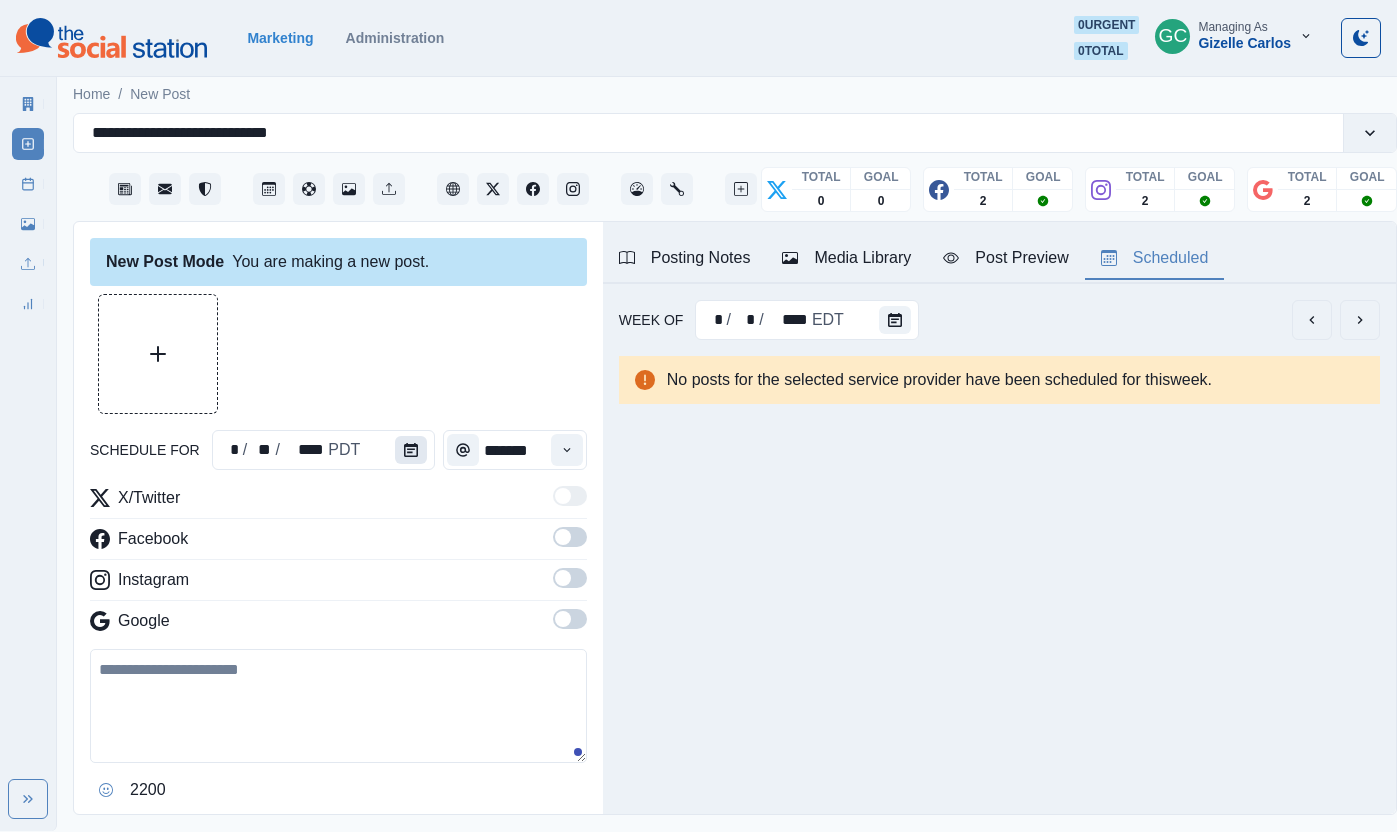 click 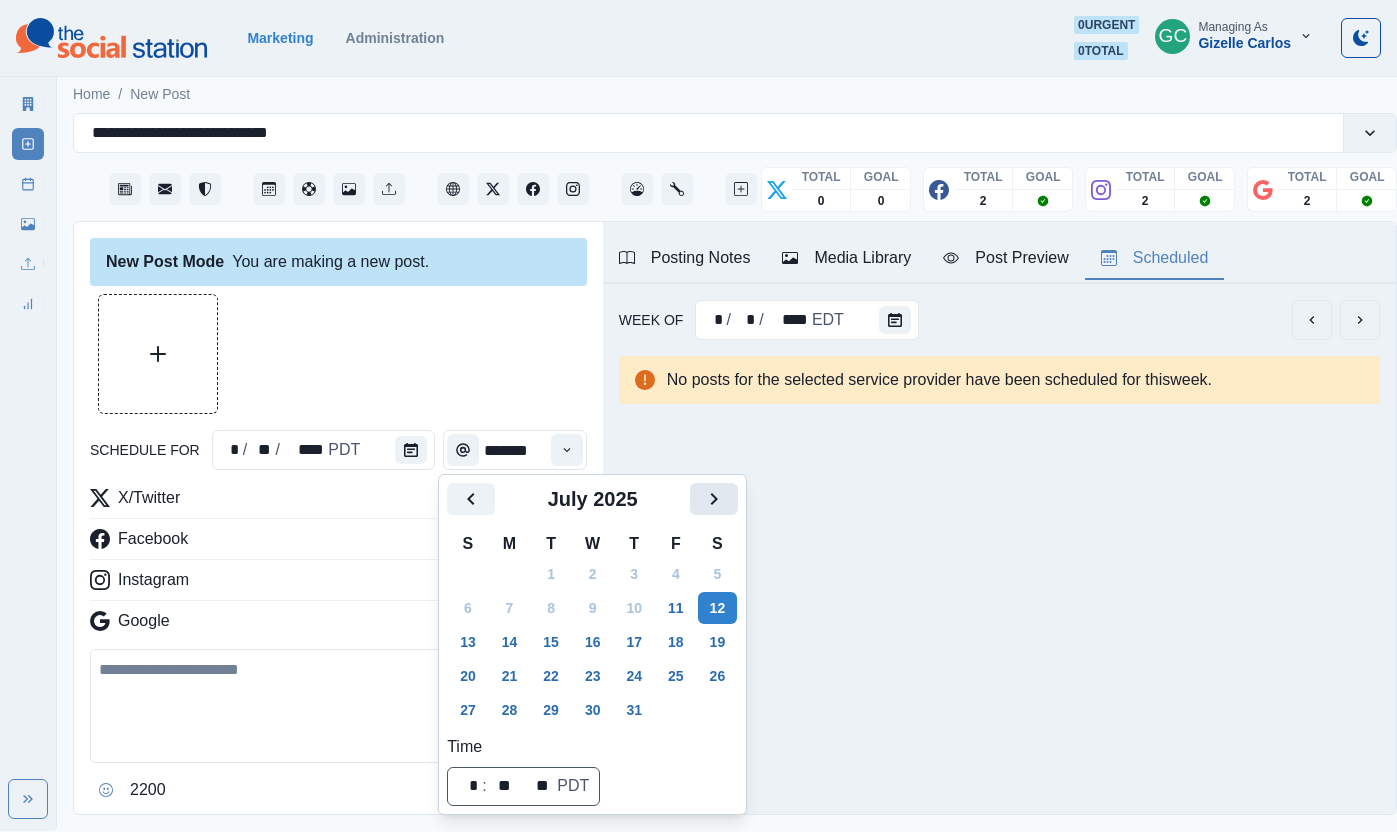 click 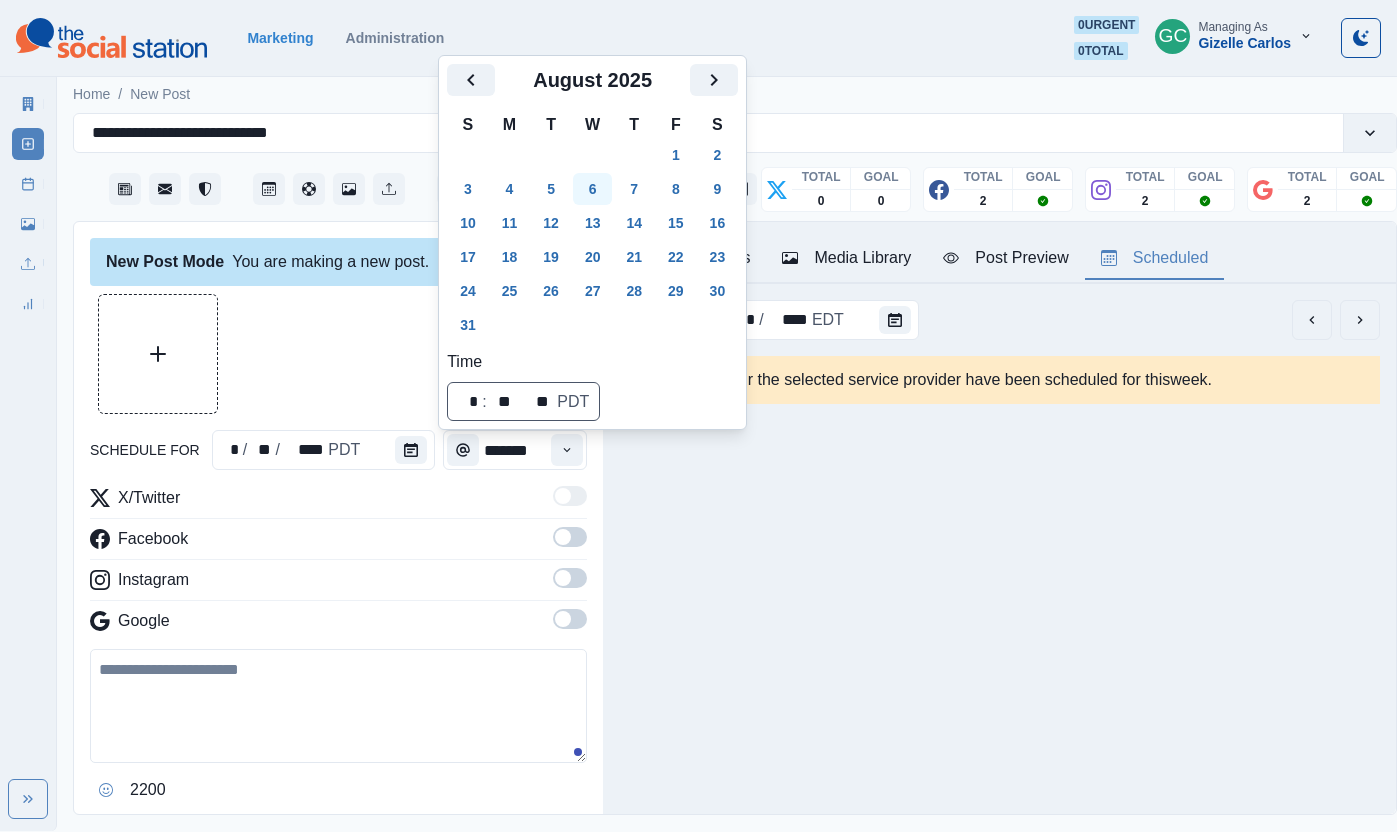 click on "6" at bounding box center [593, 189] 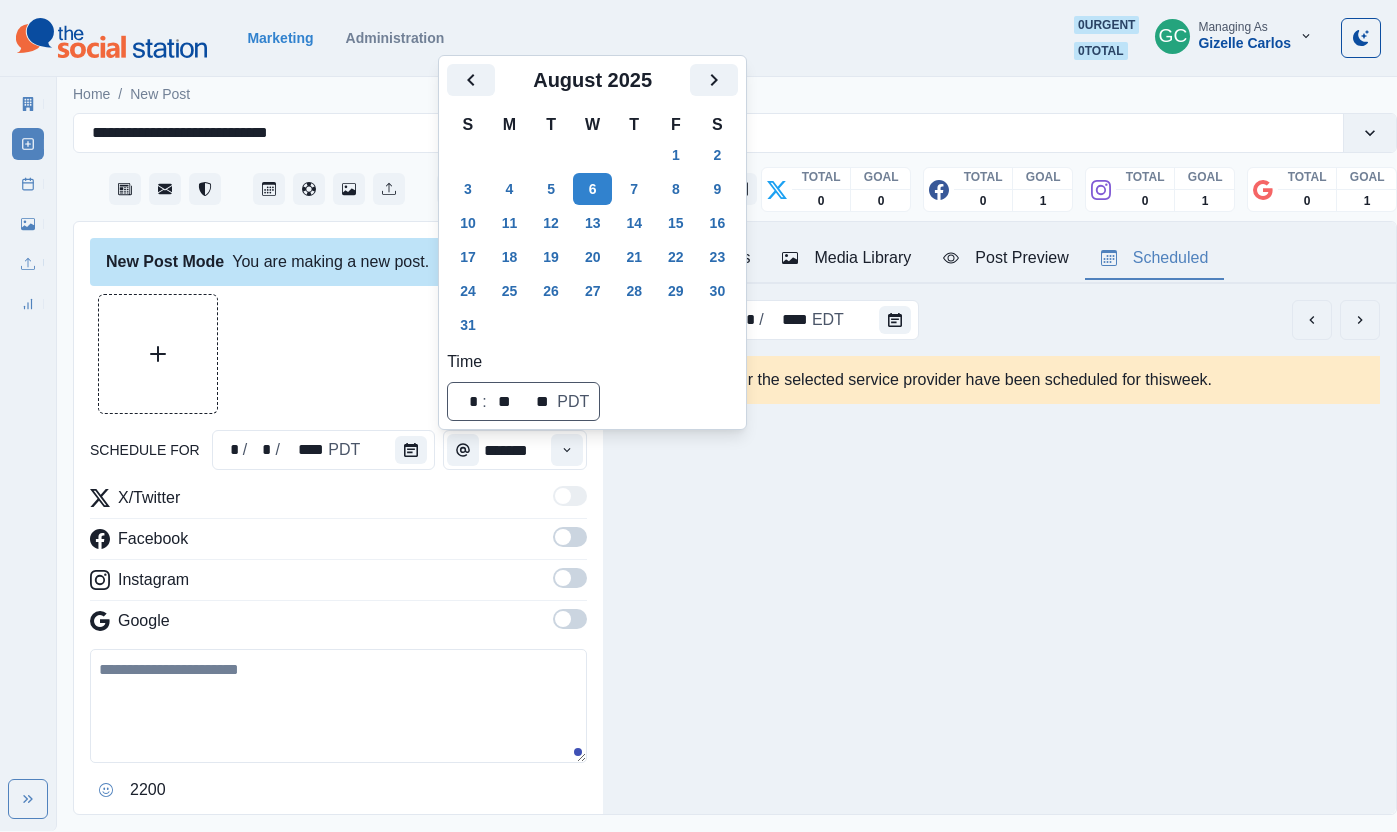 click at bounding box center (567, 450) 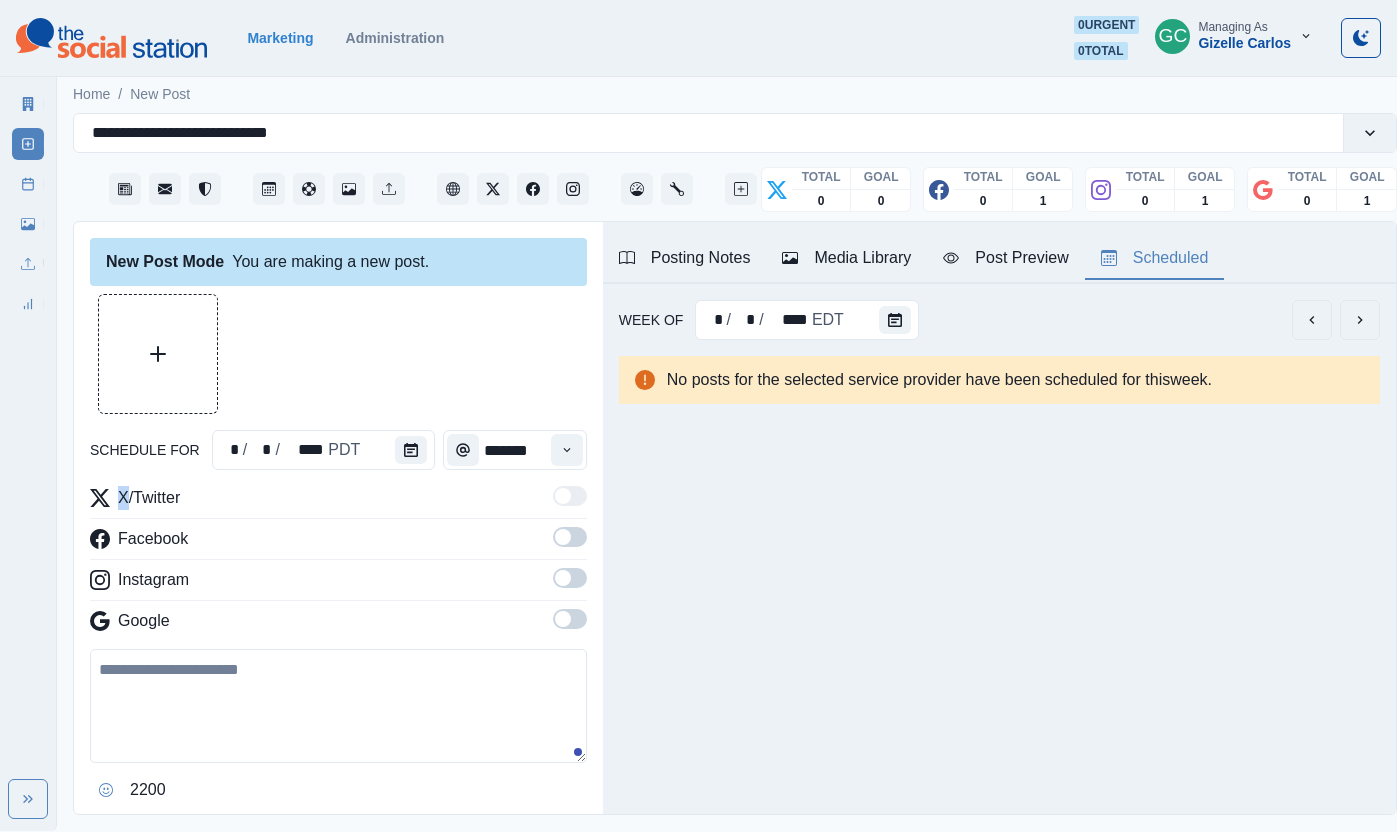 click at bounding box center [567, 450] 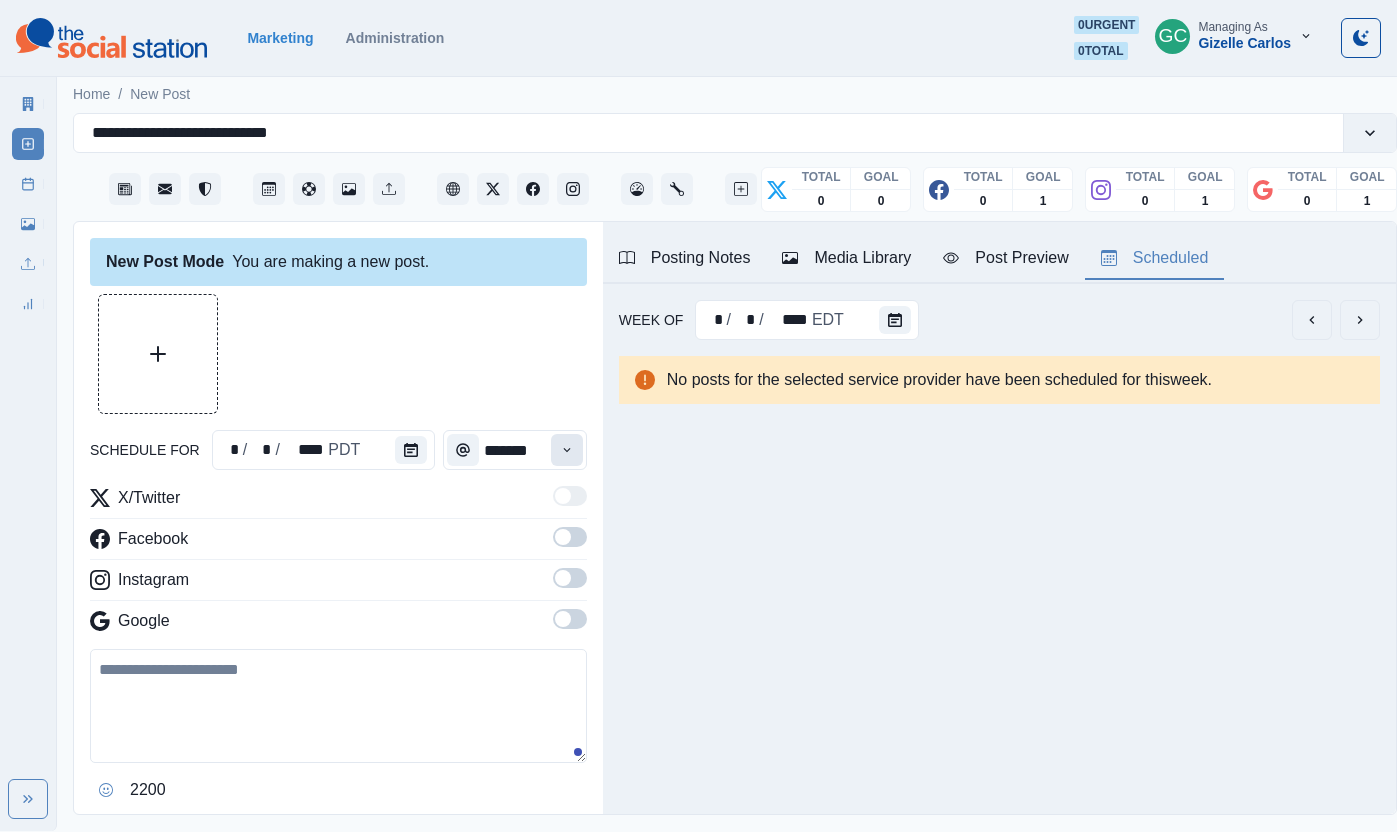 click 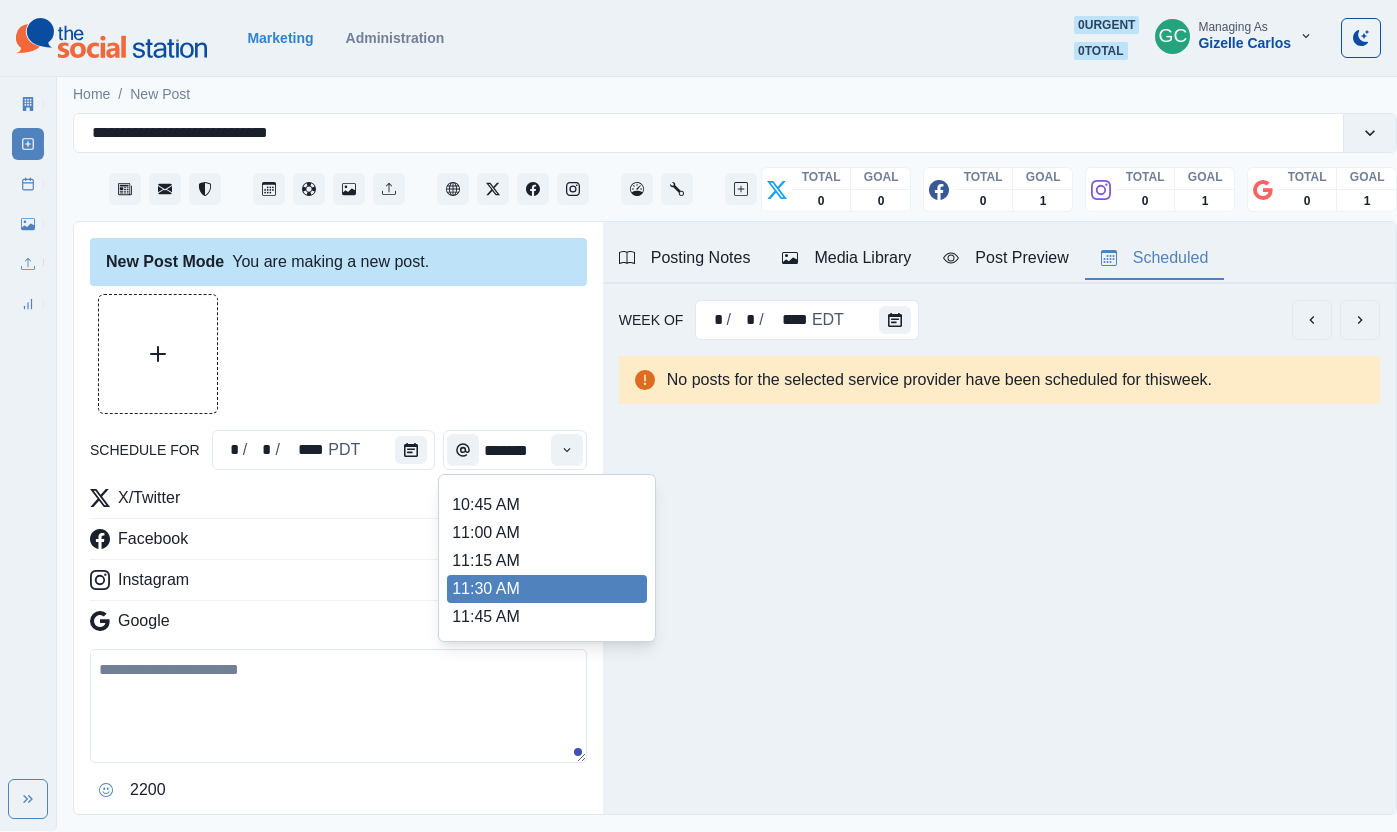scroll, scrollTop: 318, scrollLeft: 0, axis: vertical 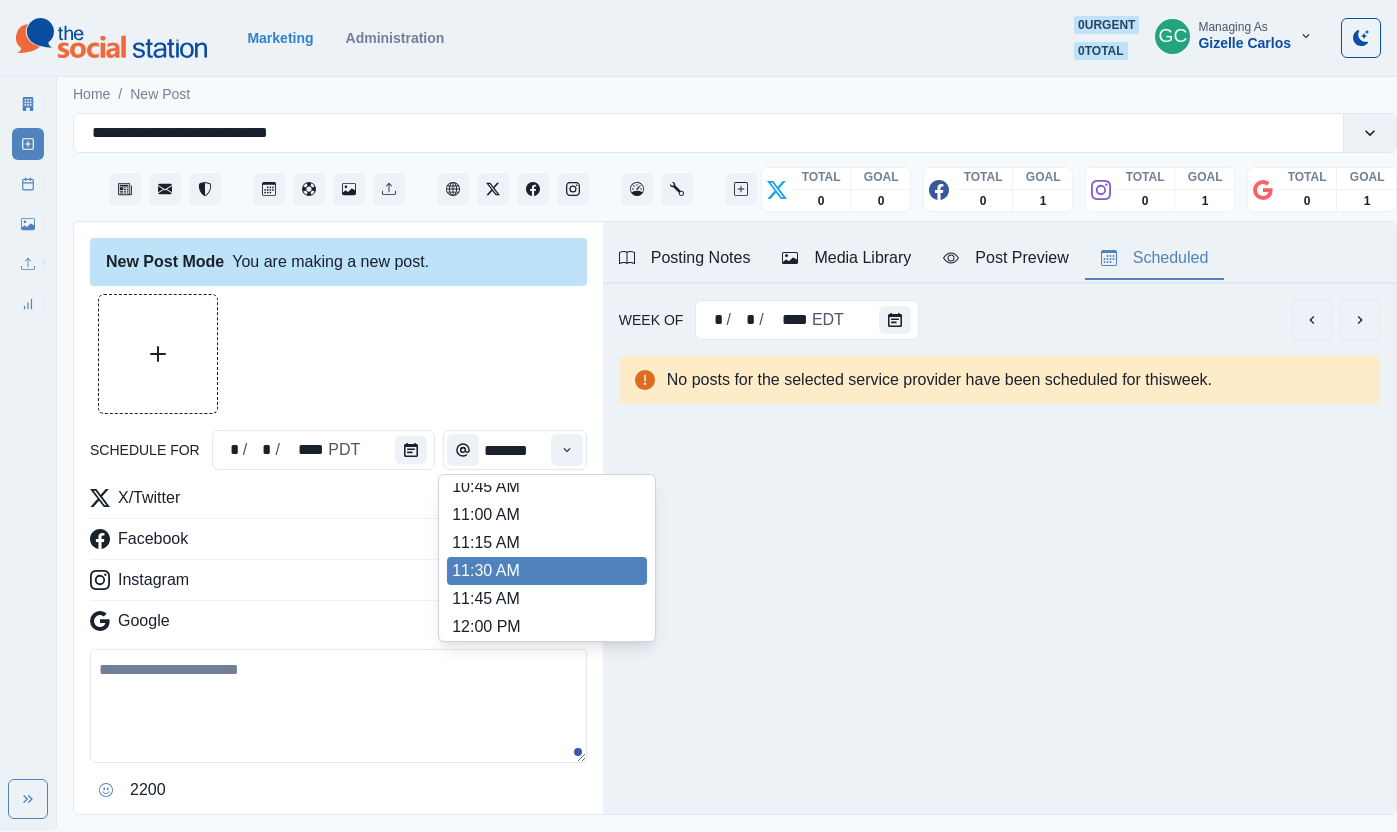 click on "11:30 AM" at bounding box center (547, 571) 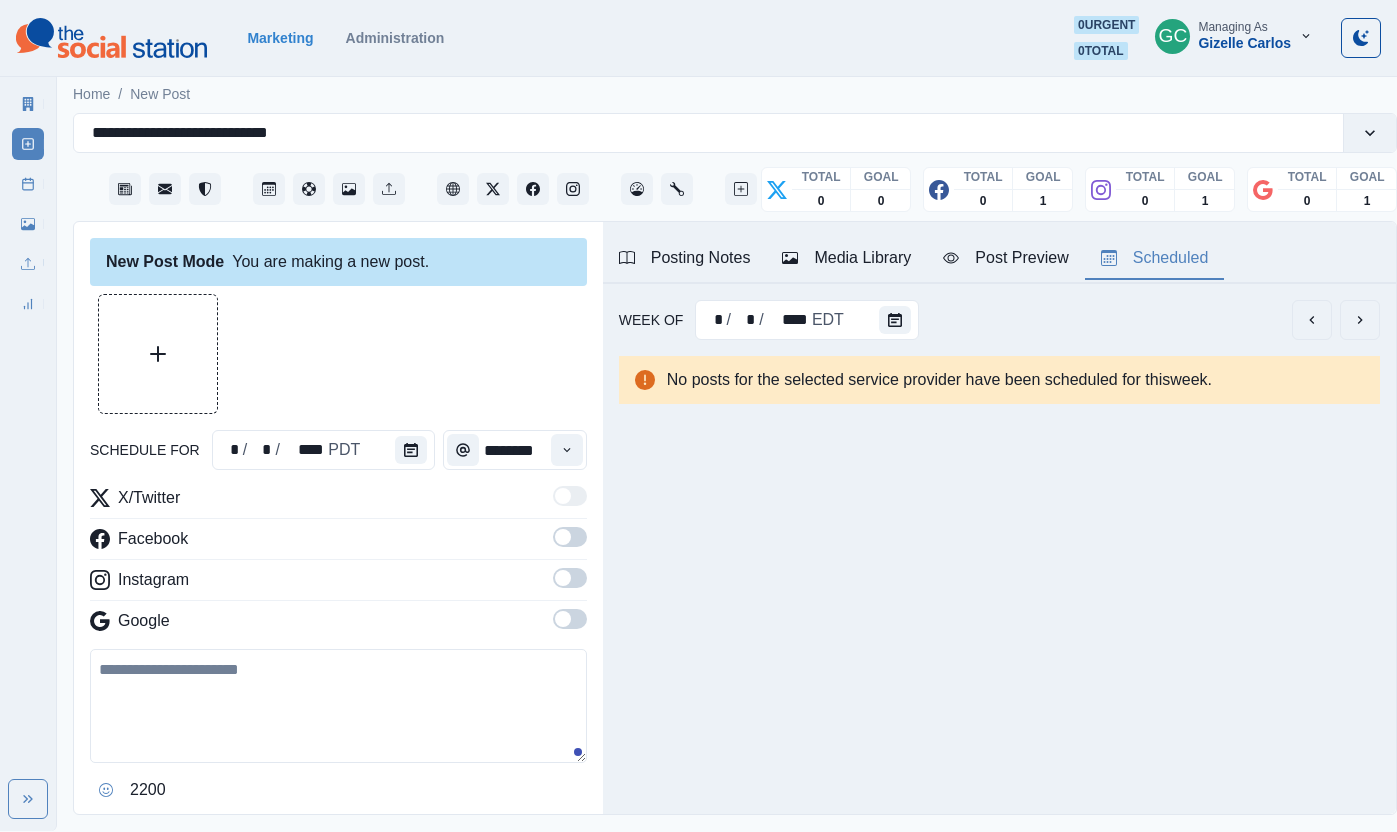 drag, startPoint x: 566, startPoint y: 629, endPoint x: 573, endPoint y: 572, distance: 57.428215 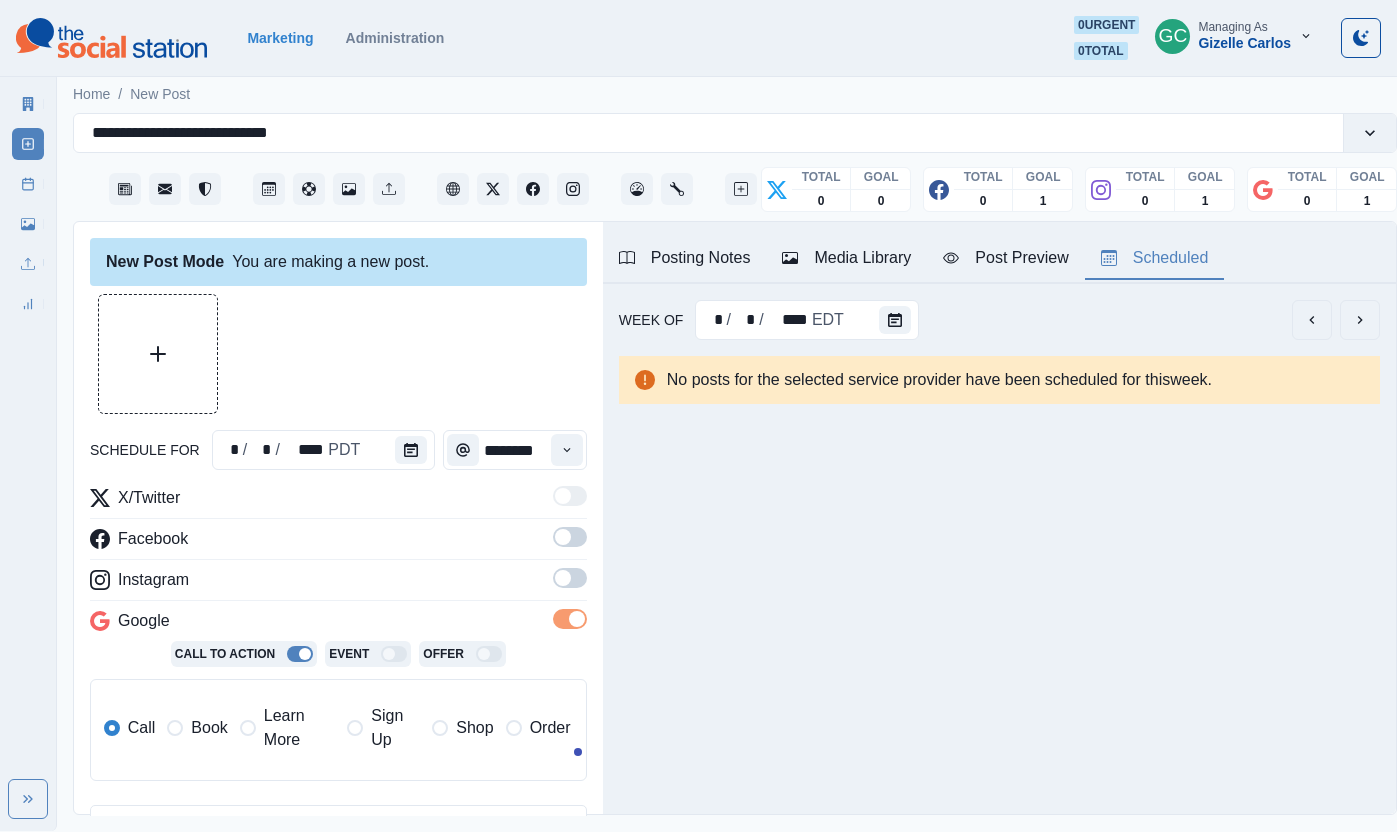 drag, startPoint x: 573, startPoint y: 571, endPoint x: 573, endPoint y: 558, distance: 13 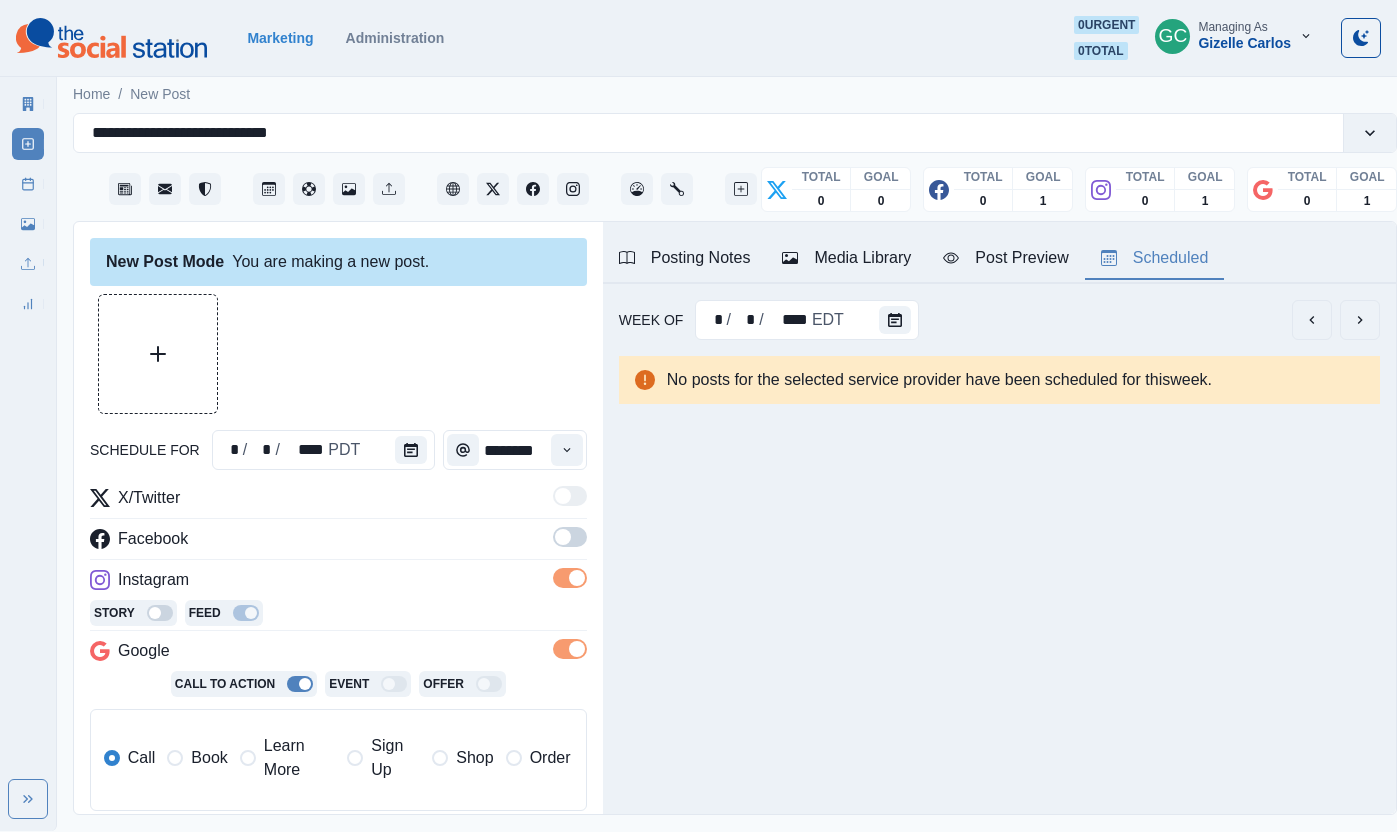 drag, startPoint x: 570, startPoint y: 537, endPoint x: 303, endPoint y: 771, distance: 355.02817 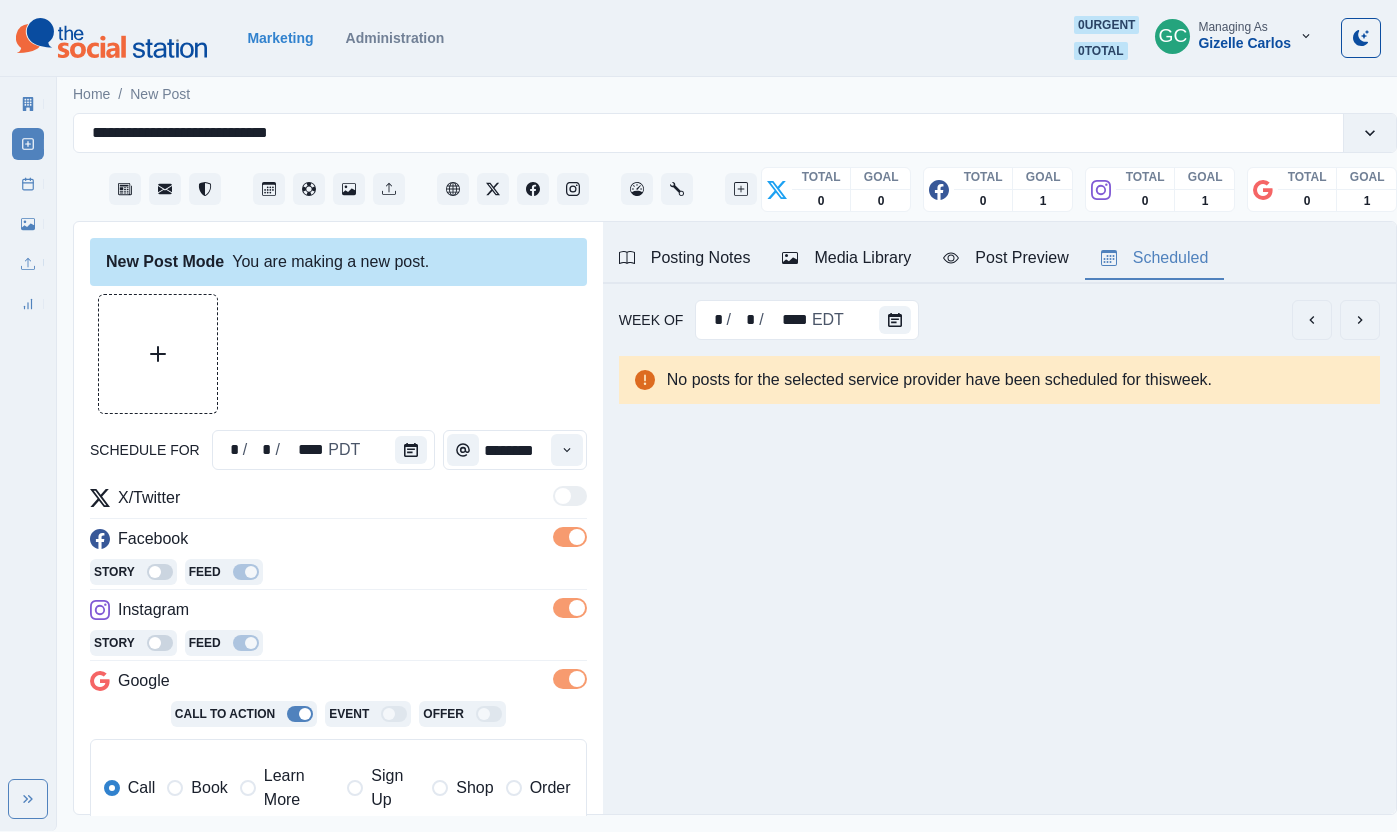 drag, startPoint x: 285, startPoint y: 774, endPoint x: 1103, endPoint y: 391, distance: 903.2237 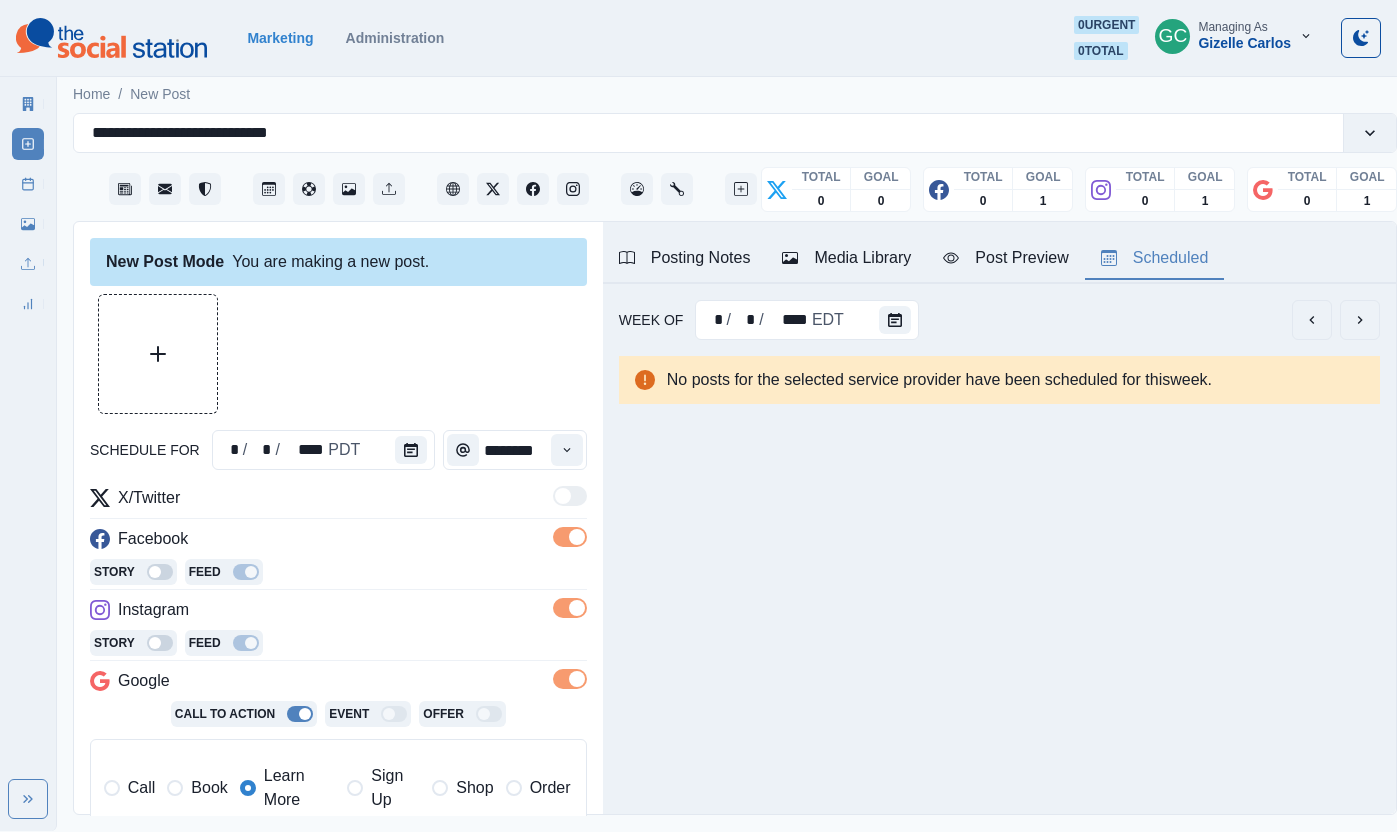 click on "Week Of * / * / **** EDT No posts for the selected service provider have been scheduled for this  week ." at bounding box center [999, 352] 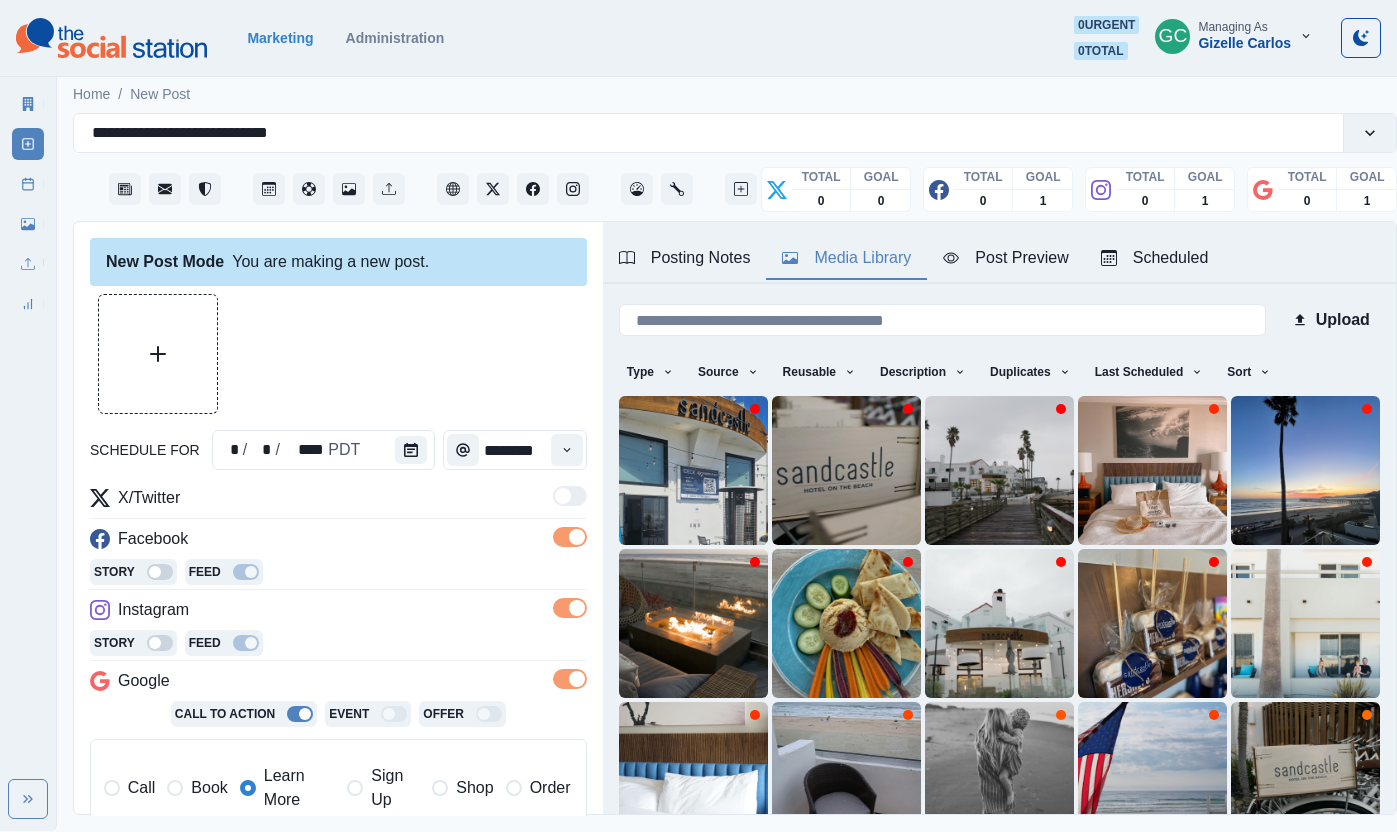 drag, startPoint x: 1268, startPoint y: 365, endPoint x: 1225, endPoint y: 472, distance: 115.316956 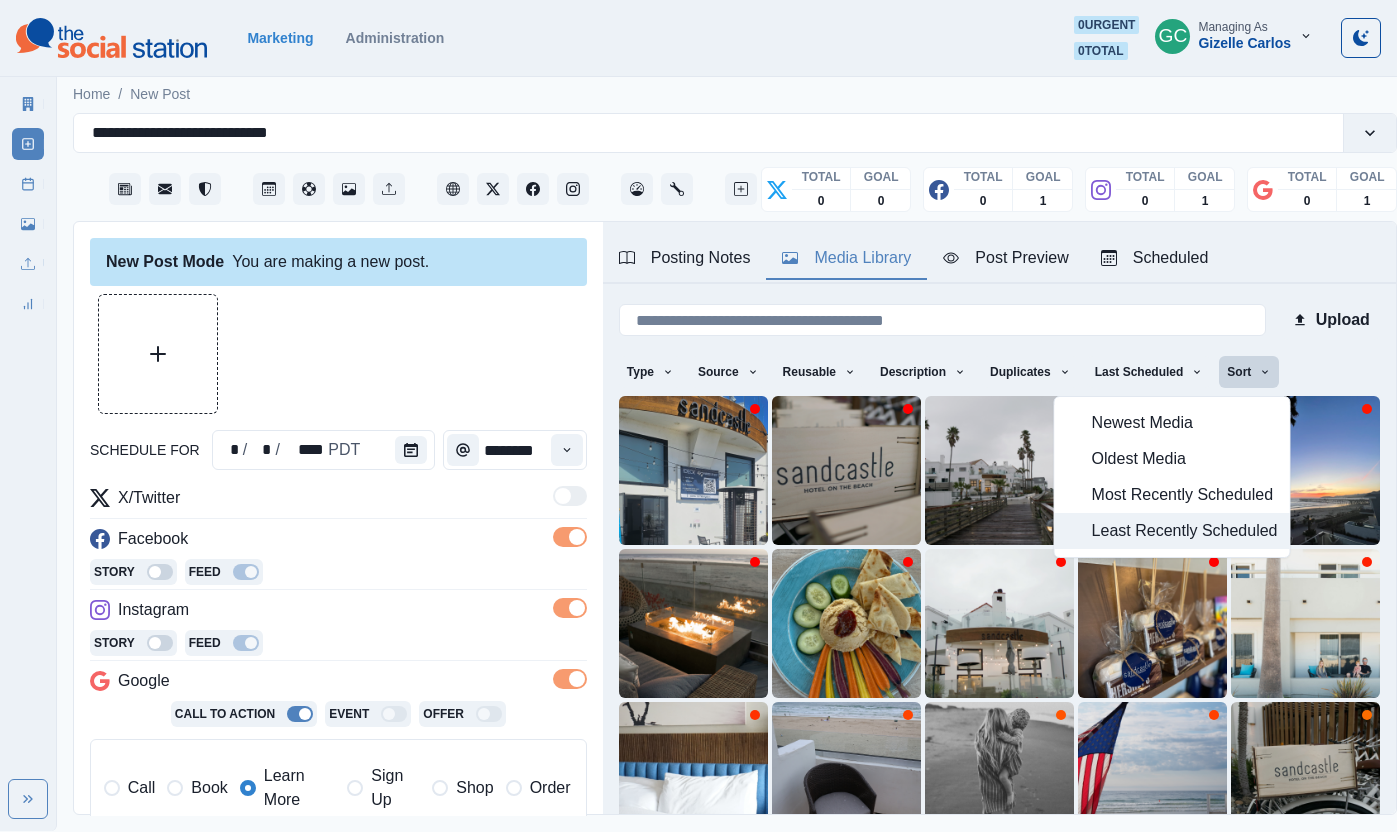 click on "Least Recently Scheduled" at bounding box center (1185, 531) 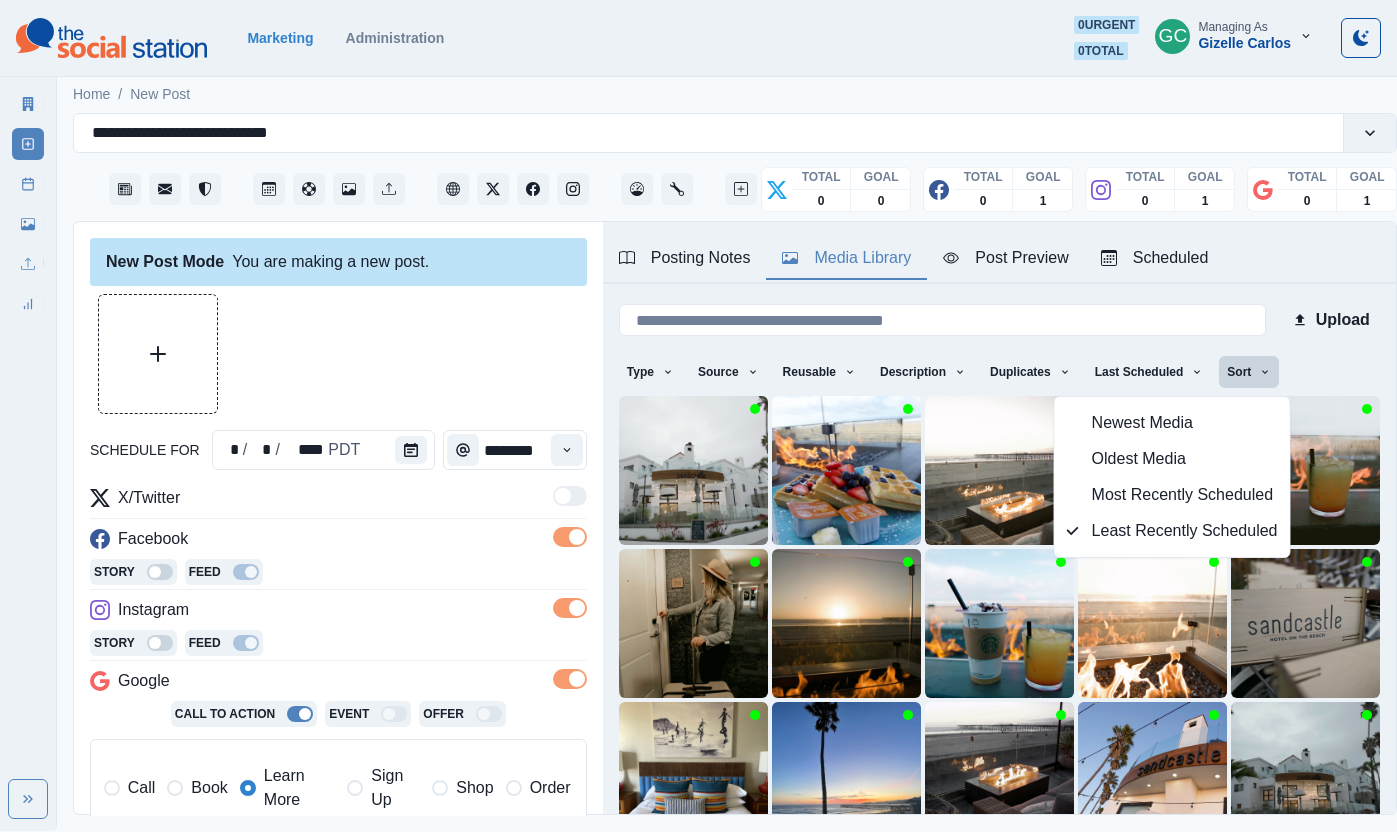 click at bounding box center [338, 354] 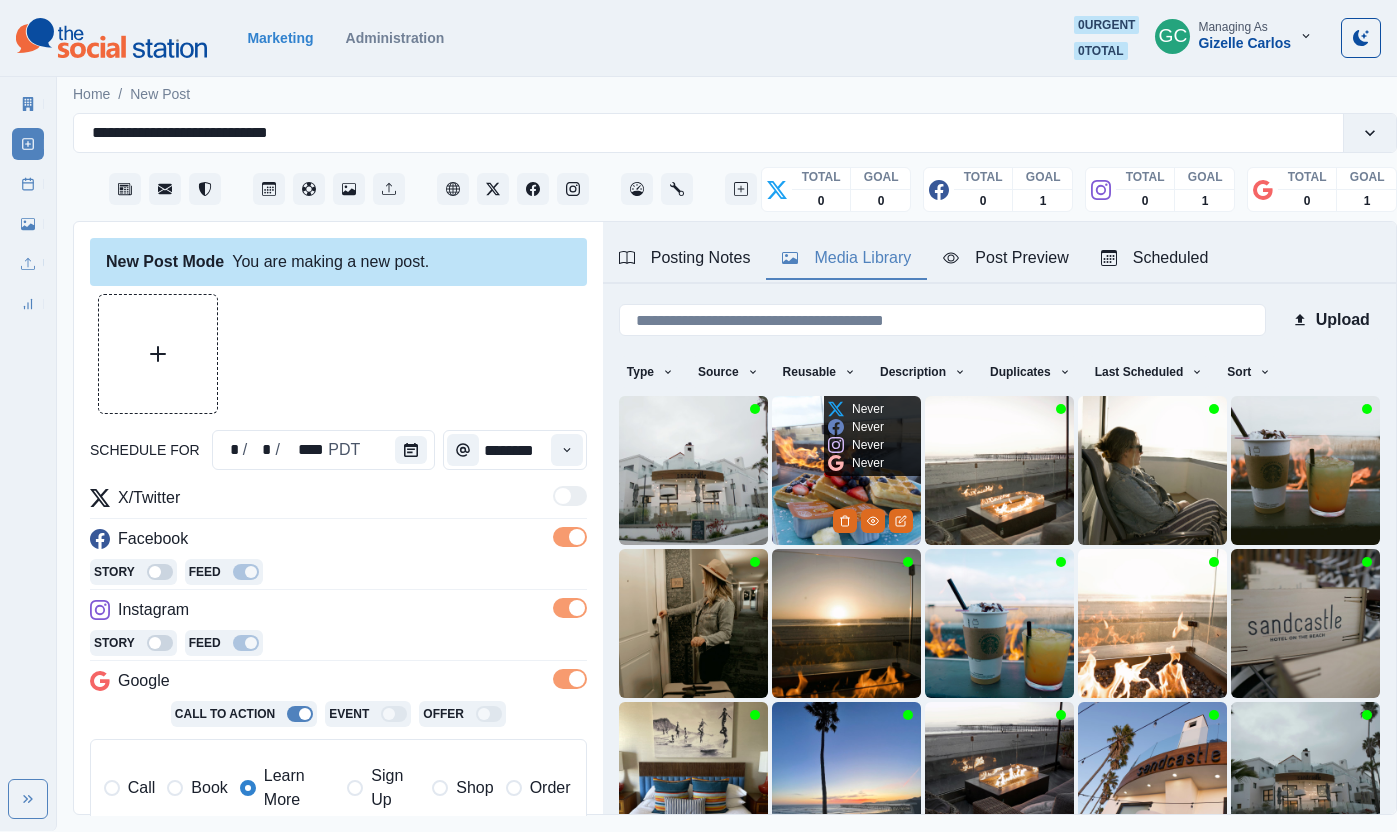 scroll, scrollTop: 167, scrollLeft: 0, axis: vertical 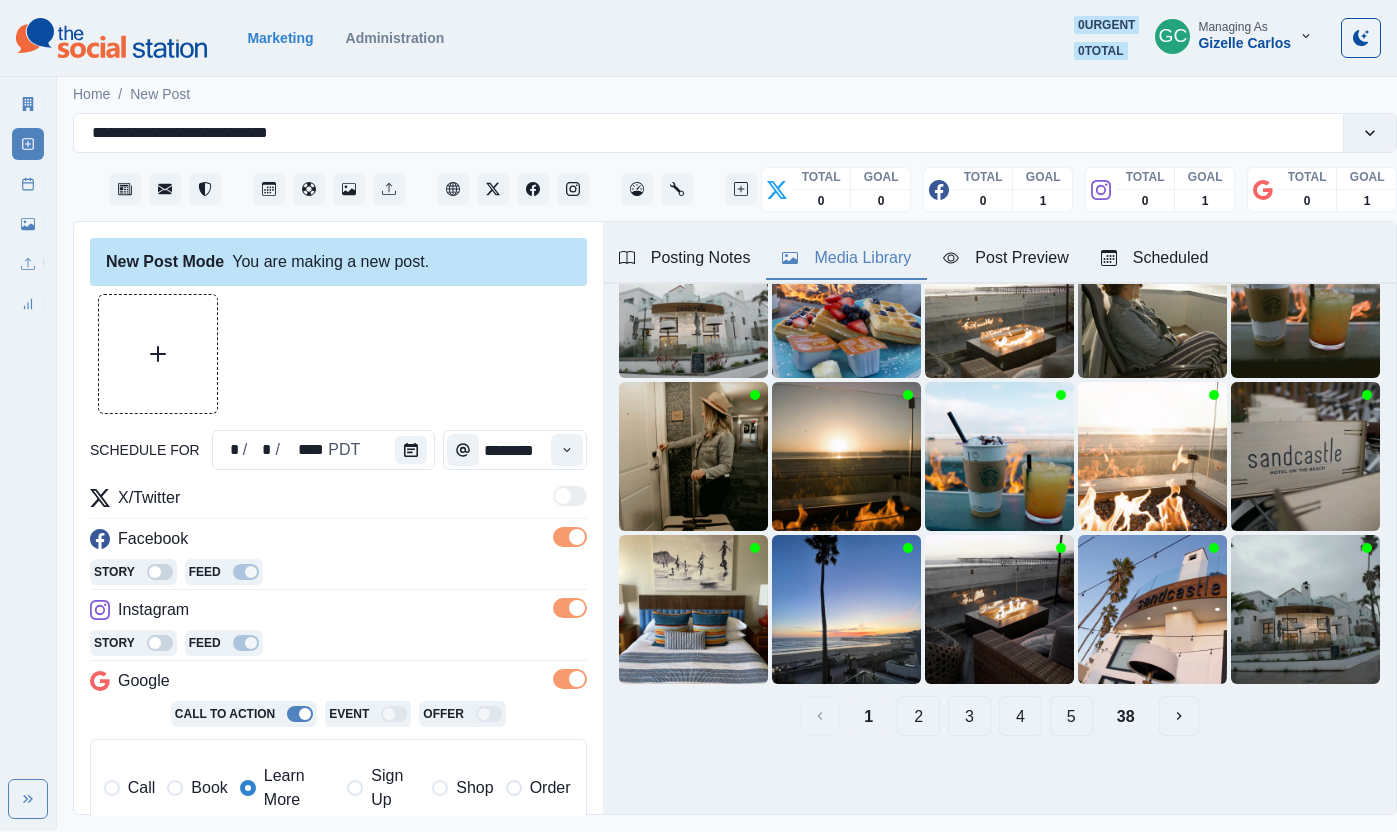 click on "2" at bounding box center (918, 716) 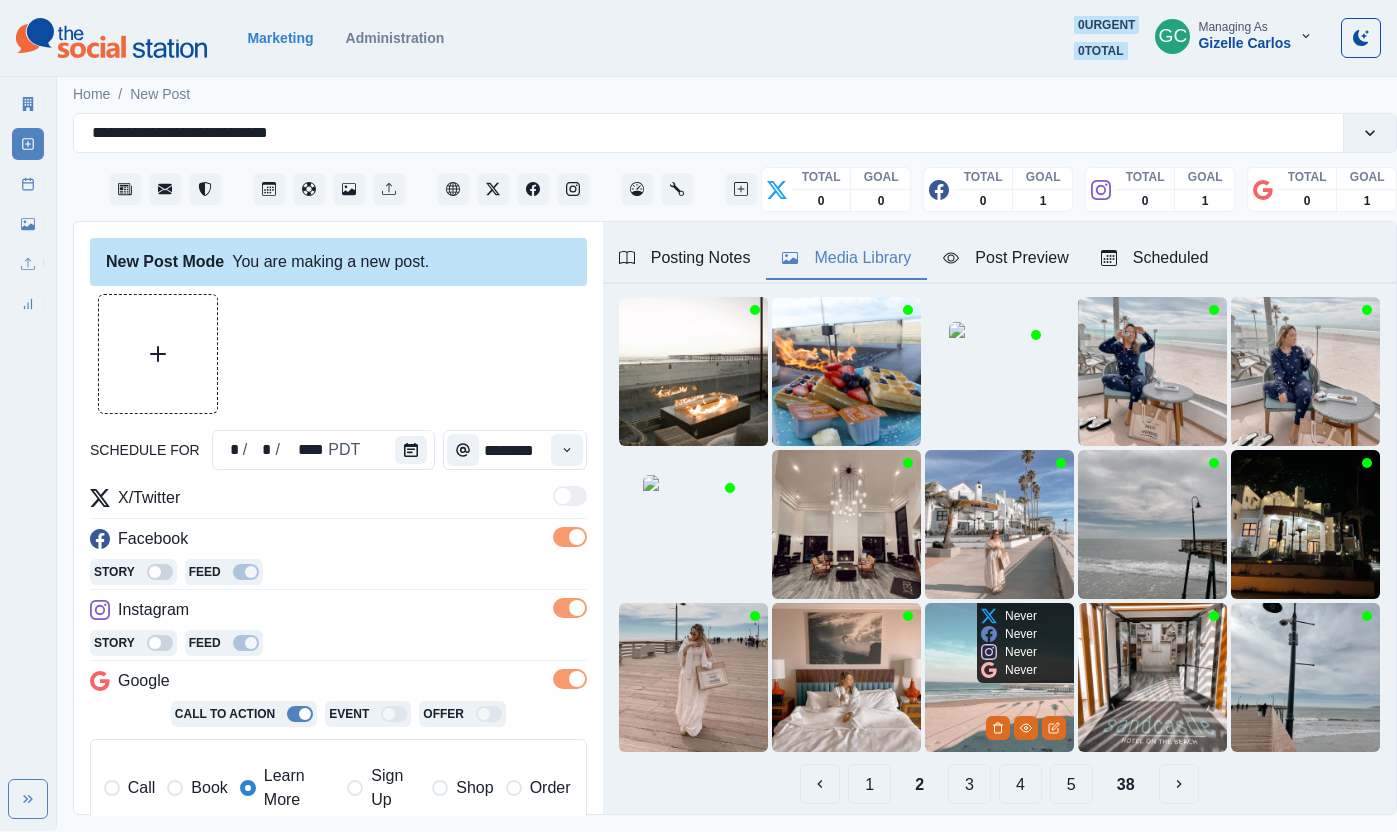 scroll, scrollTop: 167, scrollLeft: 0, axis: vertical 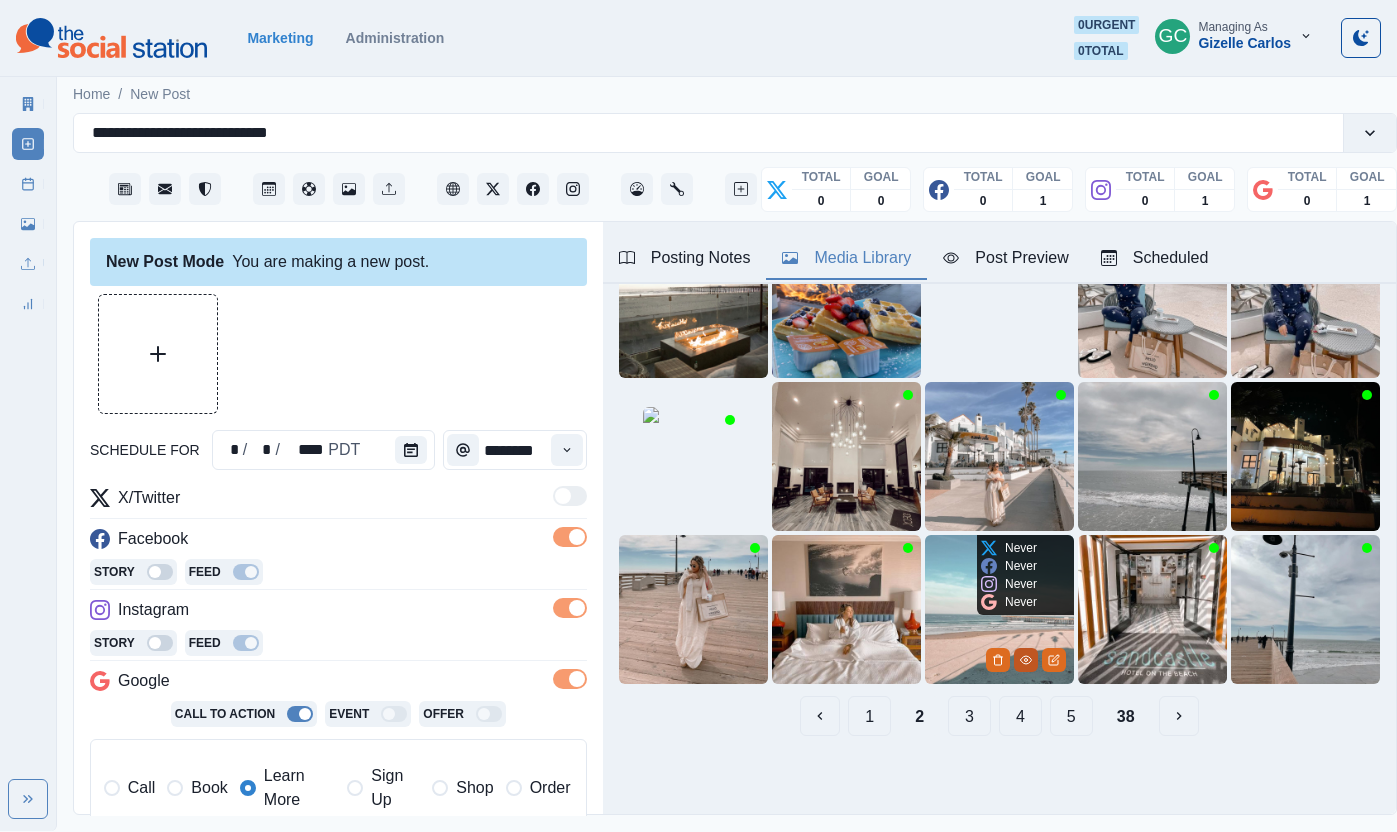 click 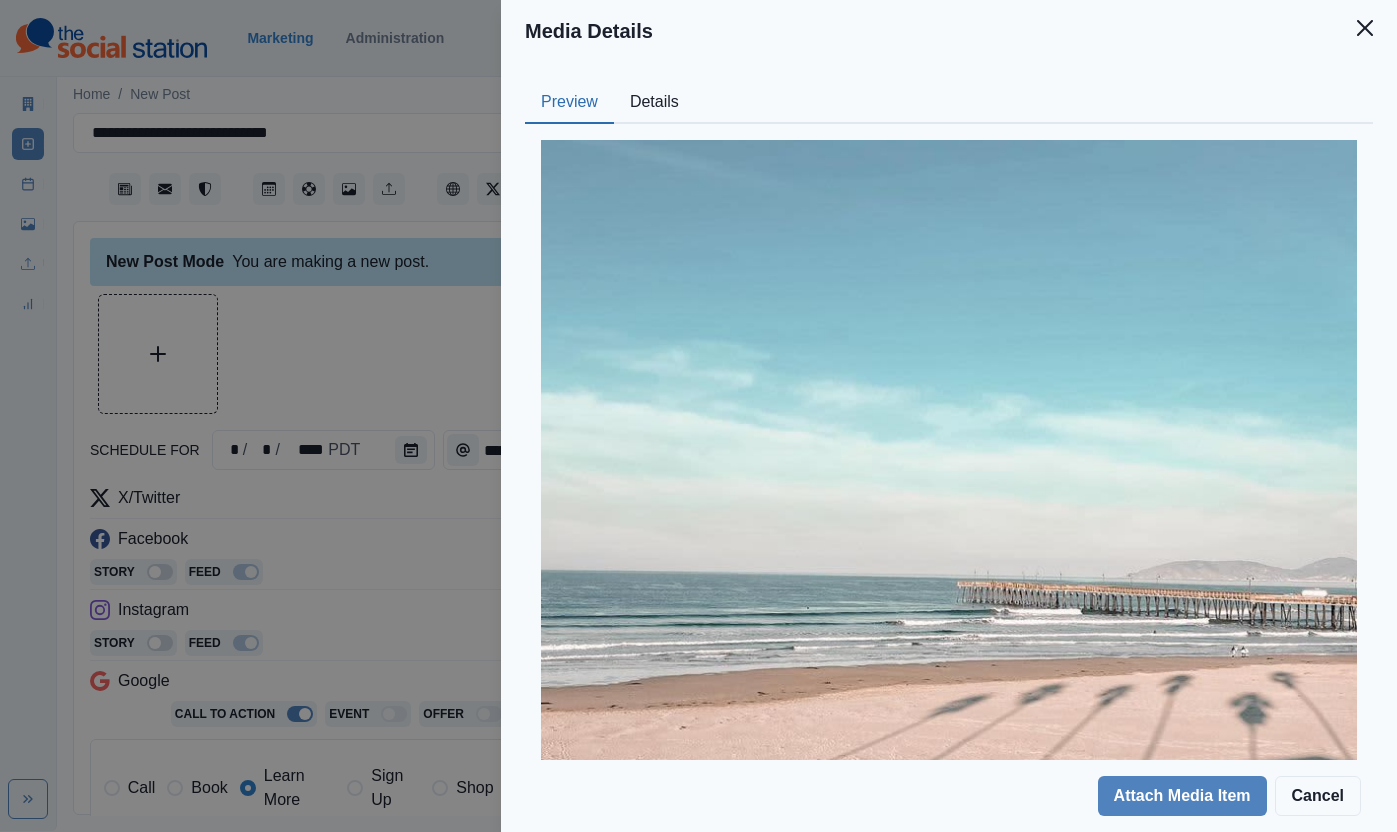 click on "Details" at bounding box center [654, 103] 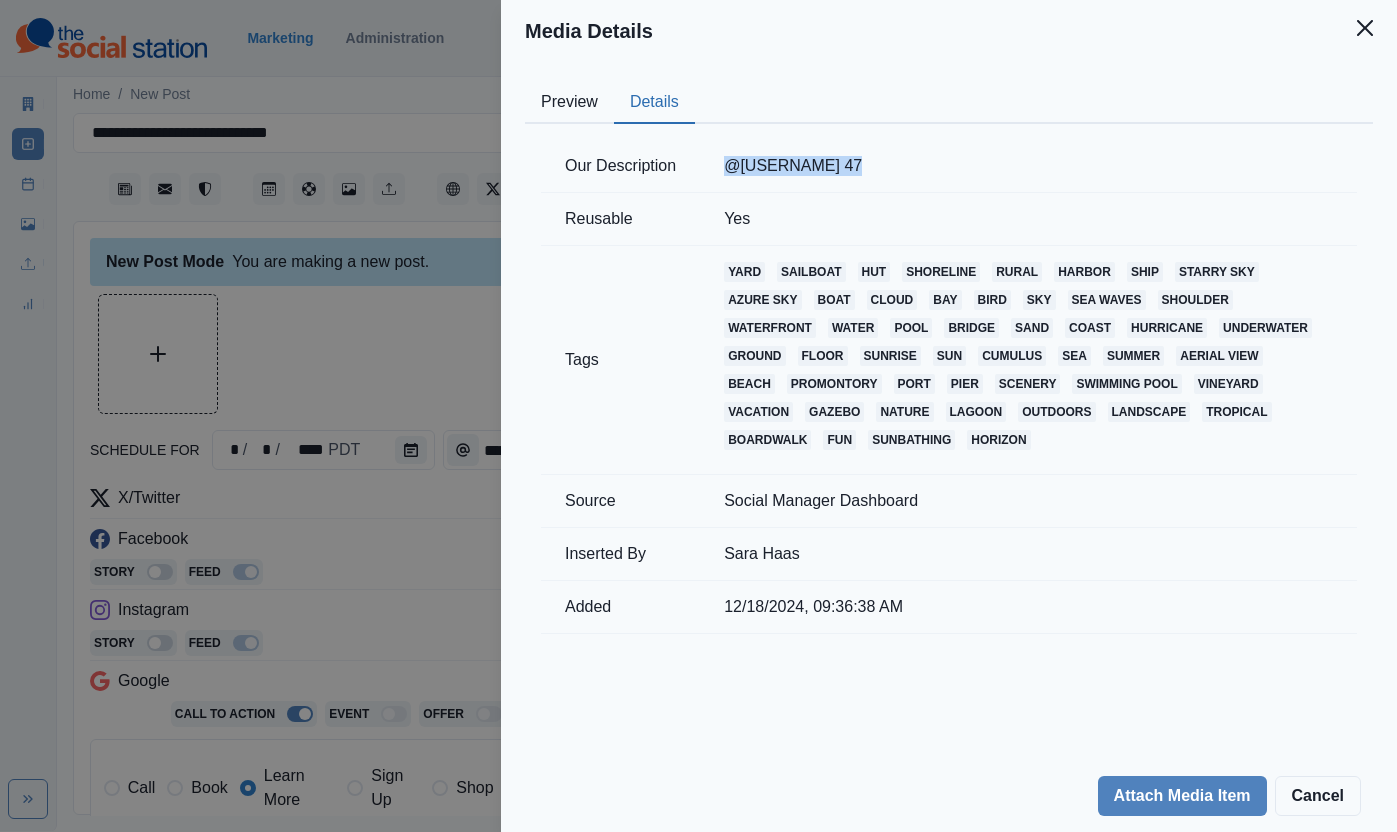 drag, startPoint x: 740, startPoint y: 166, endPoint x: 842, endPoint y: 164, distance: 102.01961 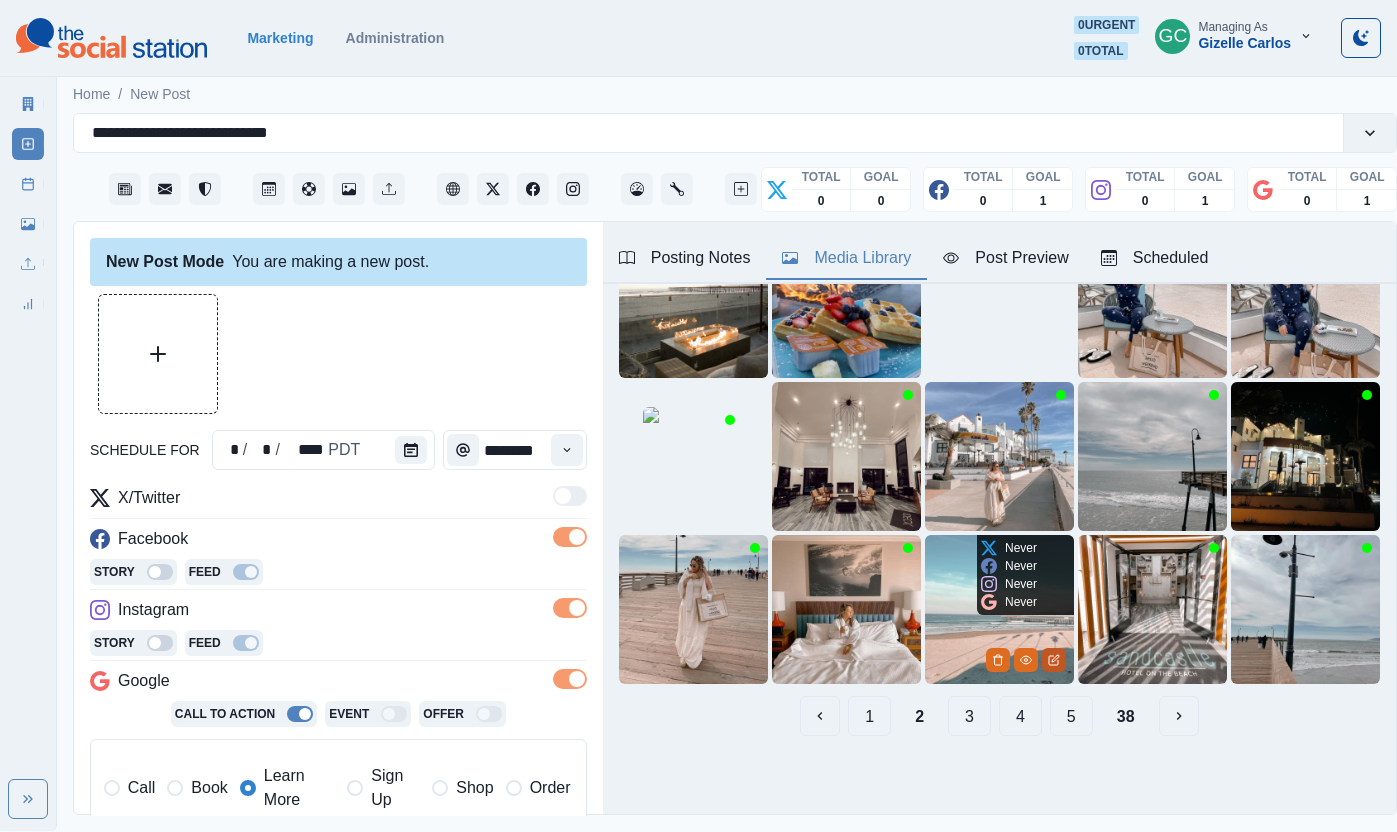 click 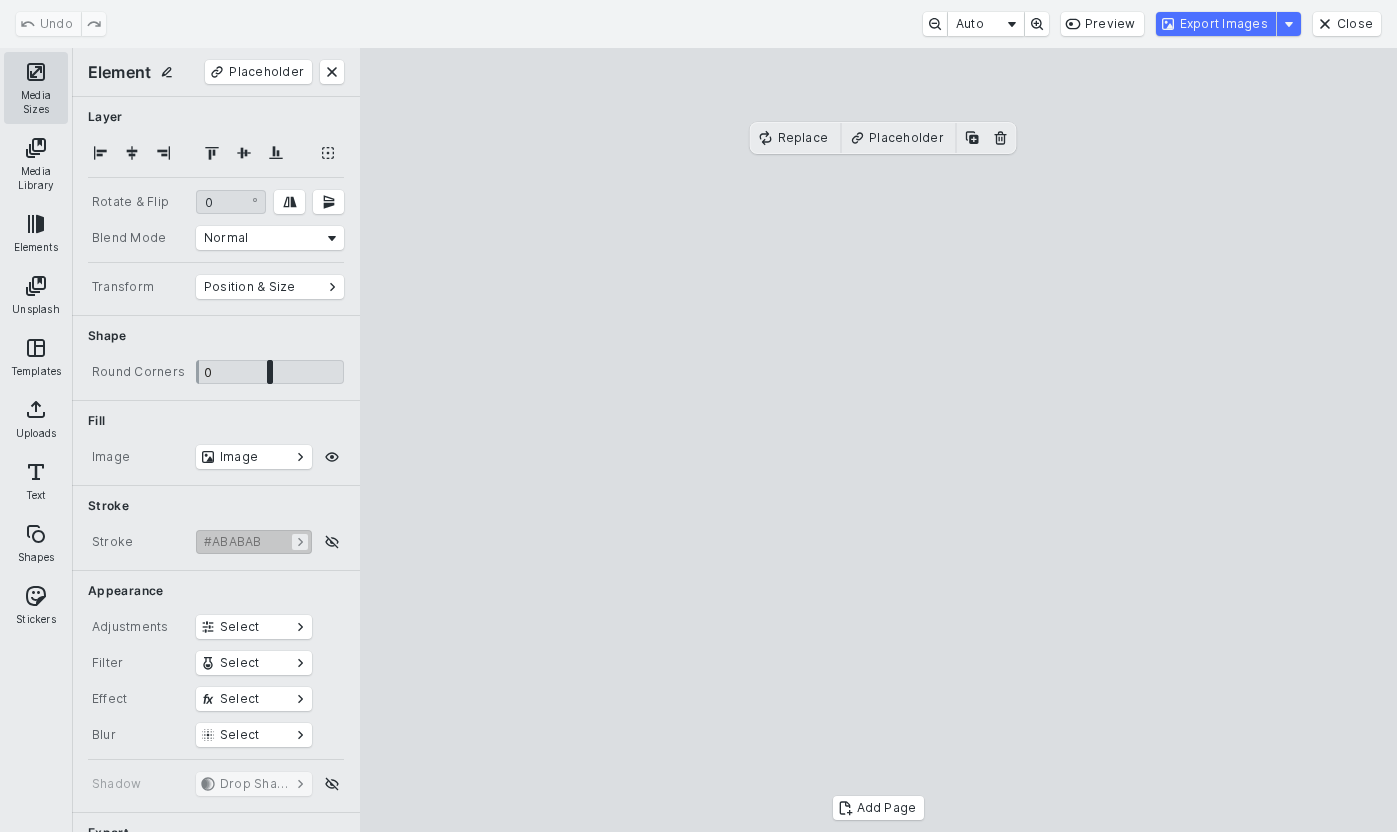 click on "Media Sizes" at bounding box center (36, 88) 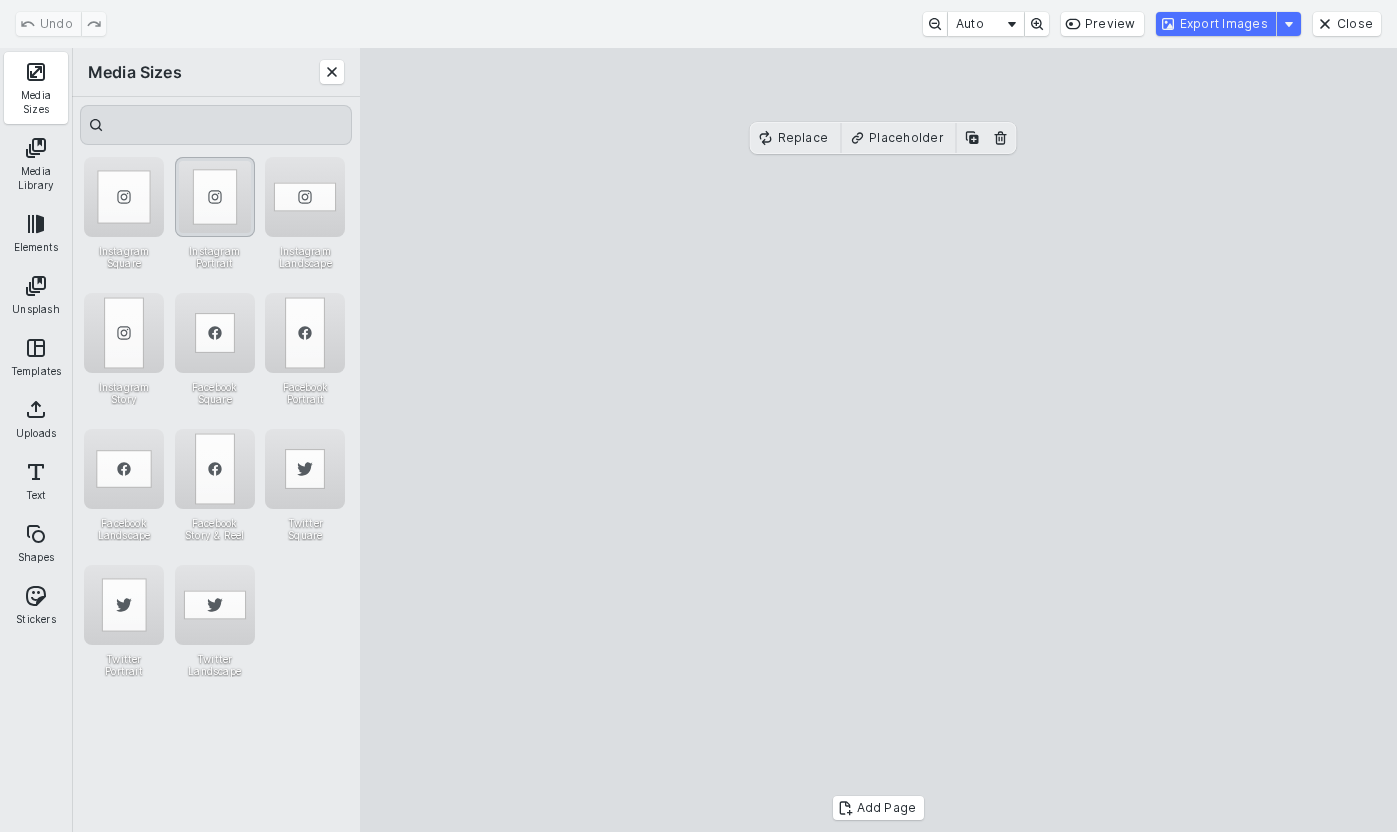 click at bounding box center [215, 197] 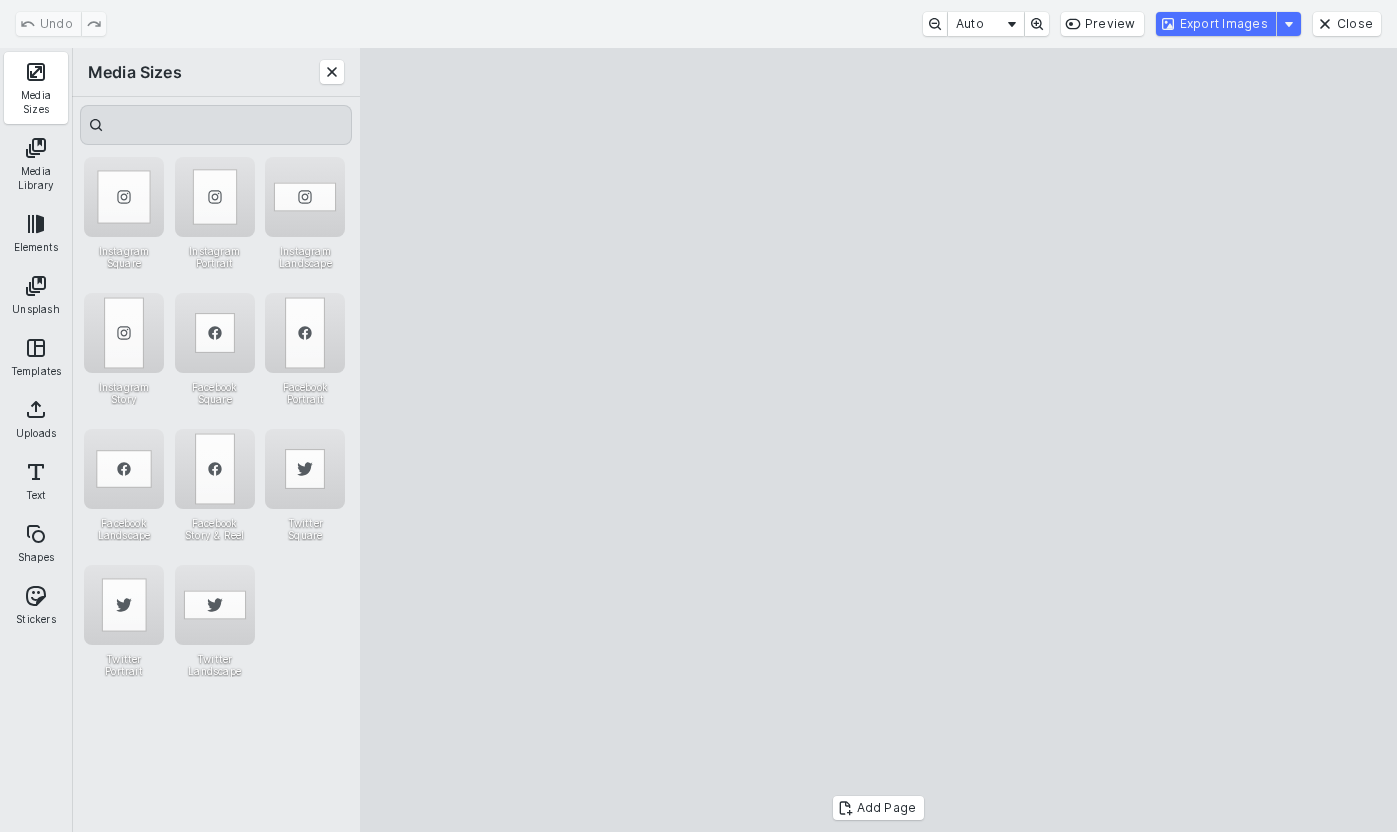 drag, startPoint x: 996, startPoint y: 277, endPoint x: 973, endPoint y: 278, distance: 23.021729 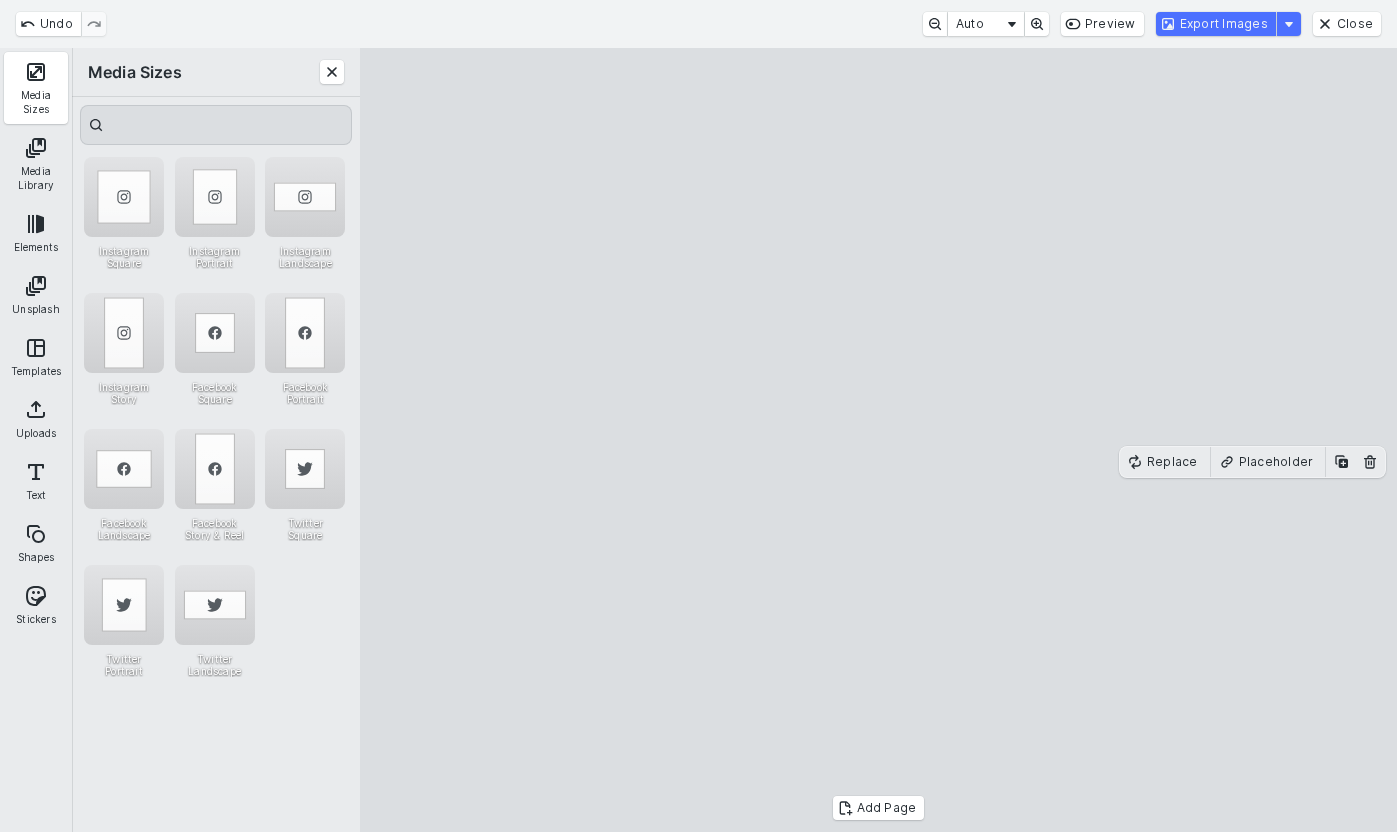 drag, startPoint x: 1109, startPoint y: 466, endPoint x: 1133, endPoint y: 463, distance: 24.186773 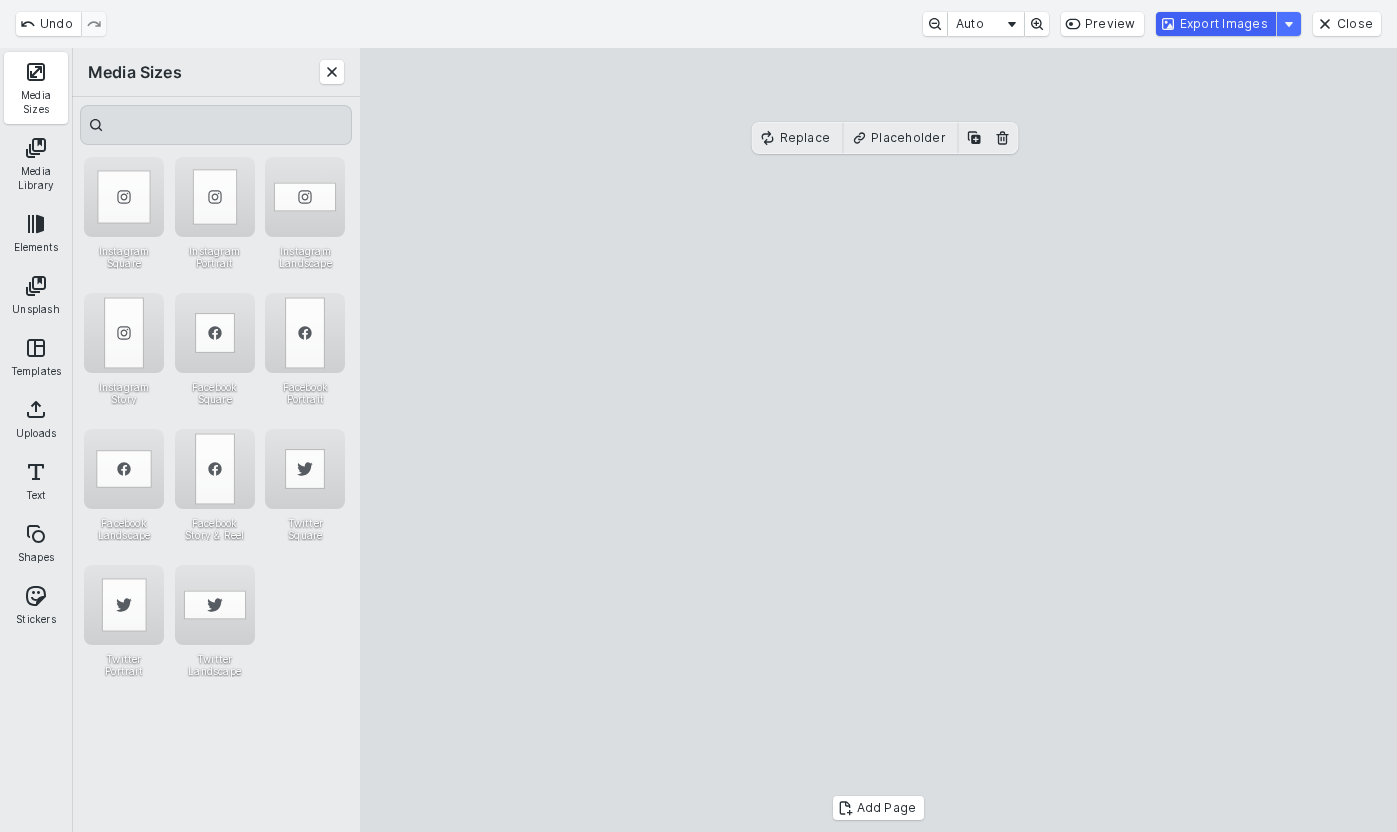 click on "Export Images" at bounding box center [1216, 24] 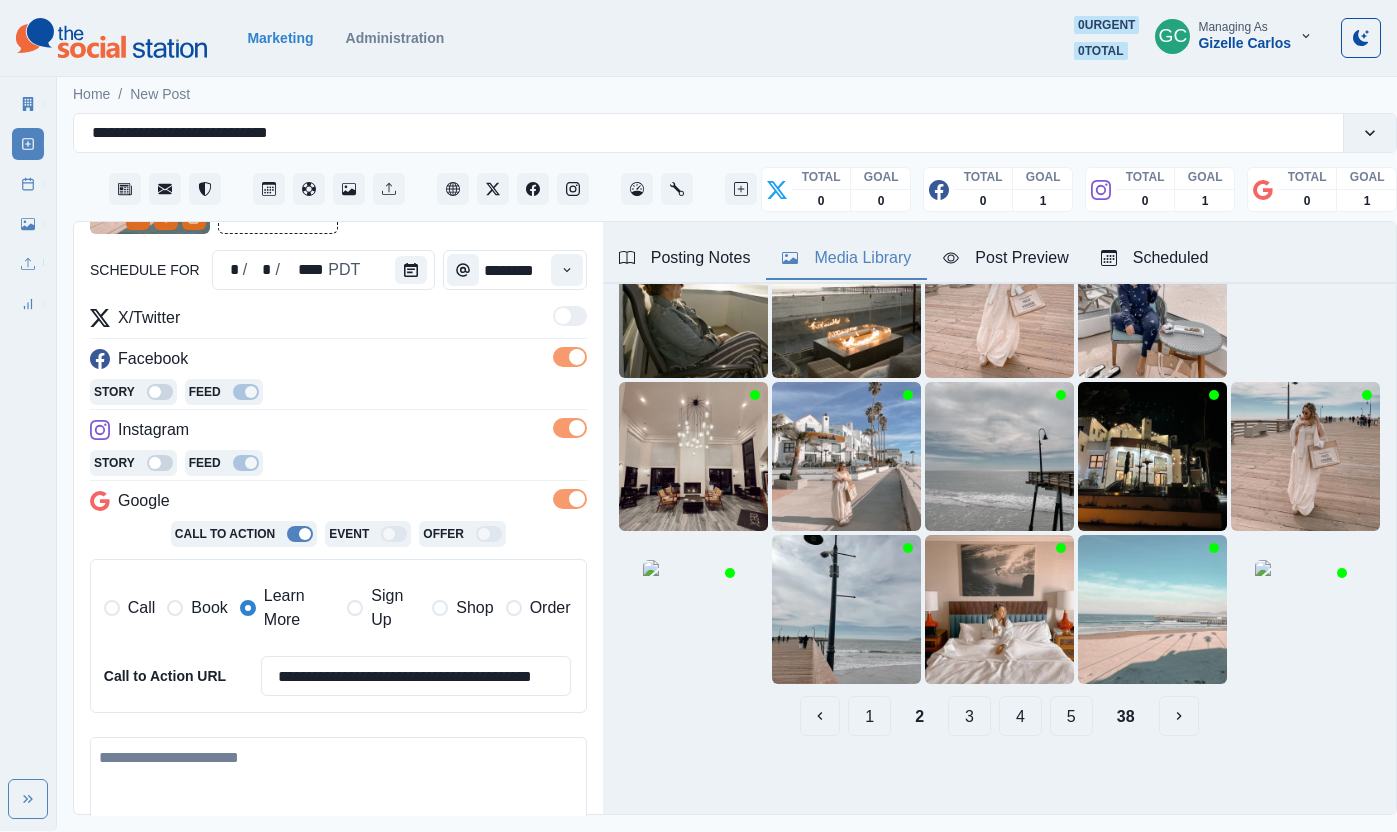 scroll, scrollTop: 188, scrollLeft: 0, axis: vertical 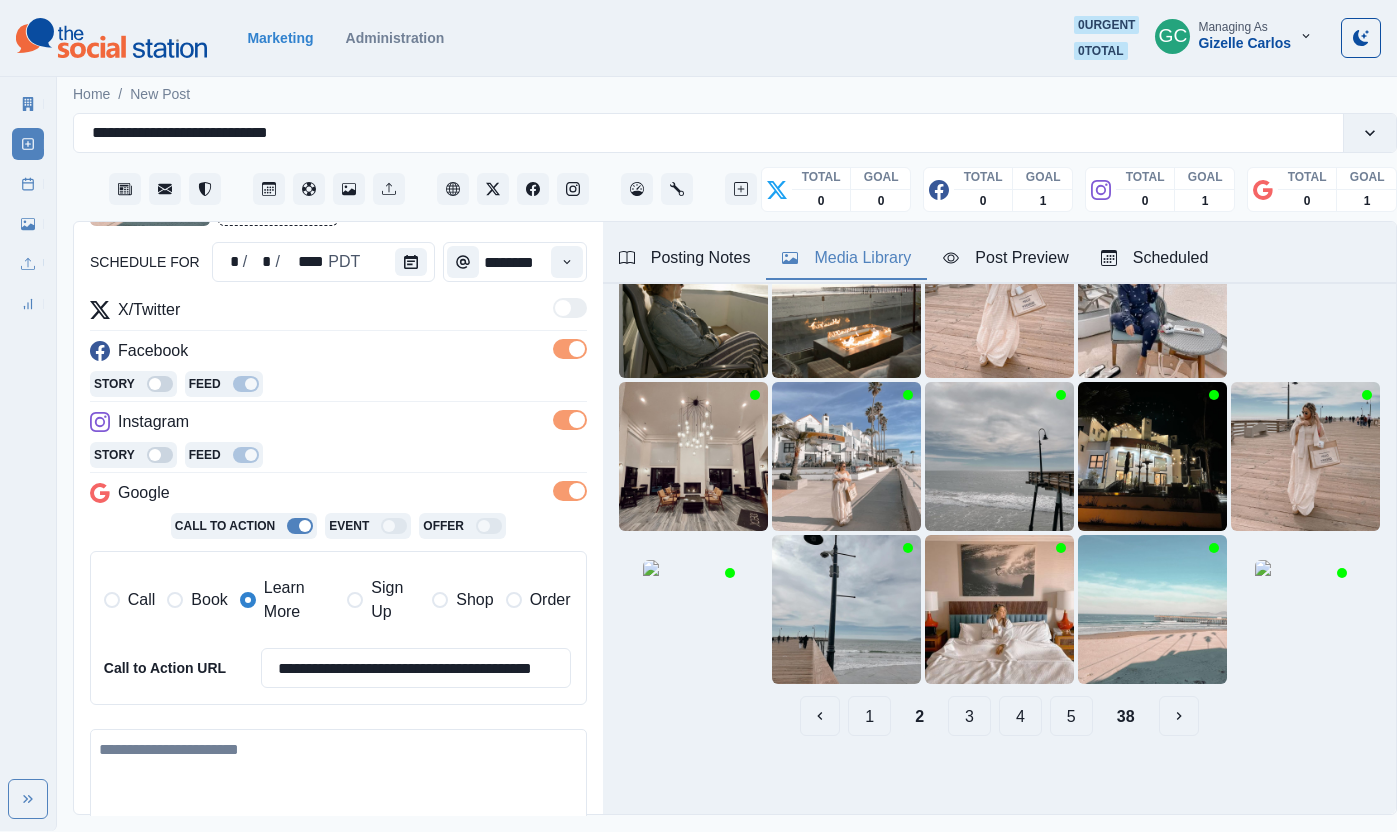 click at bounding box center (338, 786) 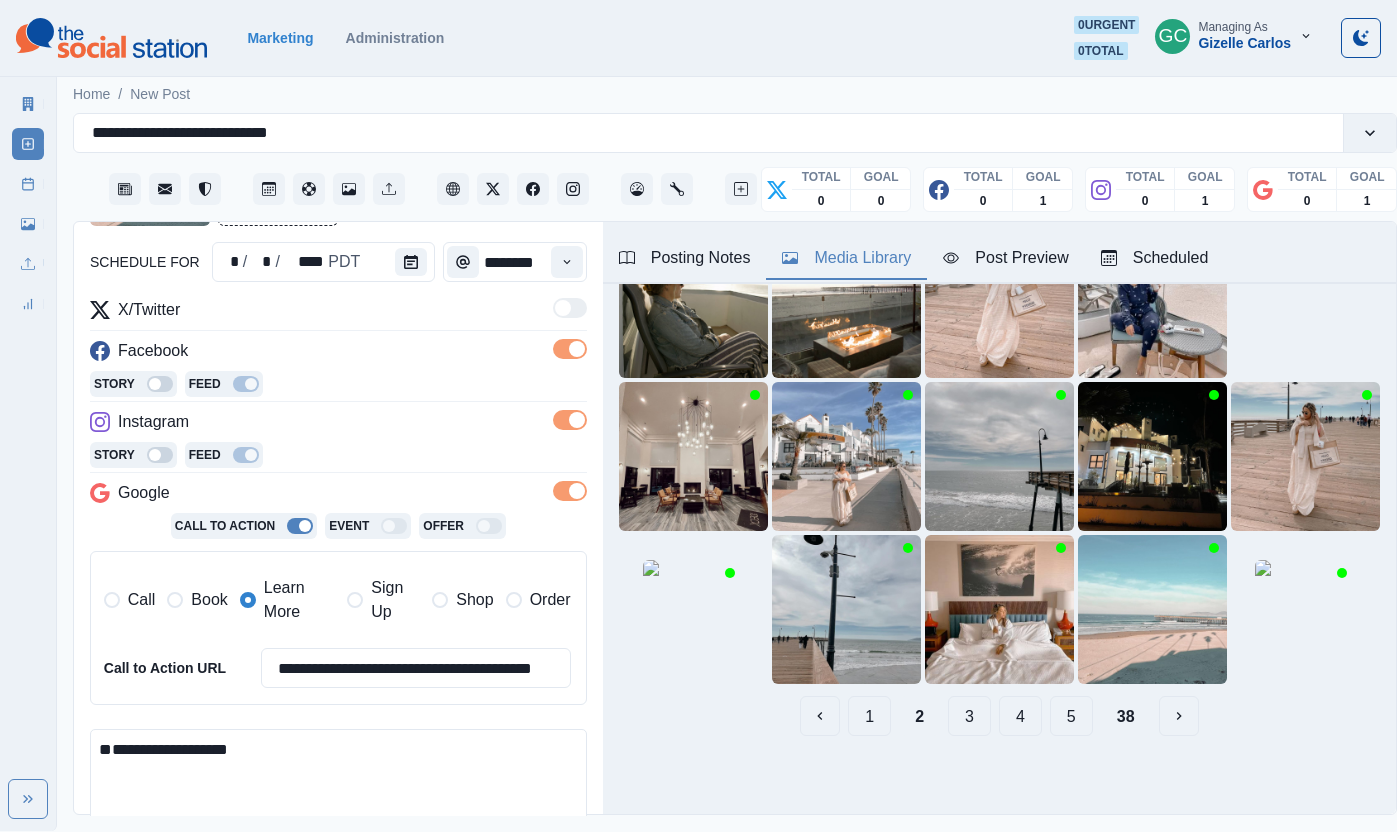 scroll, scrollTop: 0, scrollLeft: 0, axis: both 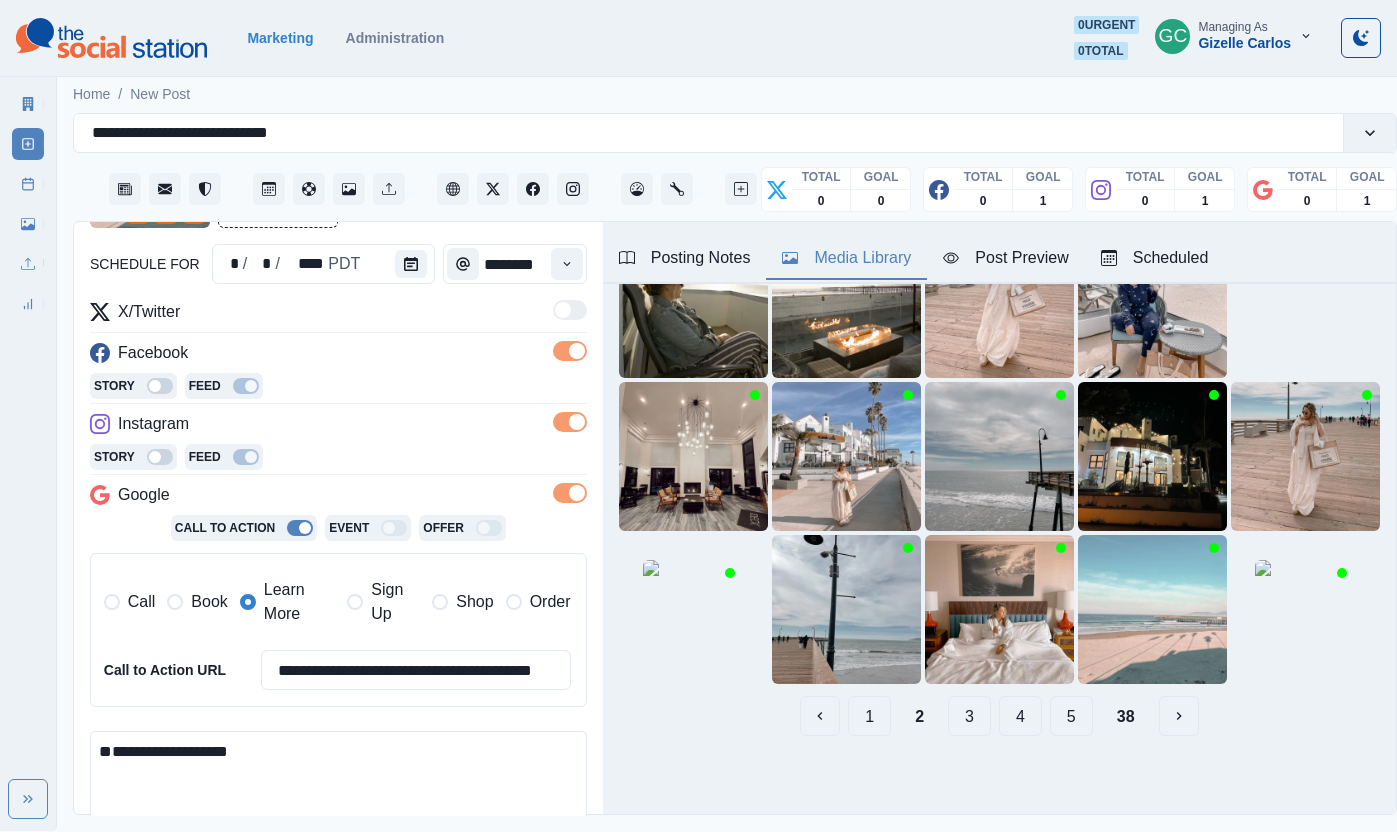 click on "**********" at bounding box center (338, 788) 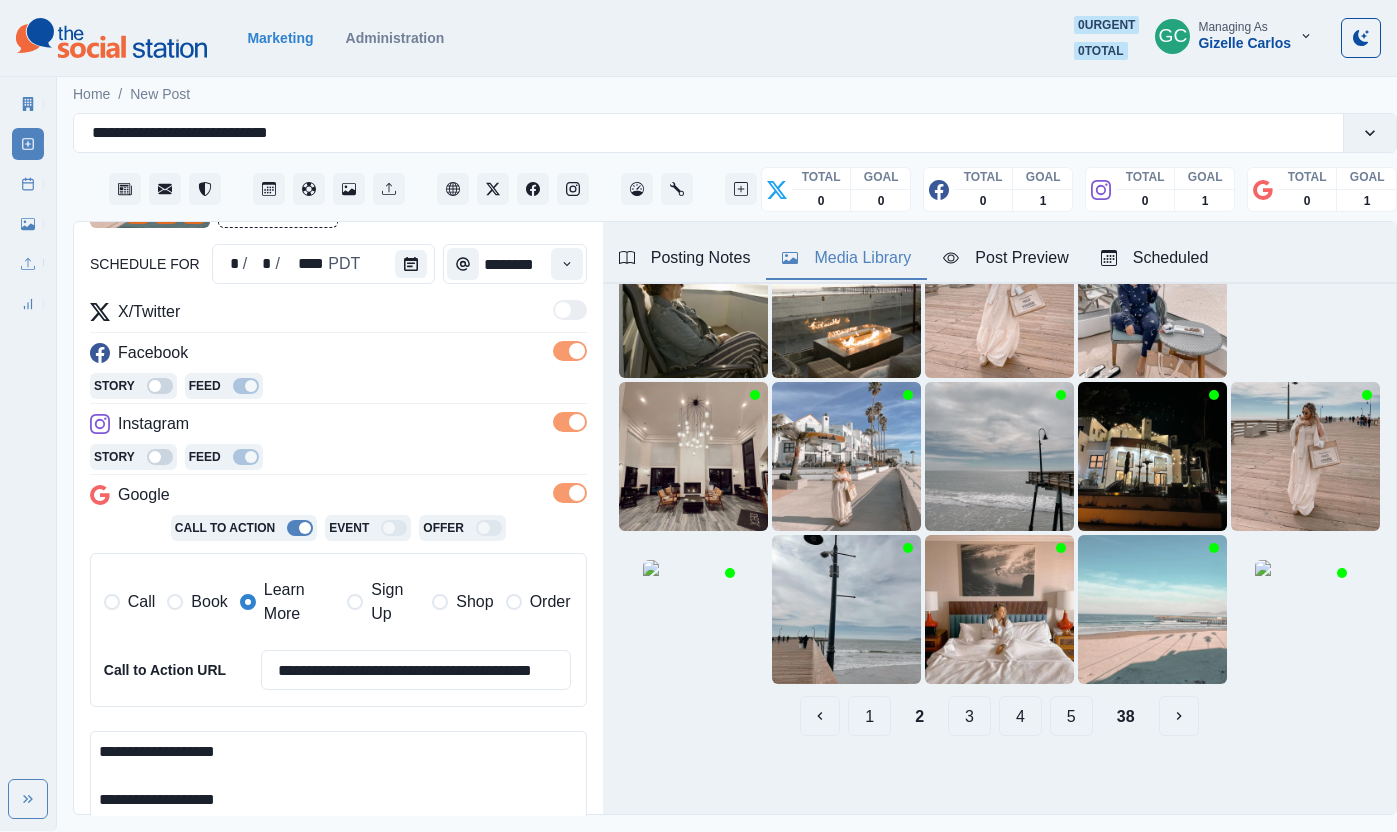 scroll, scrollTop: 353, scrollLeft: 0, axis: vertical 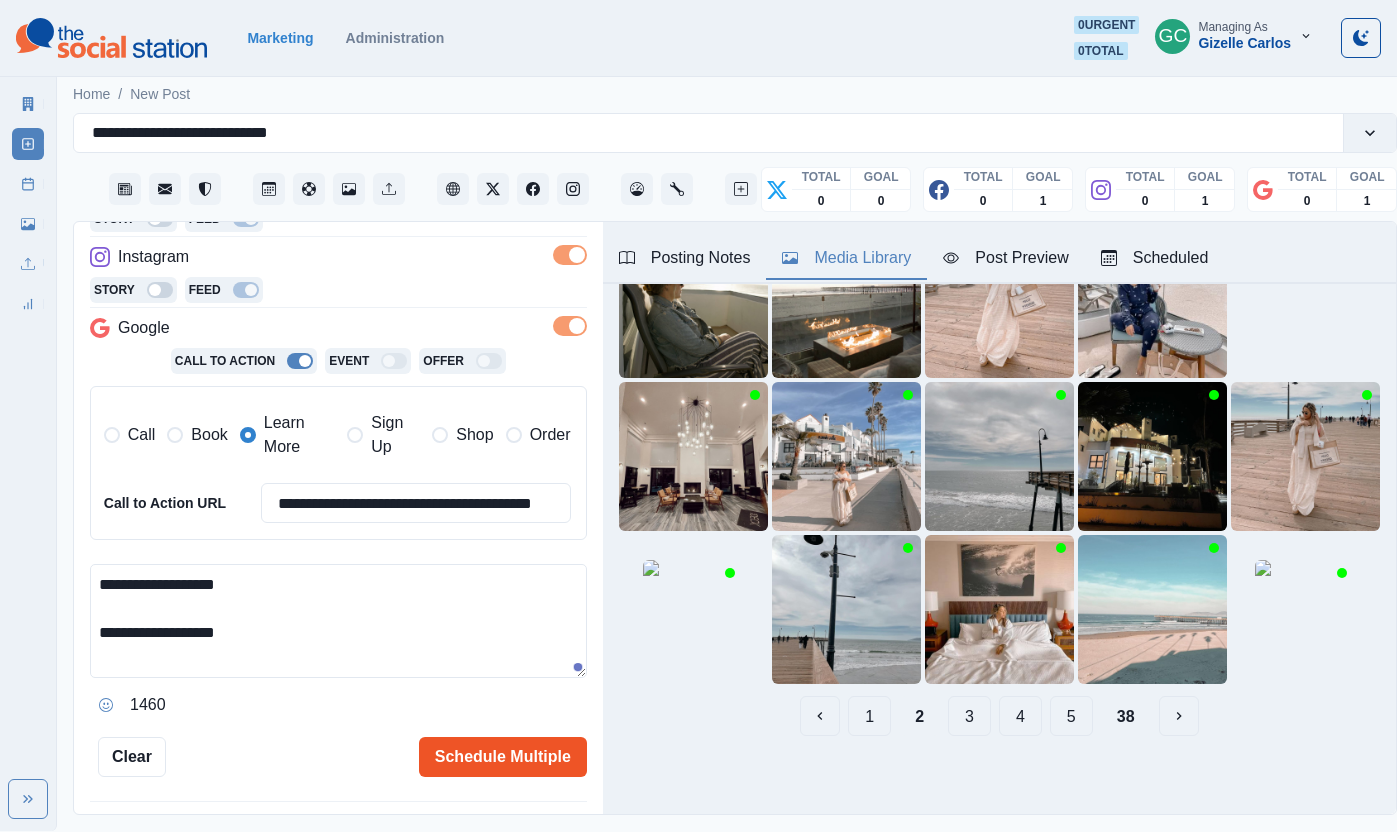 type on "**********" 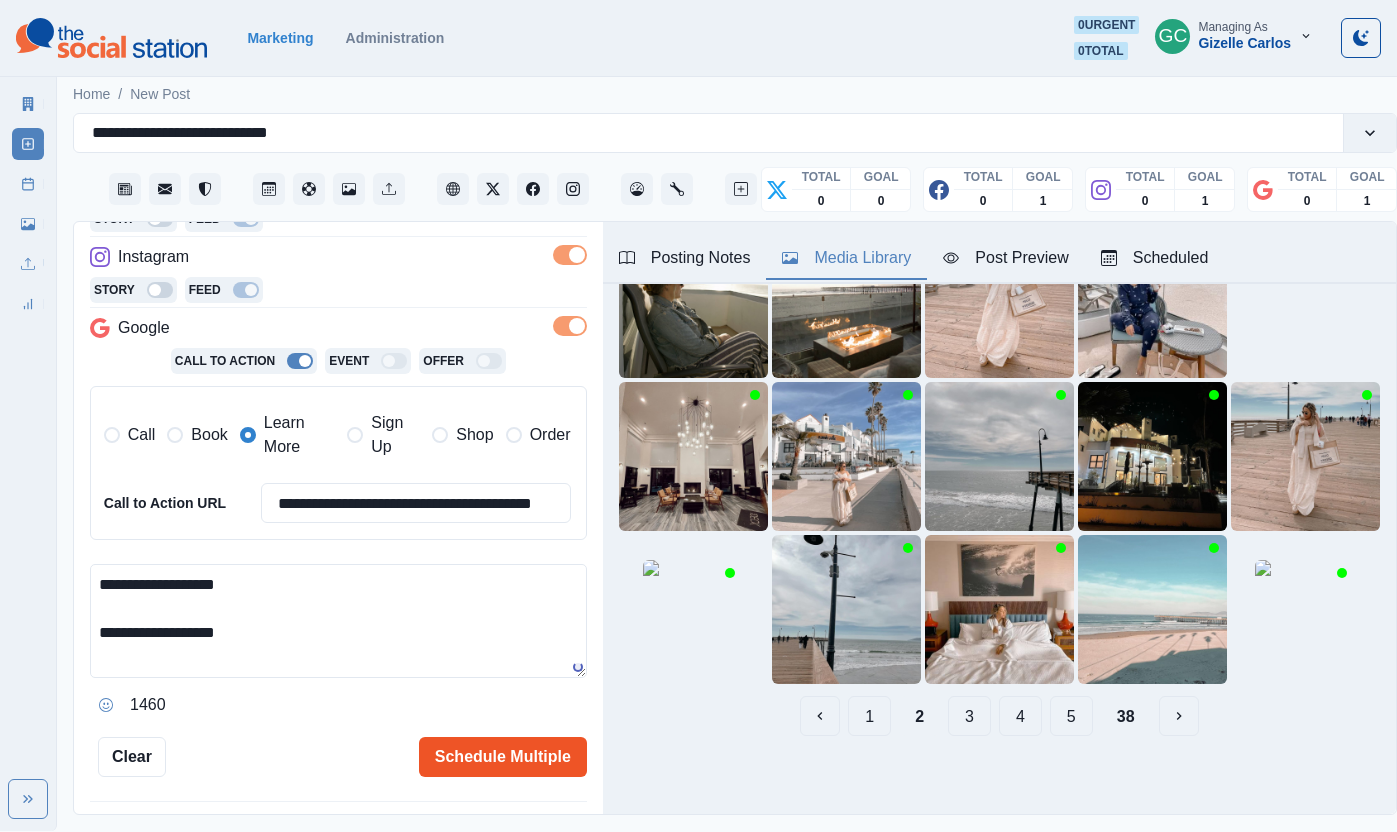 click on "Schedule Multiple" at bounding box center [503, 757] 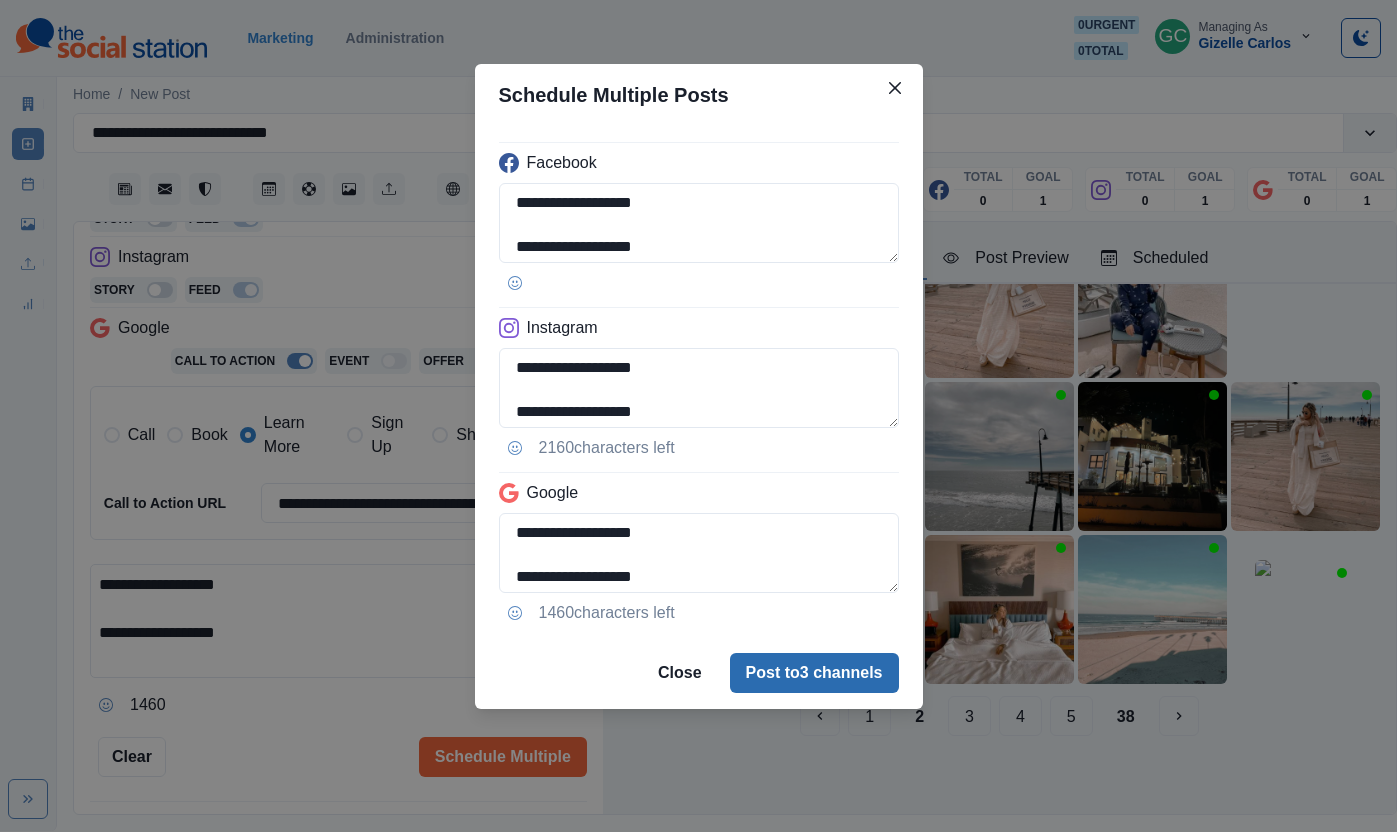 click on "Post to  3   channels" at bounding box center (814, 673) 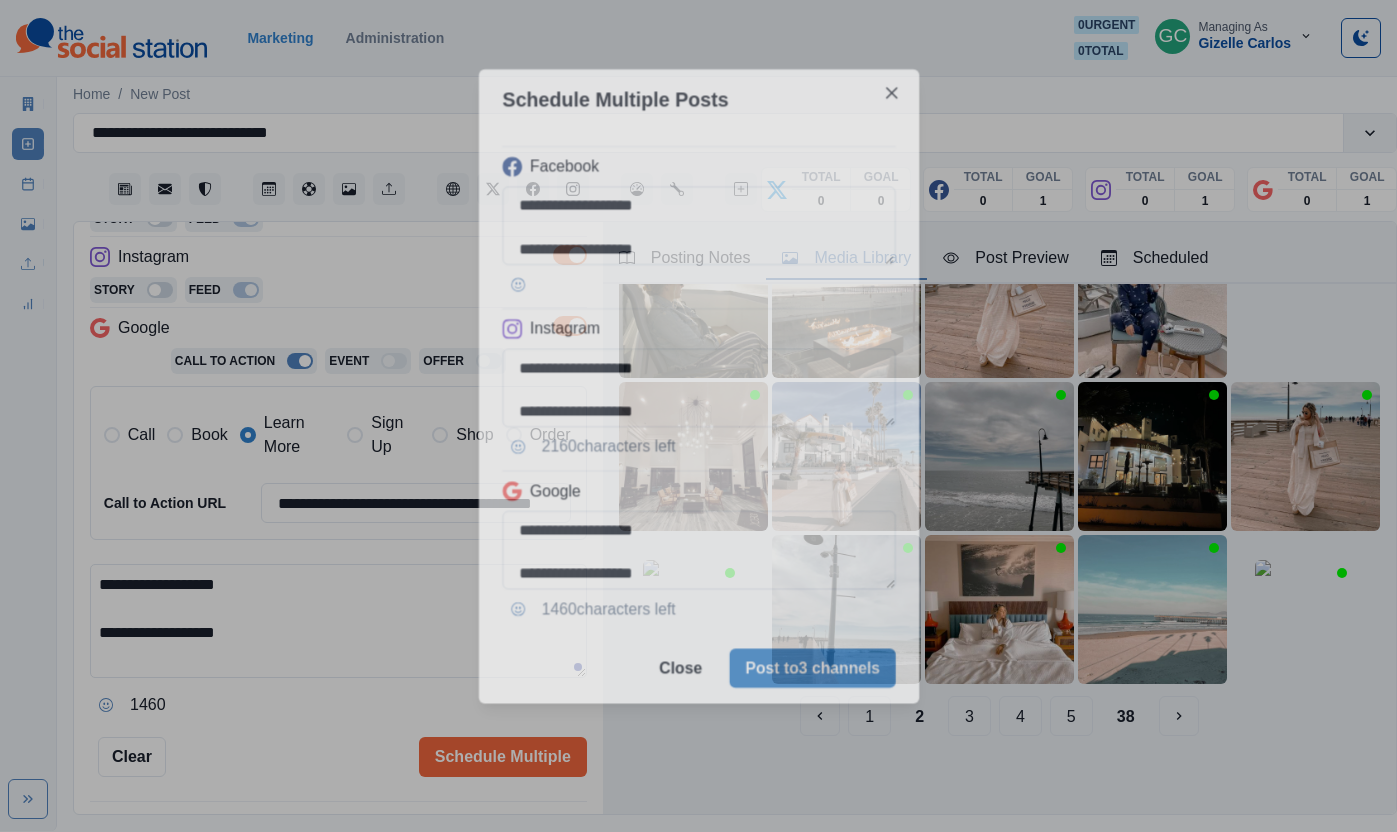 type 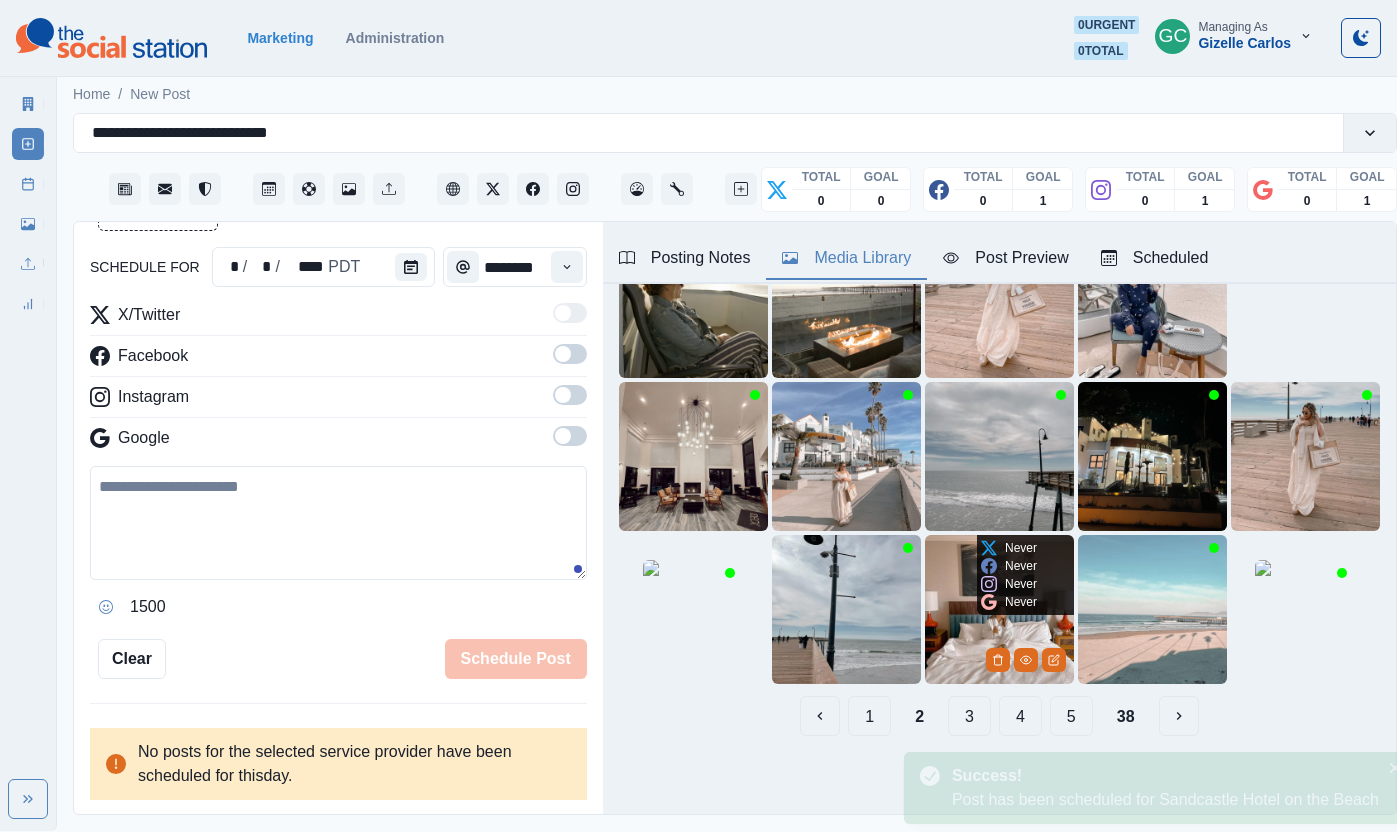 scroll, scrollTop: 353, scrollLeft: 0, axis: vertical 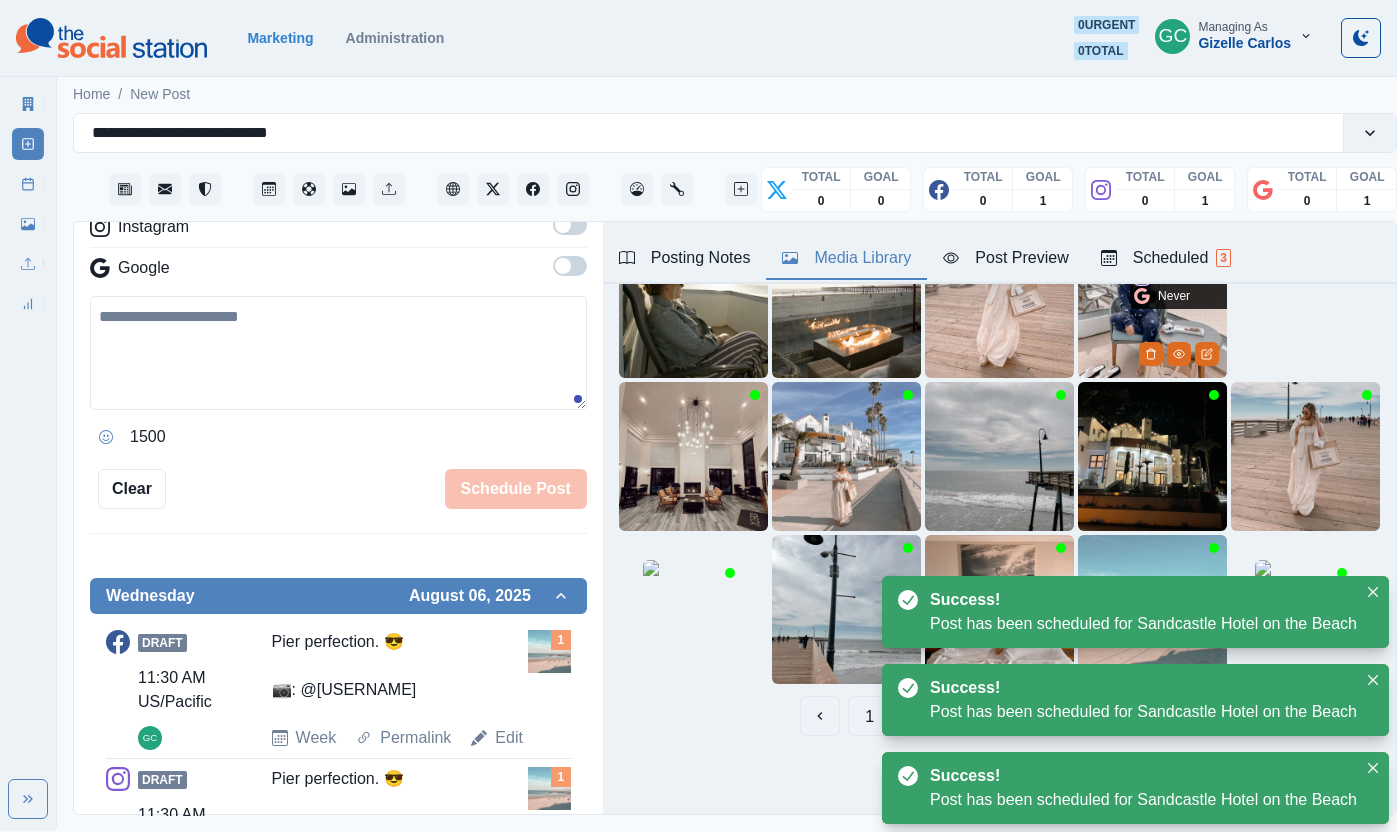 click on "Scheduled 3" at bounding box center (1166, 258) 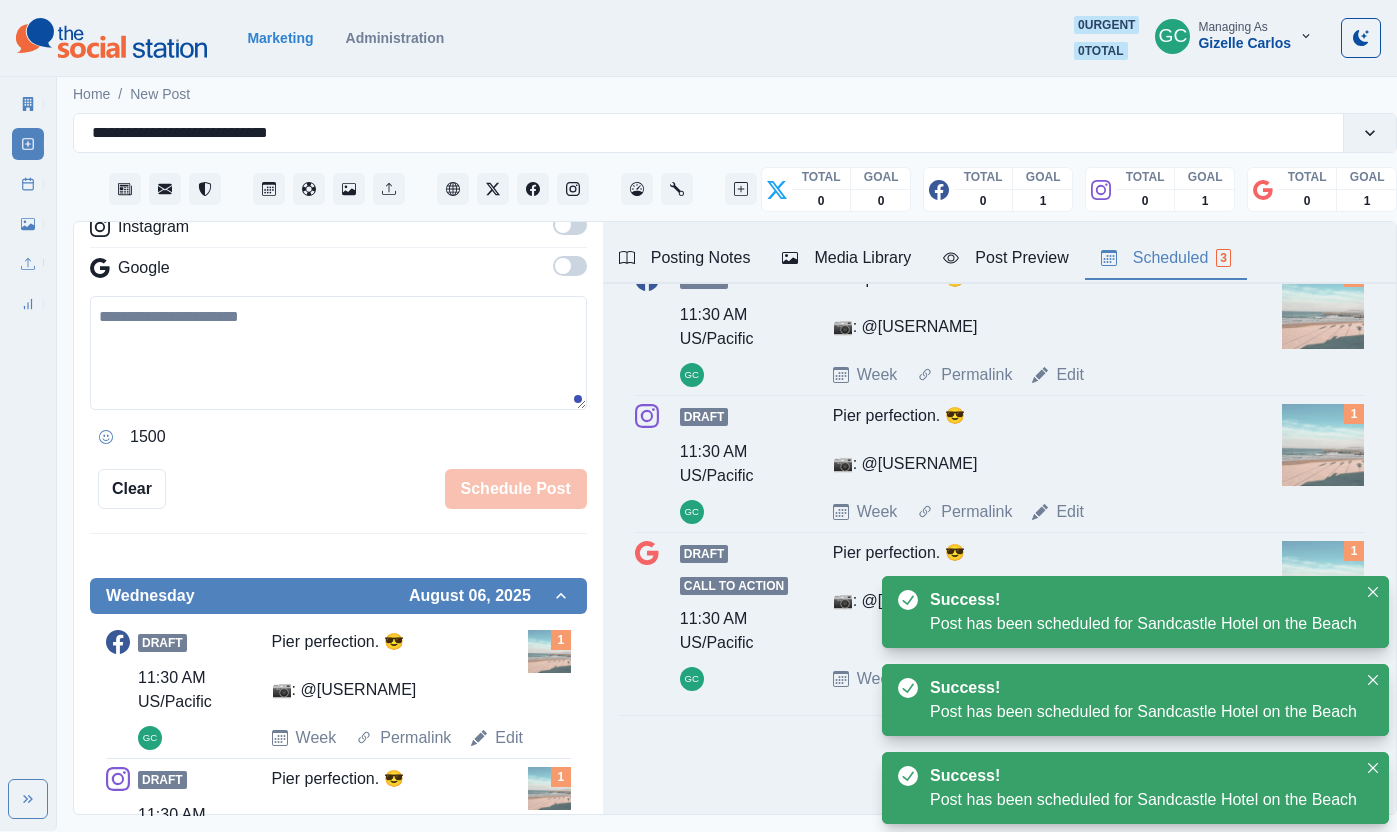 scroll, scrollTop: 0, scrollLeft: 0, axis: both 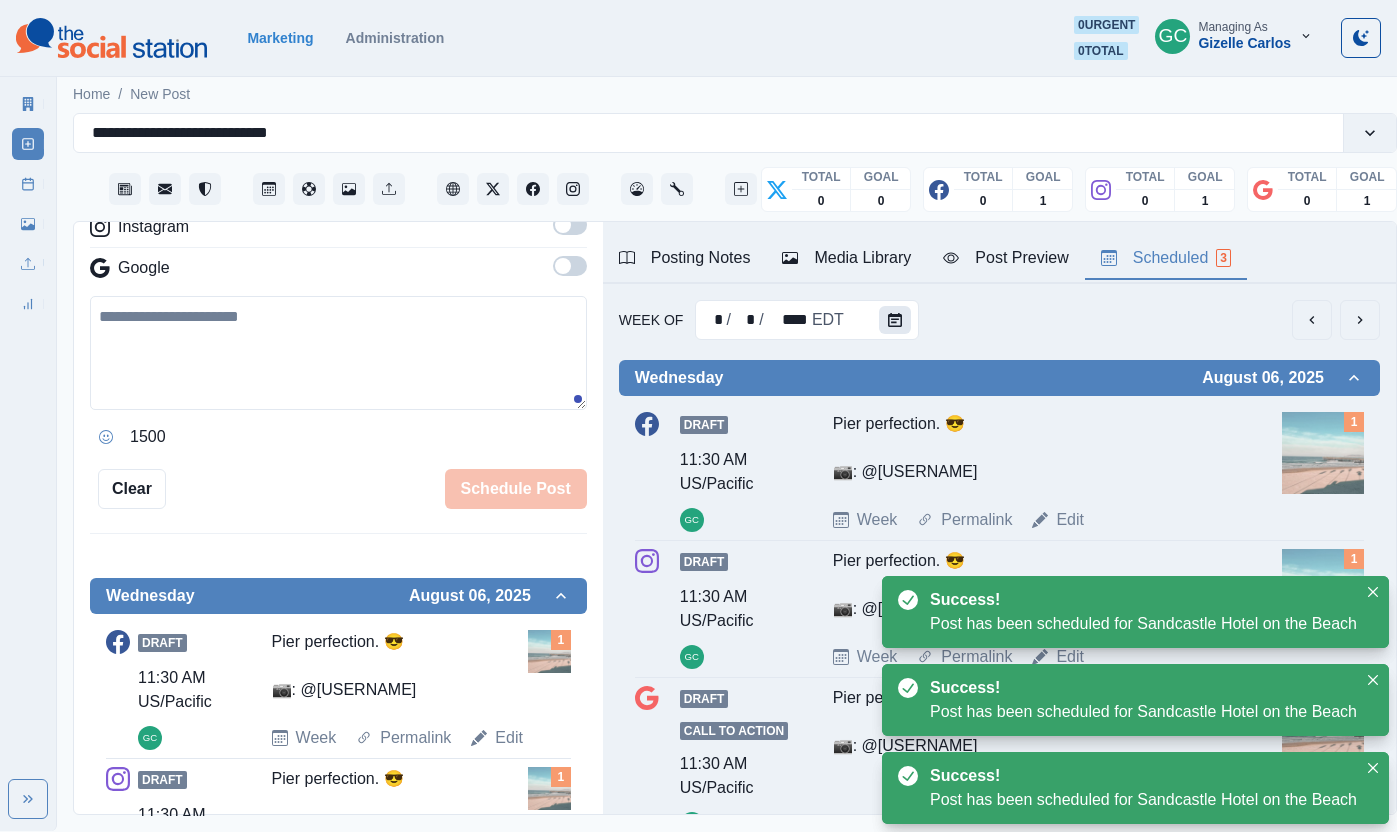 click at bounding box center (895, 320) 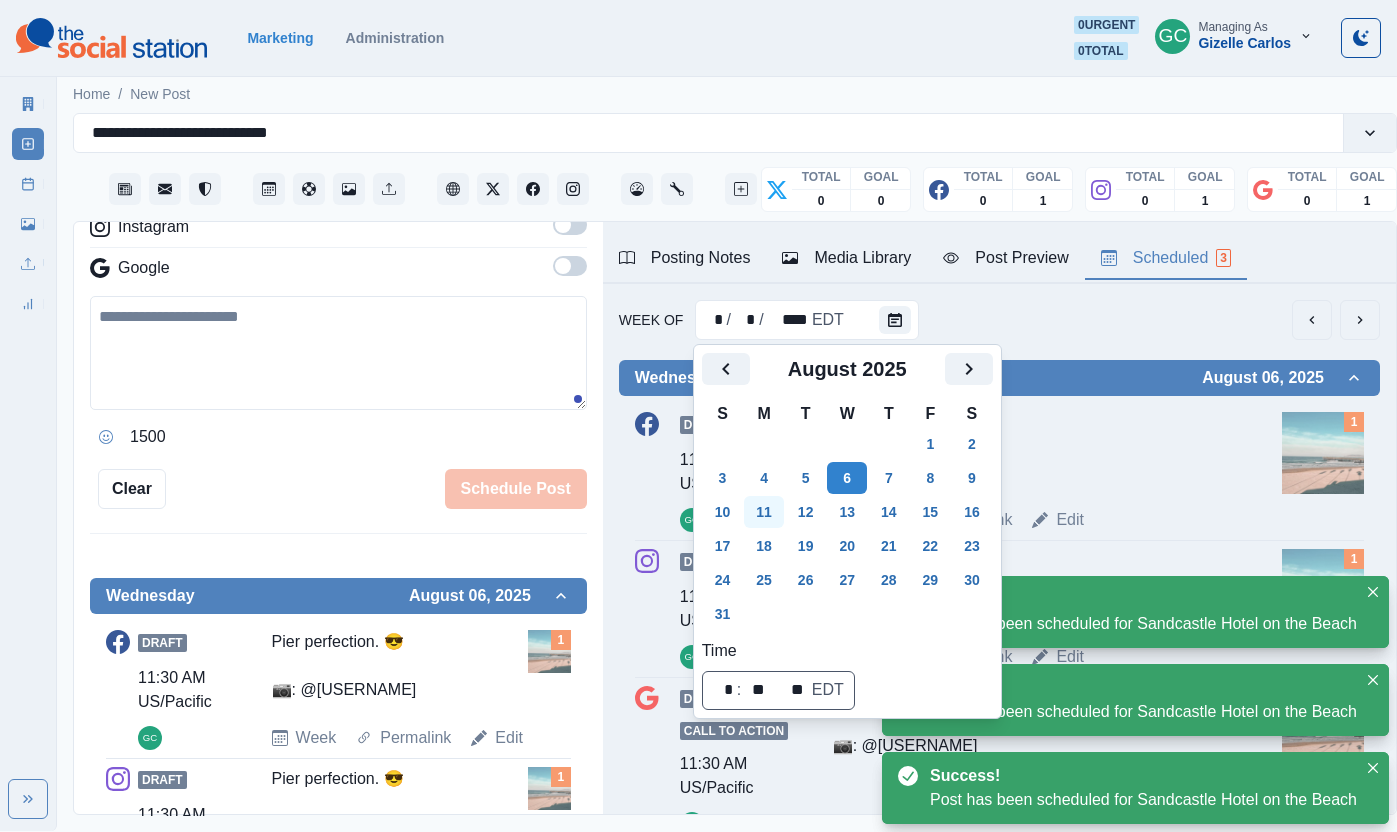 click on "11" at bounding box center [764, 512] 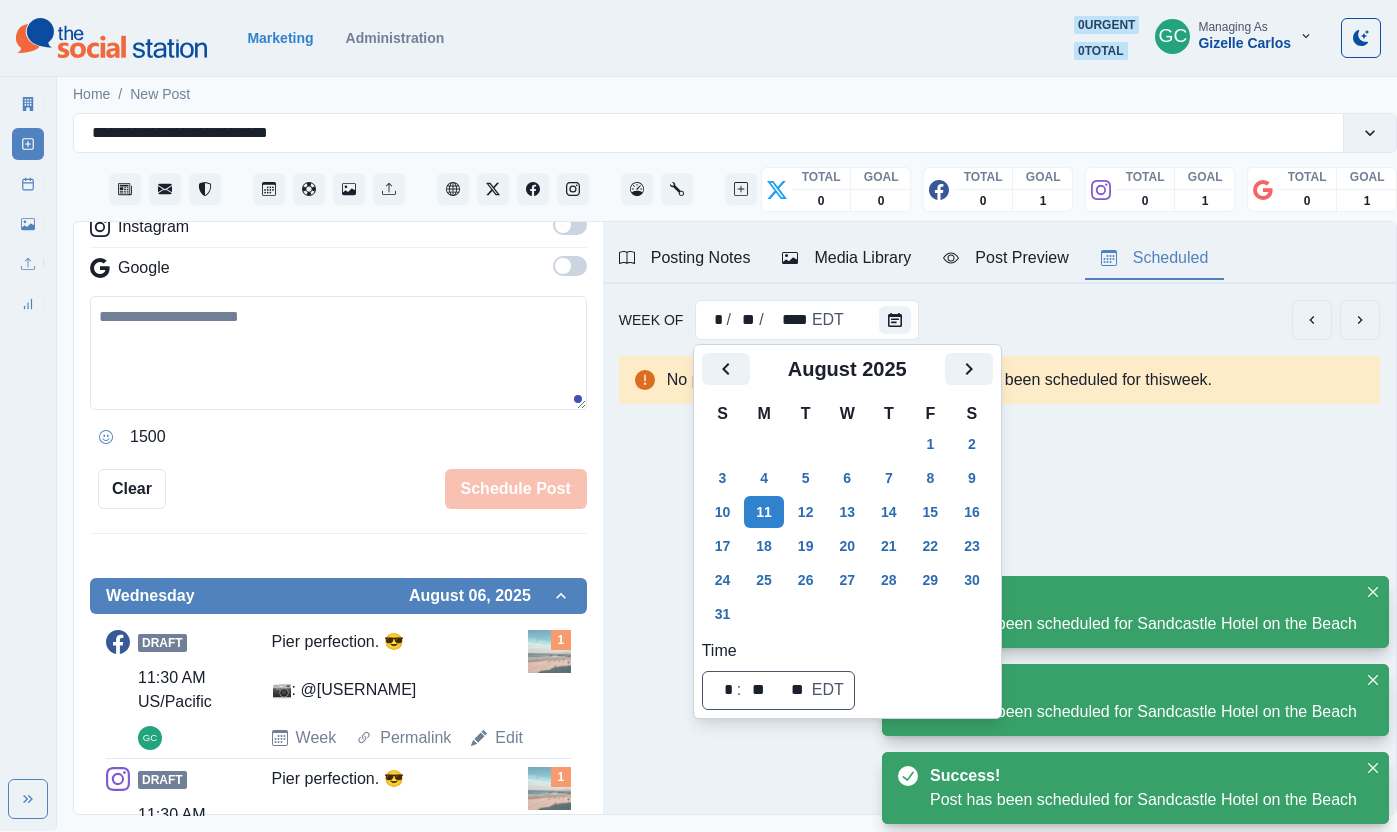 scroll, scrollTop: 0, scrollLeft: 0, axis: both 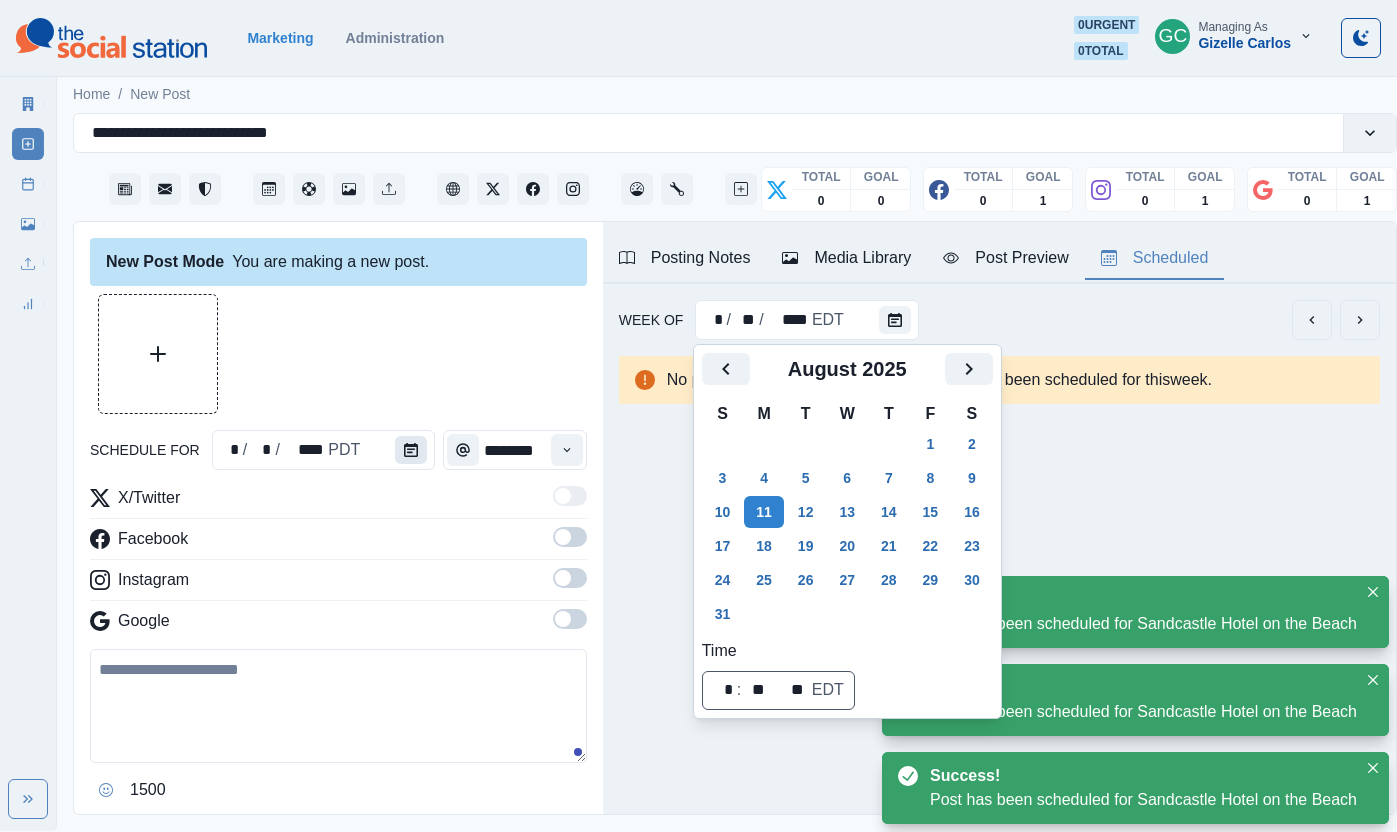 click at bounding box center [411, 450] 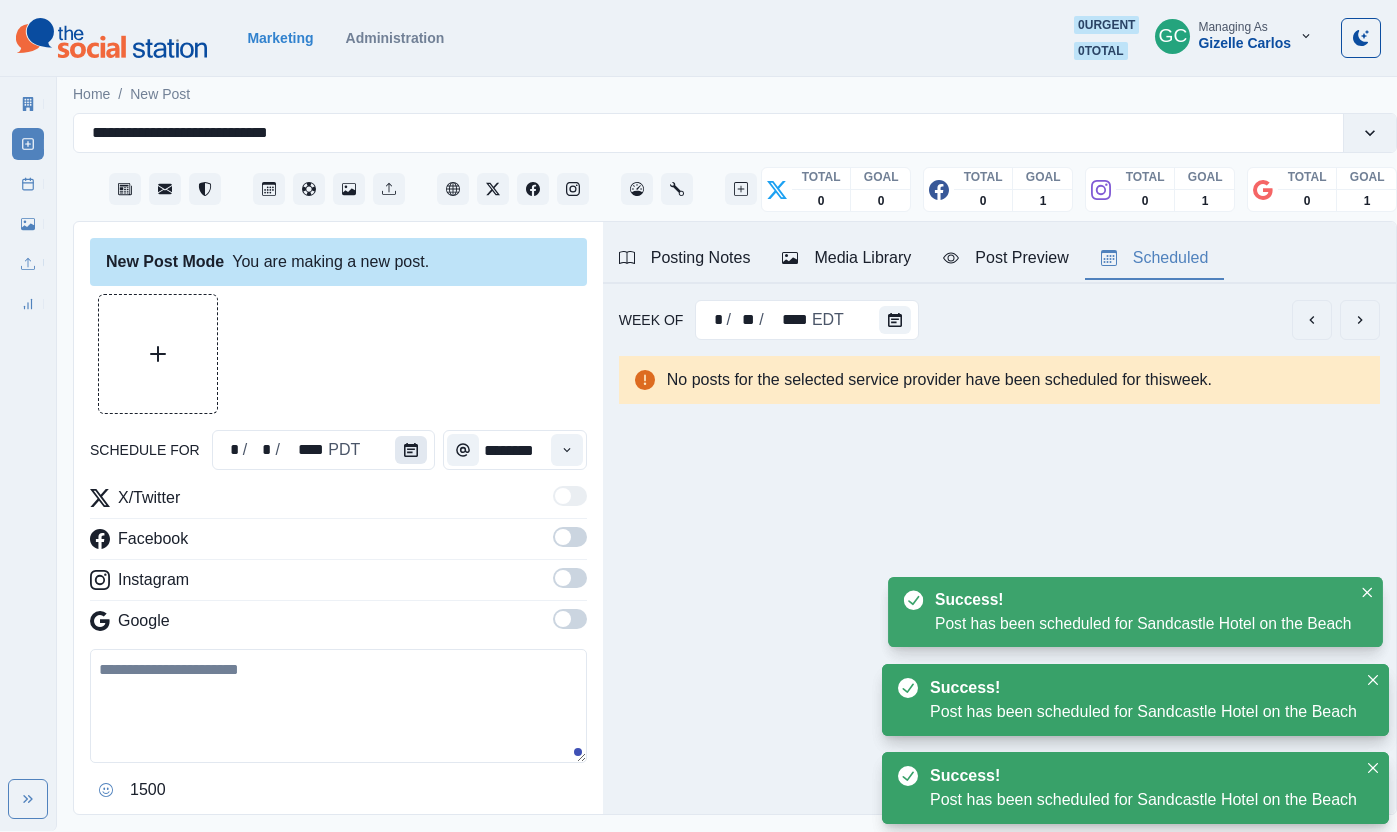 click 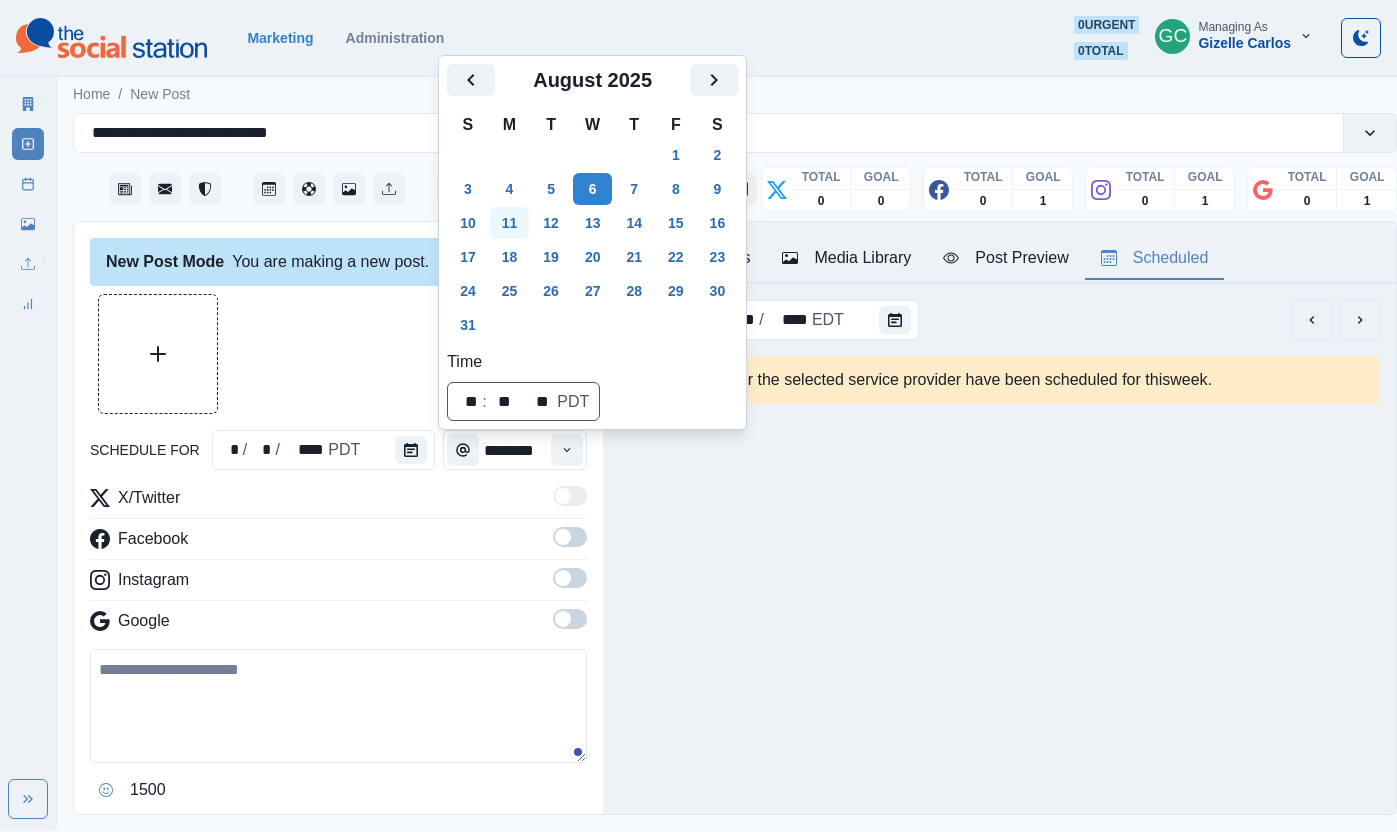 click on "11" at bounding box center (510, 223) 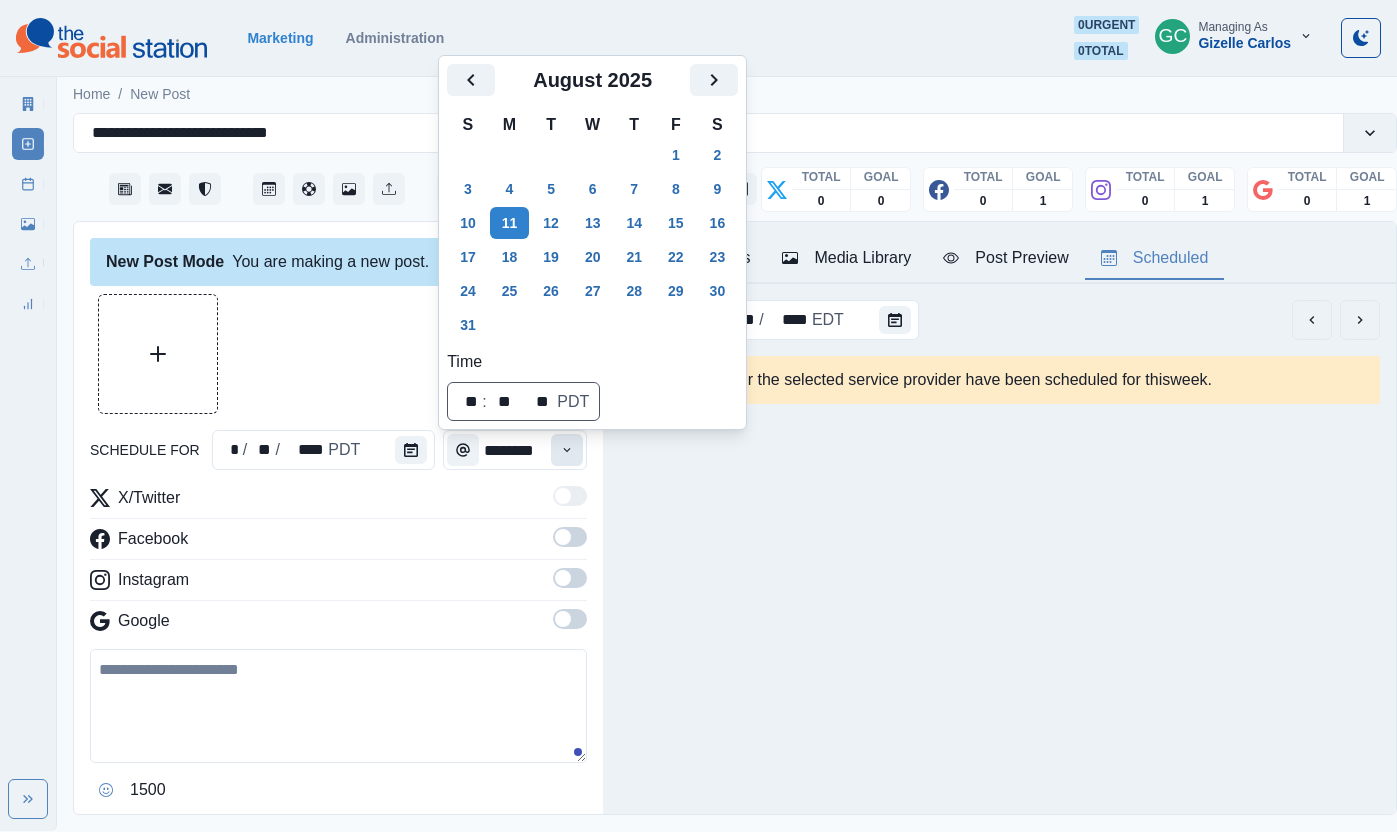 click on "www.sandcastlehotelonthebeach.com
For the Pacifica hotels:
- They don't speak in "we" POV, so no captions like "we think this is the best view" or anything like that.
- say "link in our bio" not "link in bio".
- no IG links at all, even if they are local activities Upload Type Any Image Video Source Any Upload Social Manager Found: Instagram Found: Google Customer Photo Found: TripAdvisor Review Found: Yelp Review Reusable Any Yes No Description Any Missing Description Duplicates Any Show Duplicated Media Last Scheduled Any Over A Month Ago Over 3 Months Ago Over 6 Months Ago Never Scheduled Sort Newest Media Oldest Media Most Recently Scheduled Least Recently Scheduled 1 2 3 4 5 38 Please select a service provider to see a post preview. Week Of * / ** / **** EDT No posts for the selected service provider have been scheduled for this  week ." at bounding box center [999, 383] 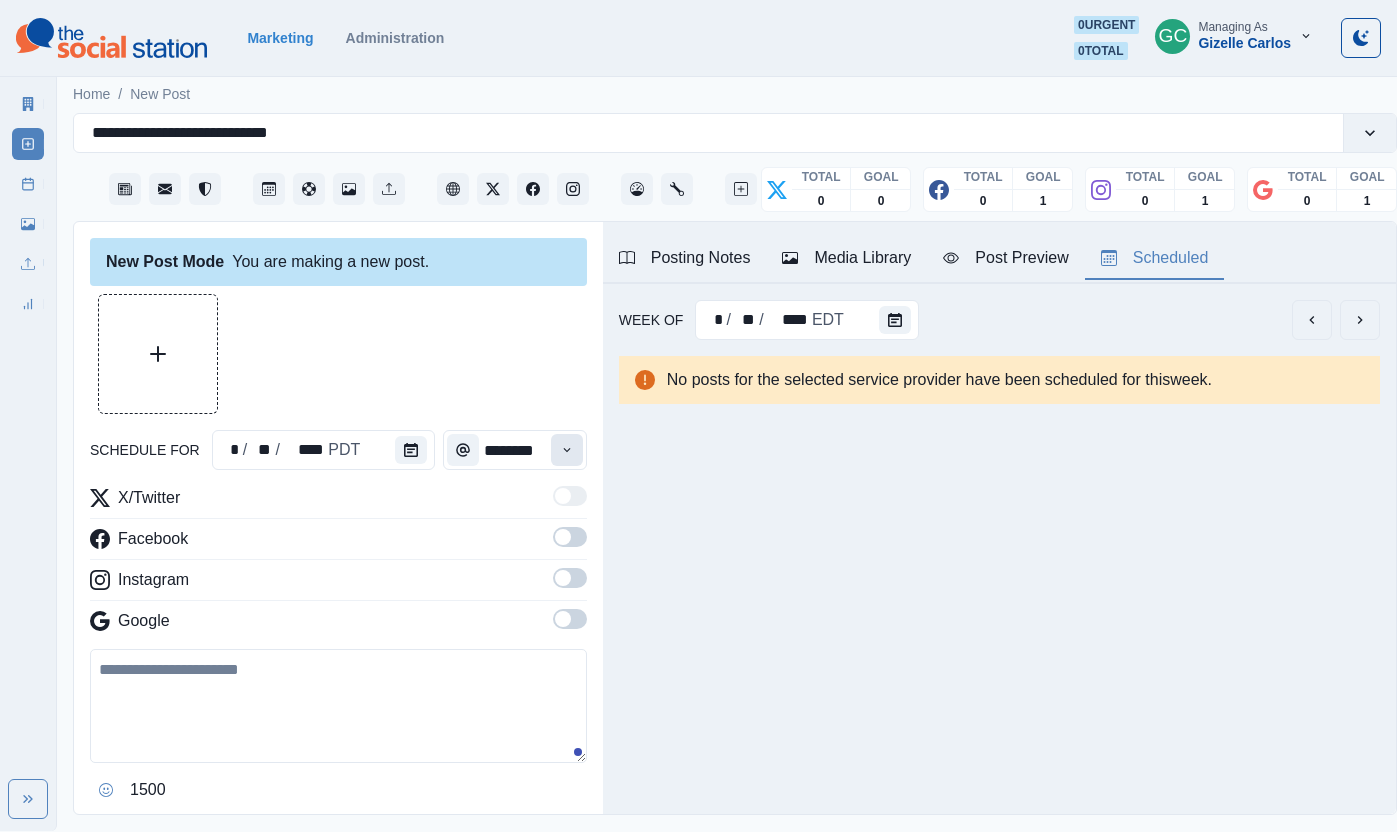 click at bounding box center (567, 450) 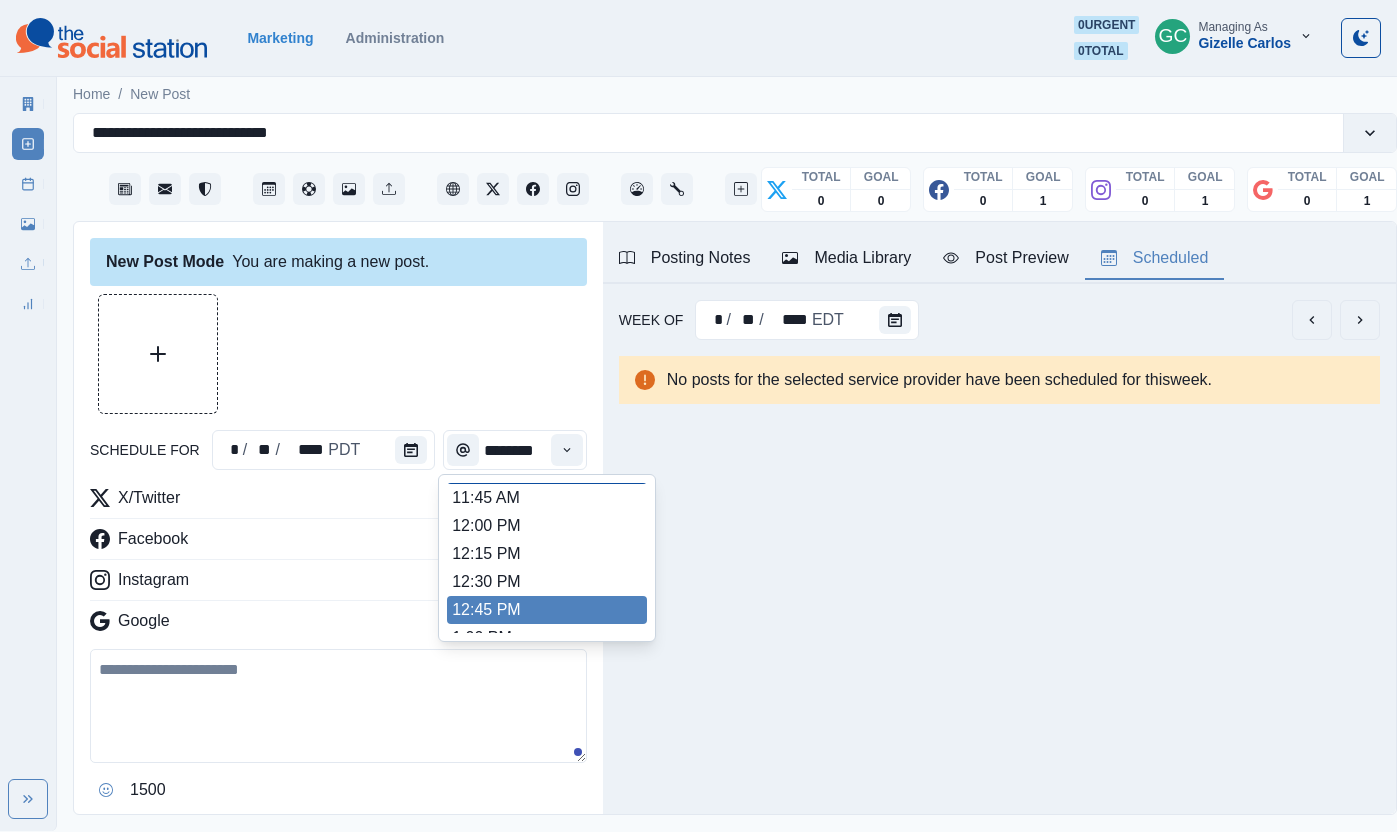 scroll, scrollTop: 478, scrollLeft: 0, axis: vertical 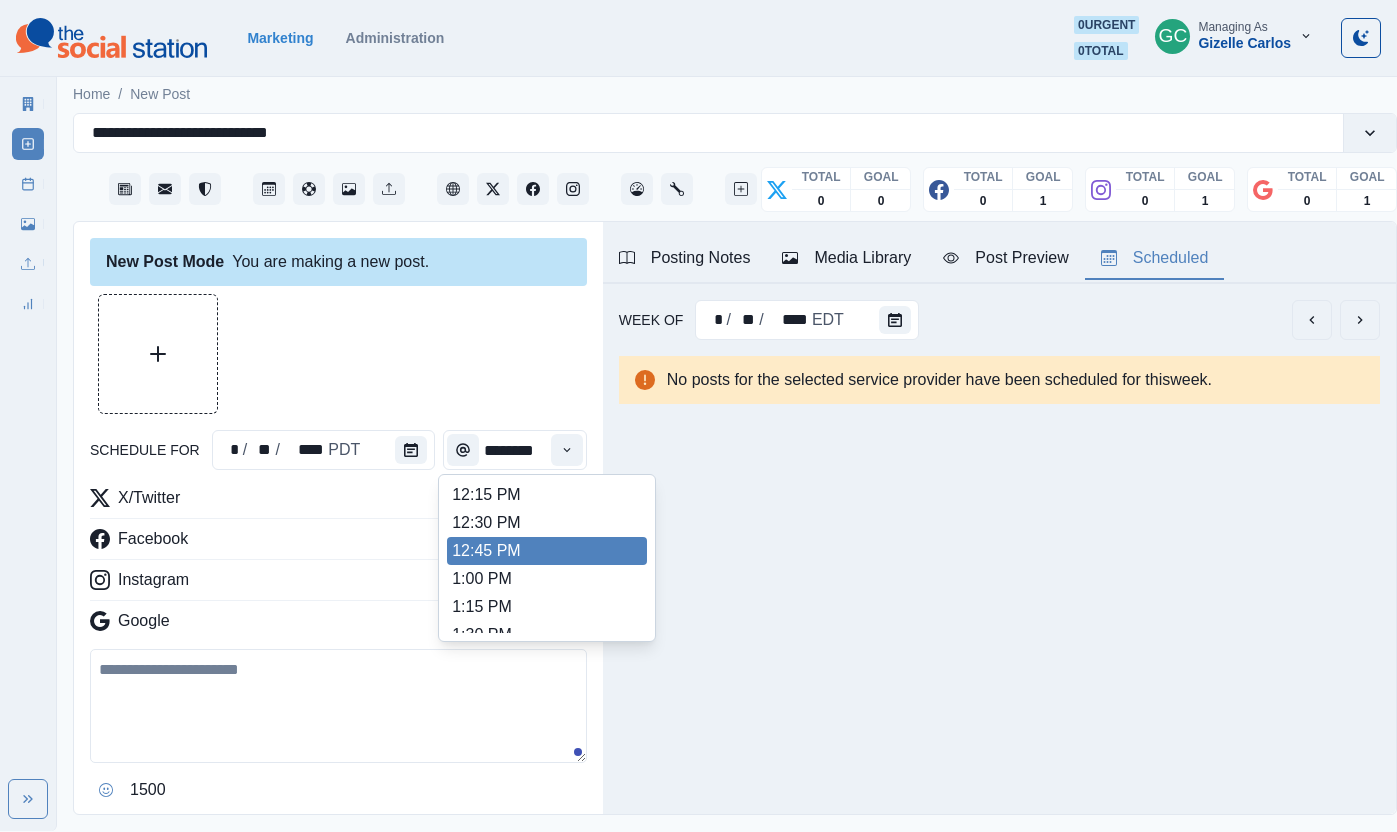 click on "12:45 PM" at bounding box center (547, 551) 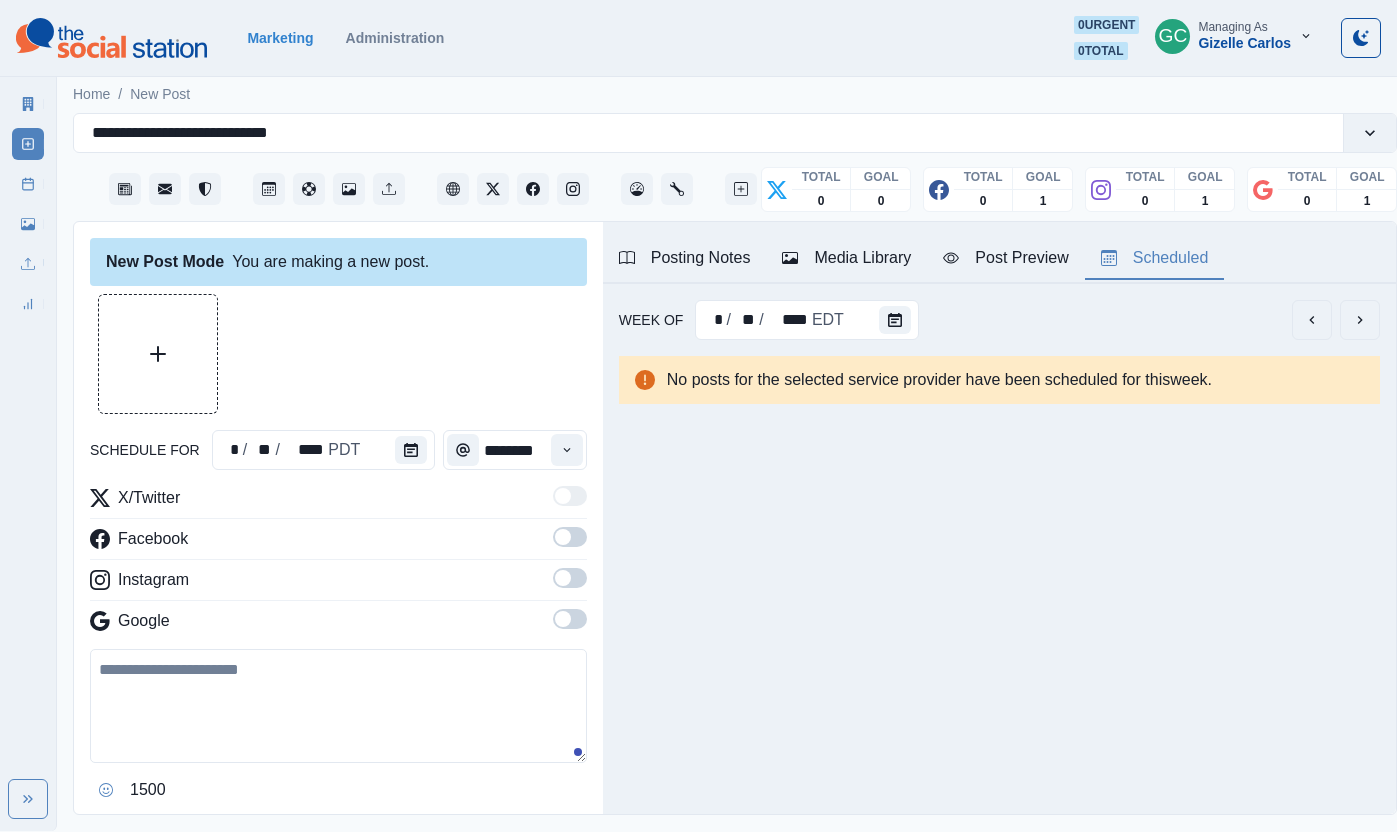 click on "New Post Mode You are making a new post. schedule for  * / ** / **** PDT ******** X/Twitter Facebook Instagram Google
1500 Clear Schedule Post No posts for the selected service provider have been scheduled for this  day ." at bounding box center (338, 519) 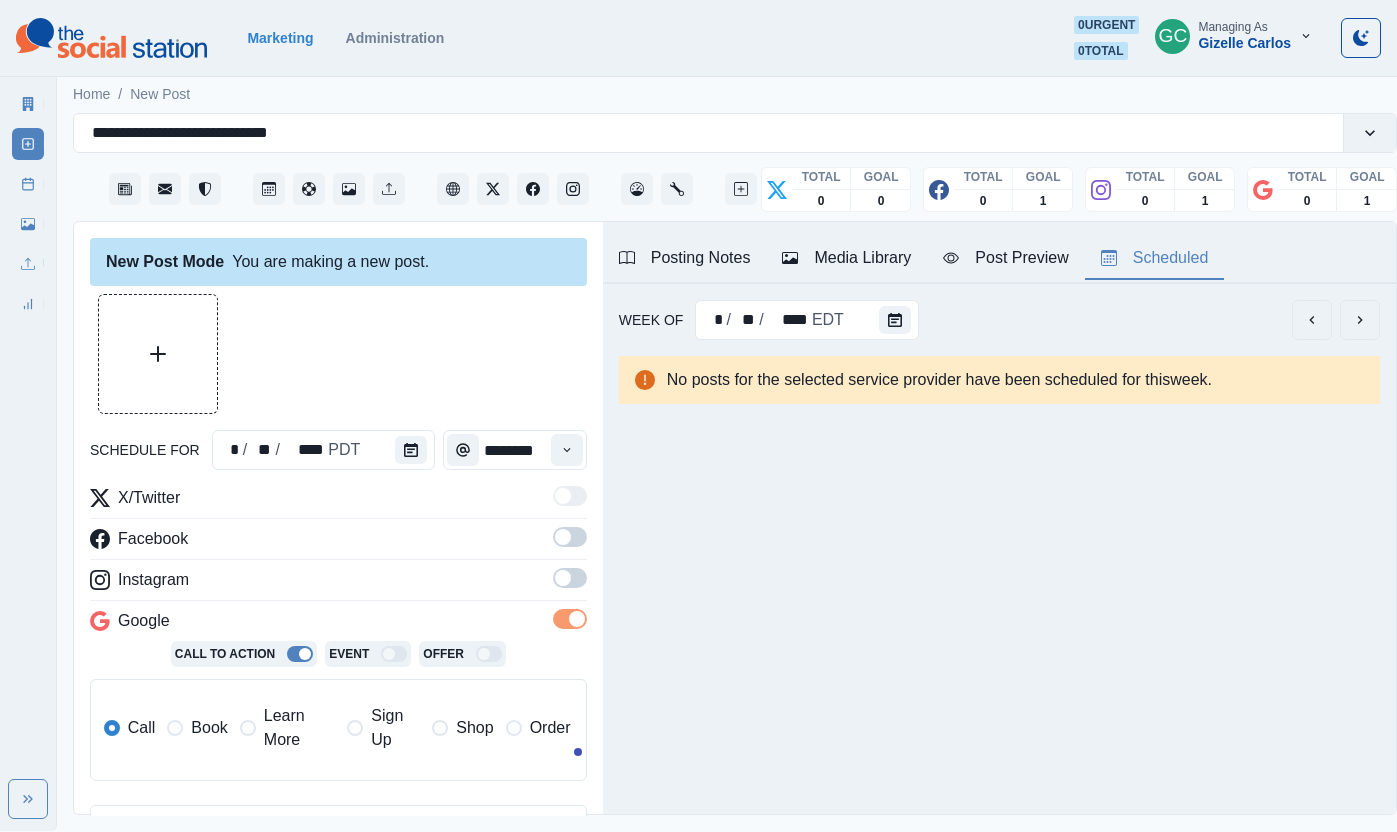 drag, startPoint x: 566, startPoint y: 583, endPoint x: 566, endPoint y: 552, distance: 31 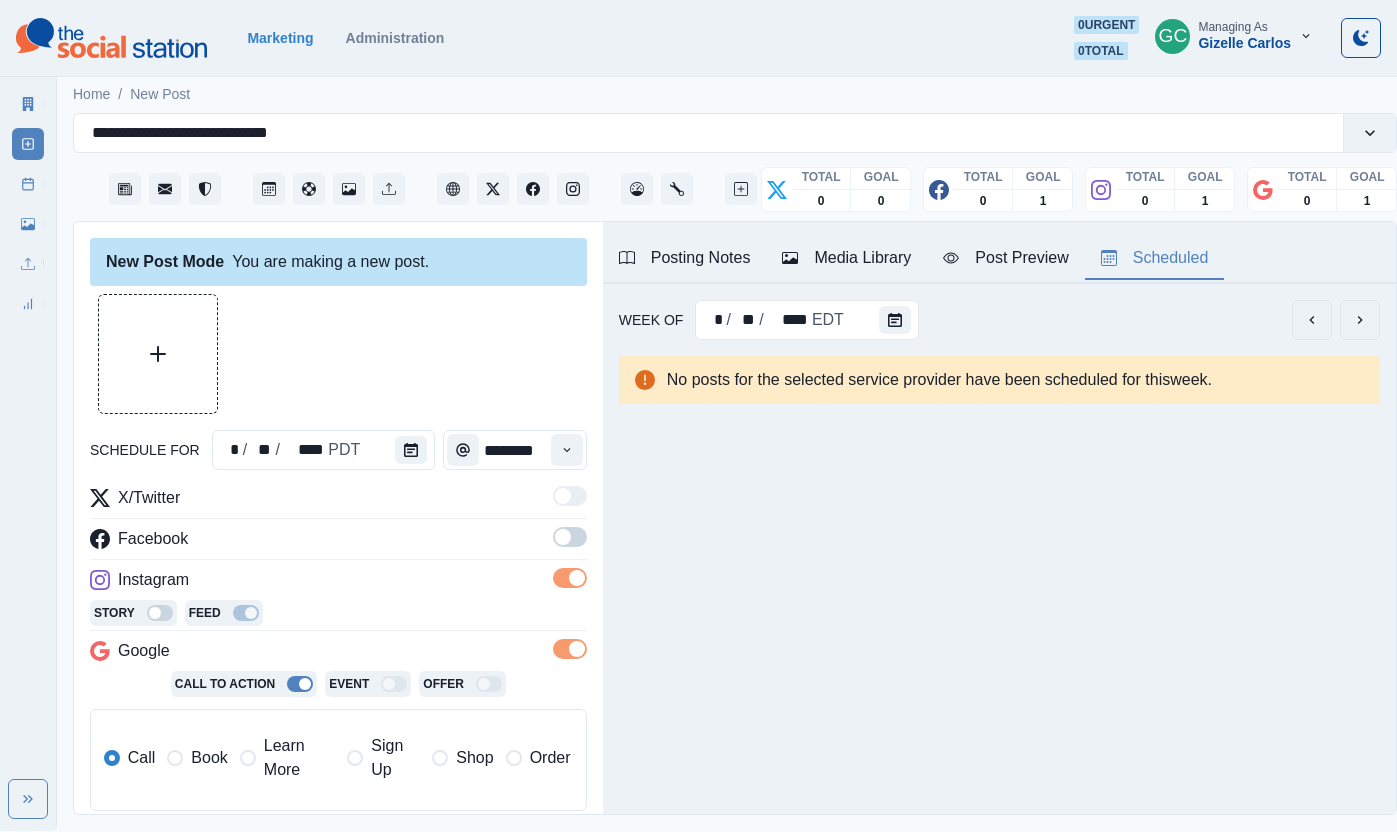 click at bounding box center (570, 543) 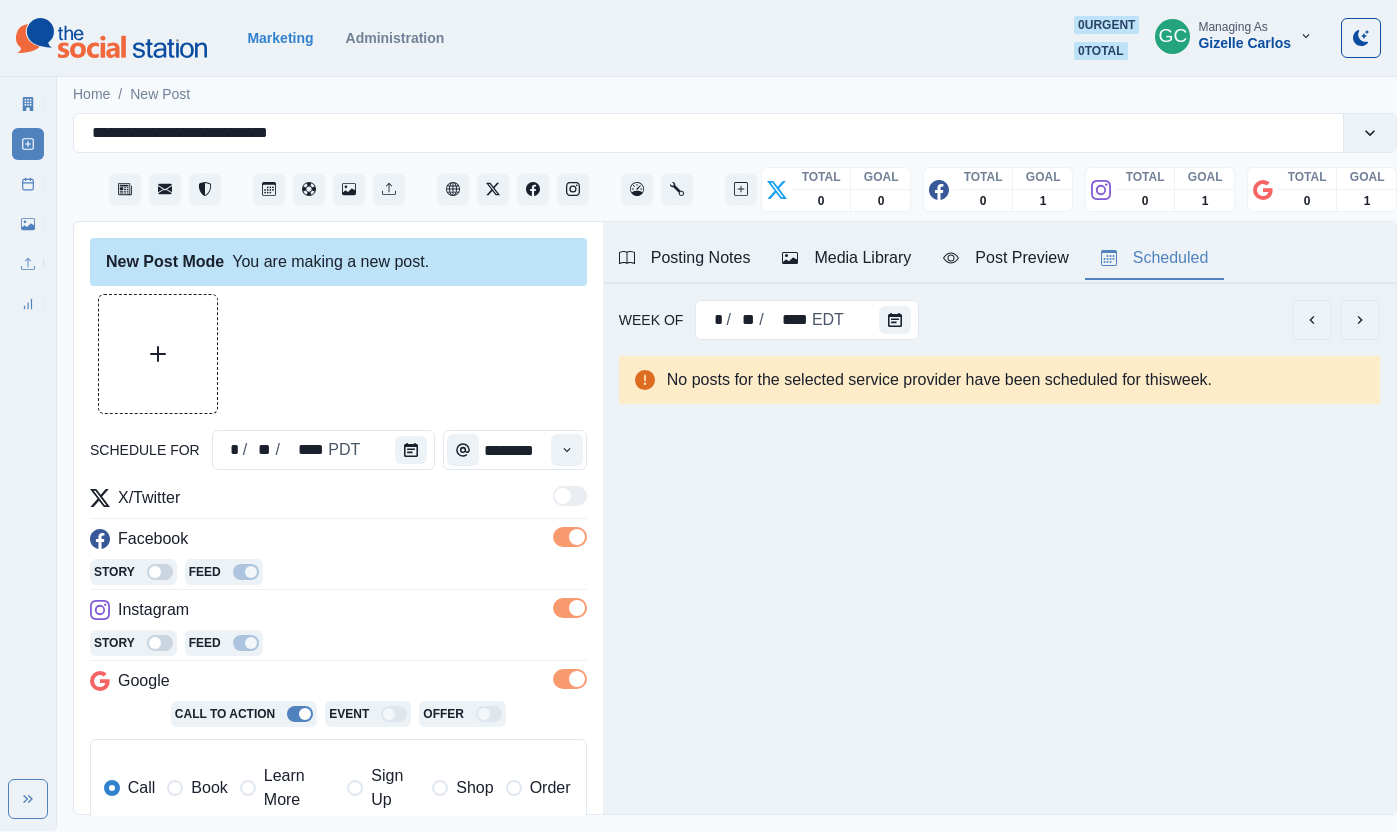 drag, startPoint x: 288, startPoint y: 795, endPoint x: 325, endPoint y: 673, distance: 127.48725 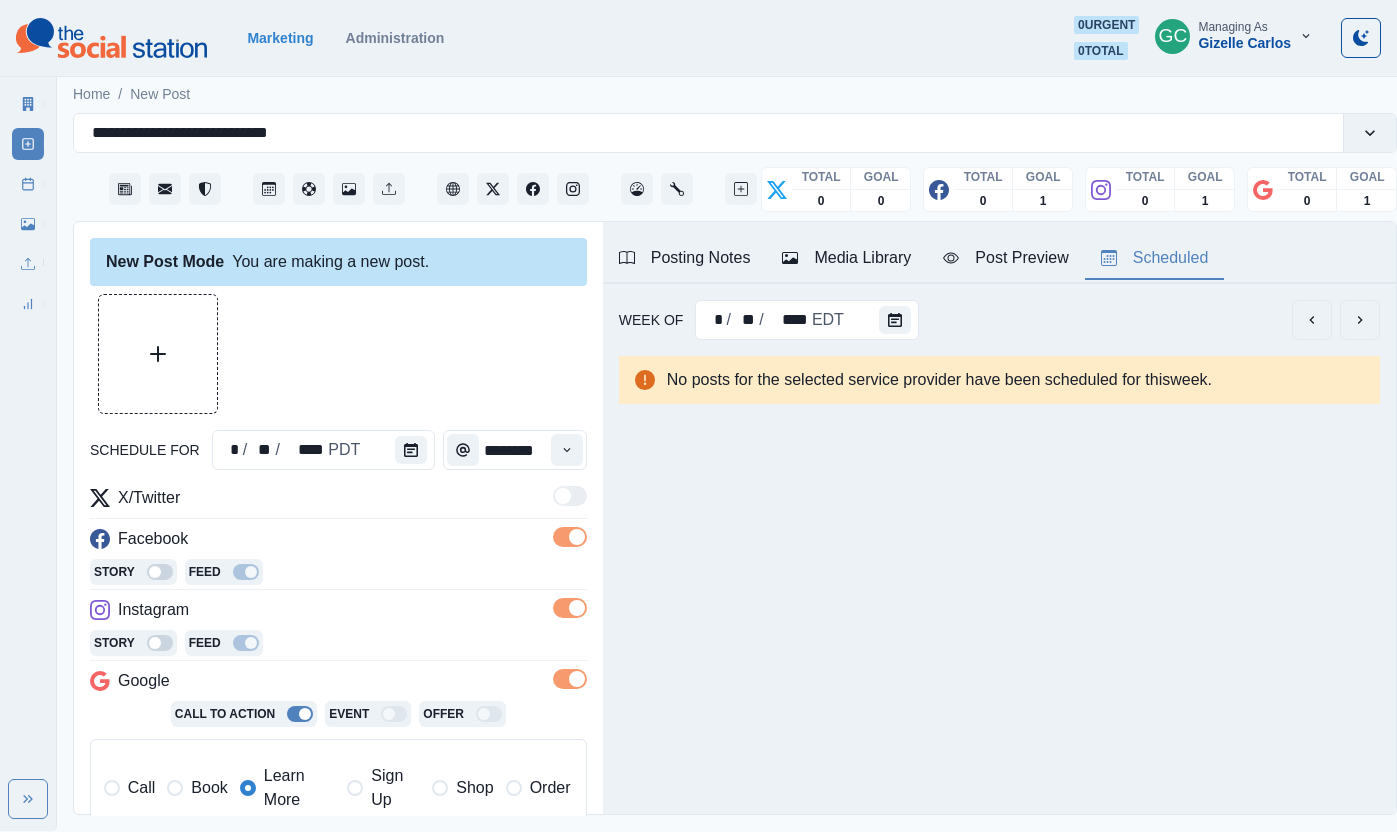 drag, startPoint x: 327, startPoint y: 662, endPoint x: 293, endPoint y: 656, distance: 34.525352 